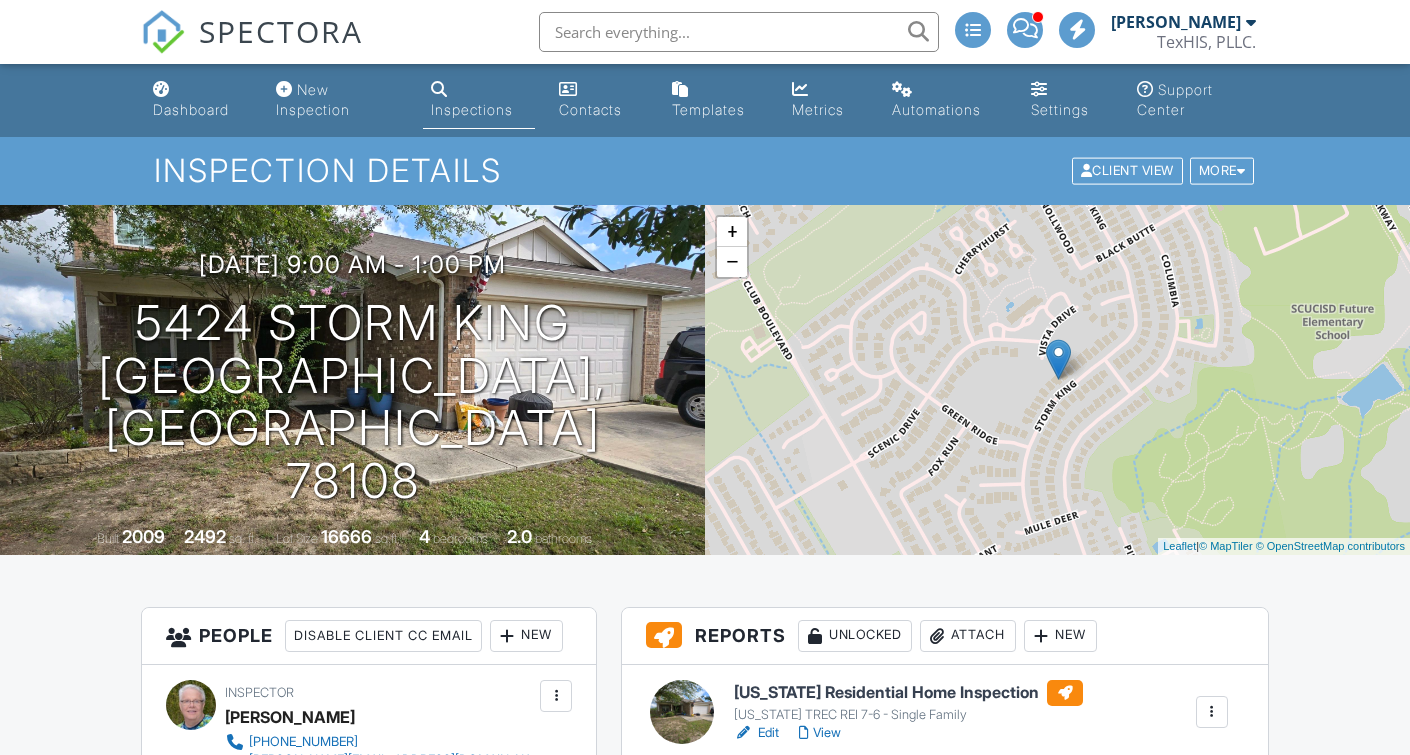 scroll, scrollTop: 0, scrollLeft: 0, axis: both 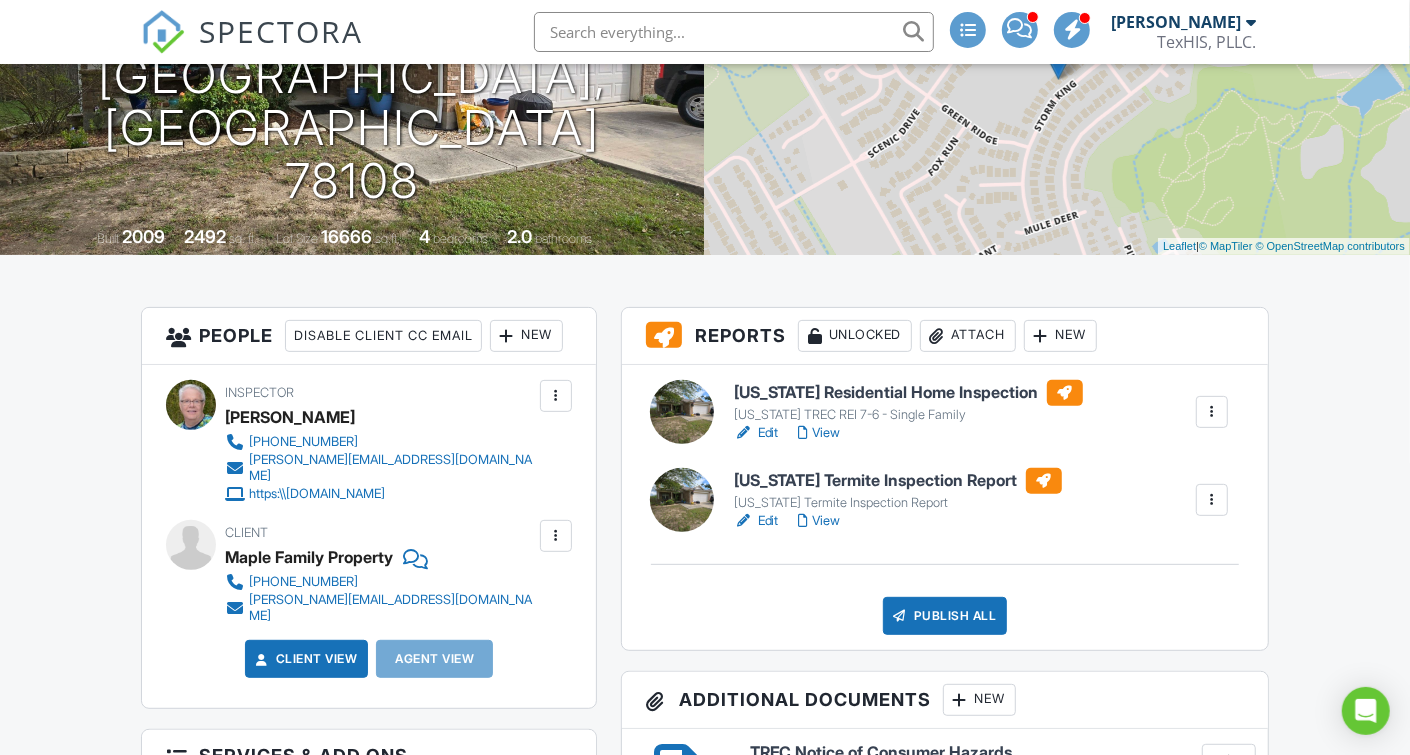 click on "[US_STATE] Termite Inspection Report" at bounding box center [898, 481] 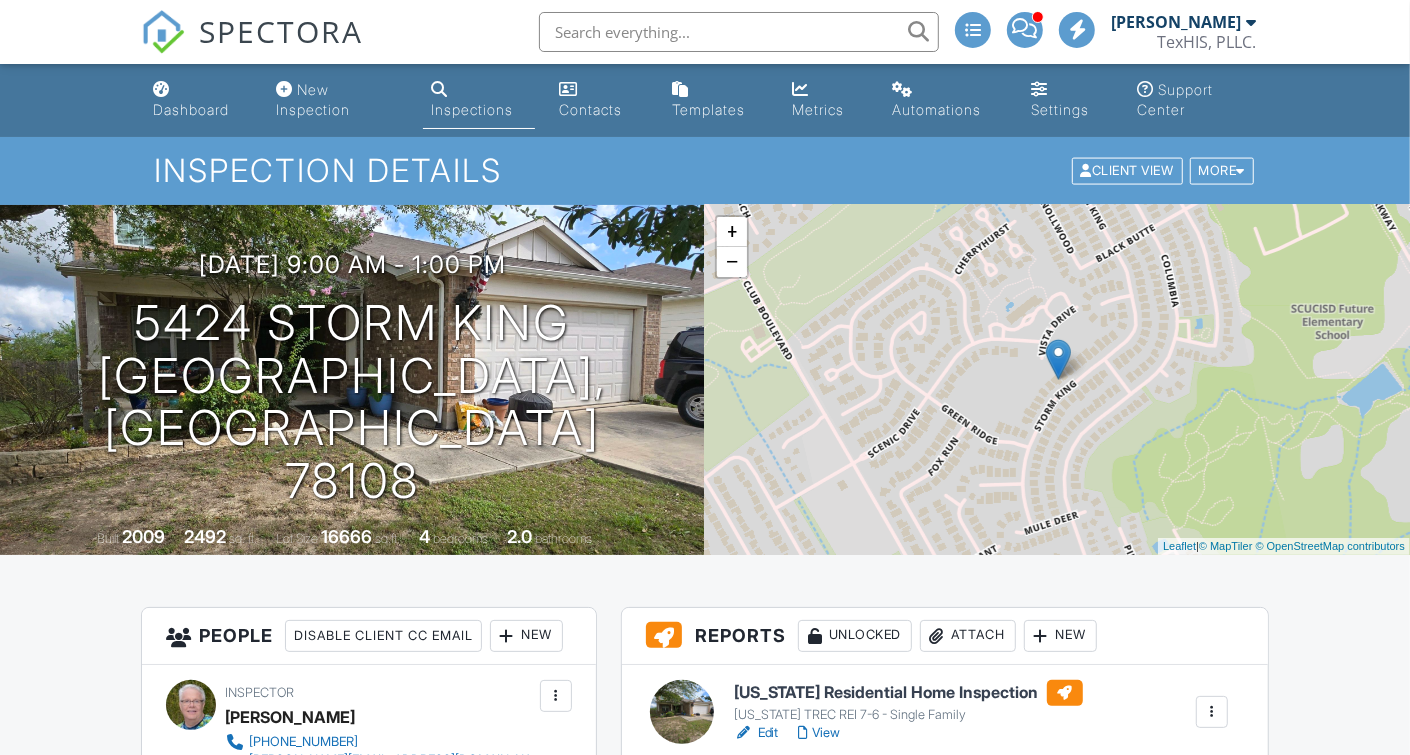 scroll, scrollTop: 300, scrollLeft: 0, axis: vertical 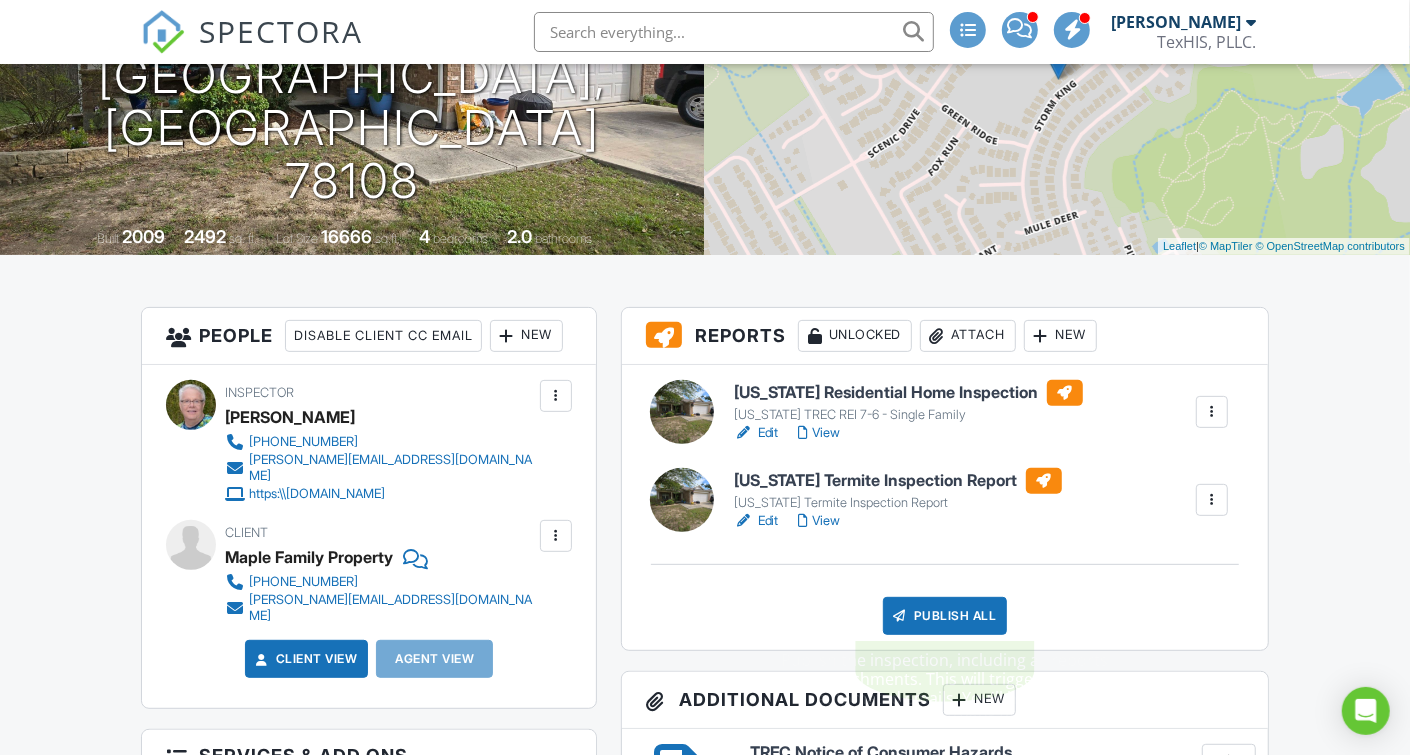 click on "Publish All" at bounding box center (945, 616) 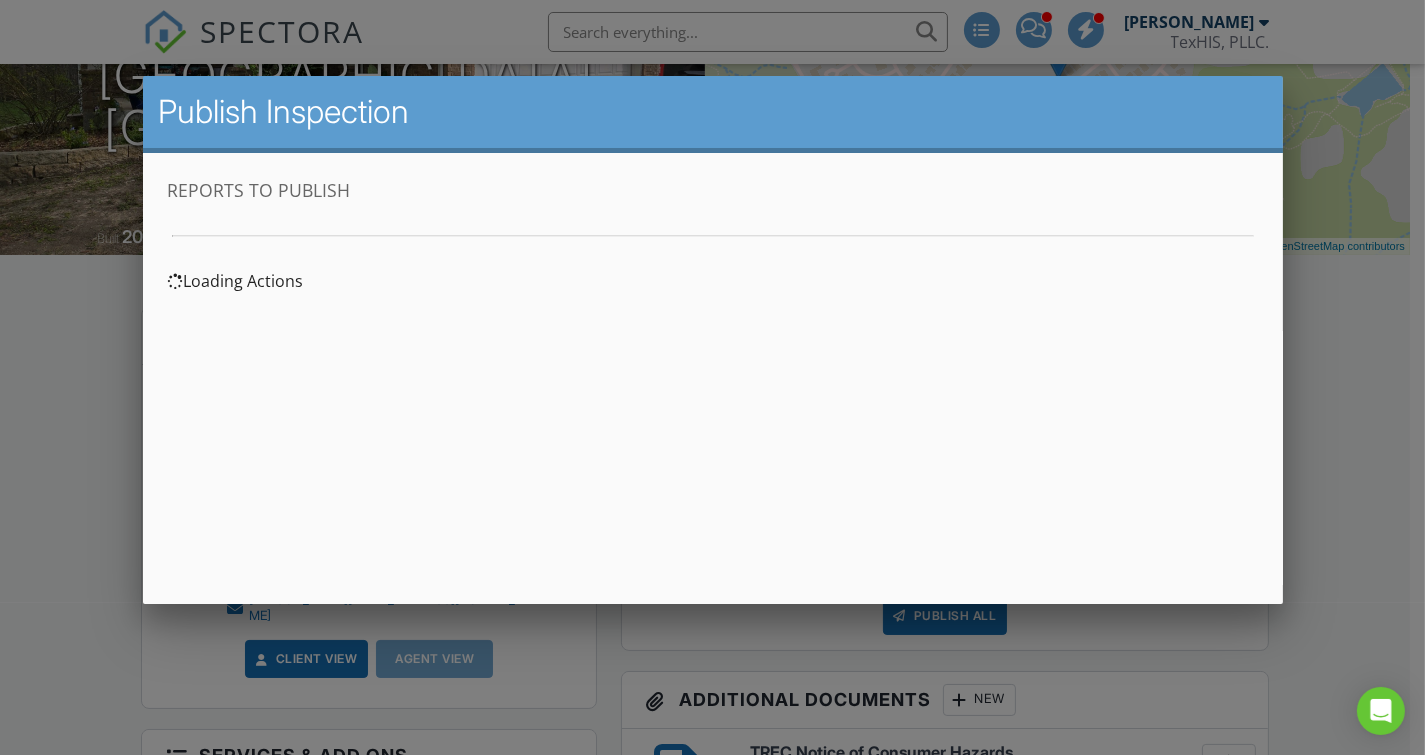 scroll, scrollTop: 0, scrollLeft: 0, axis: both 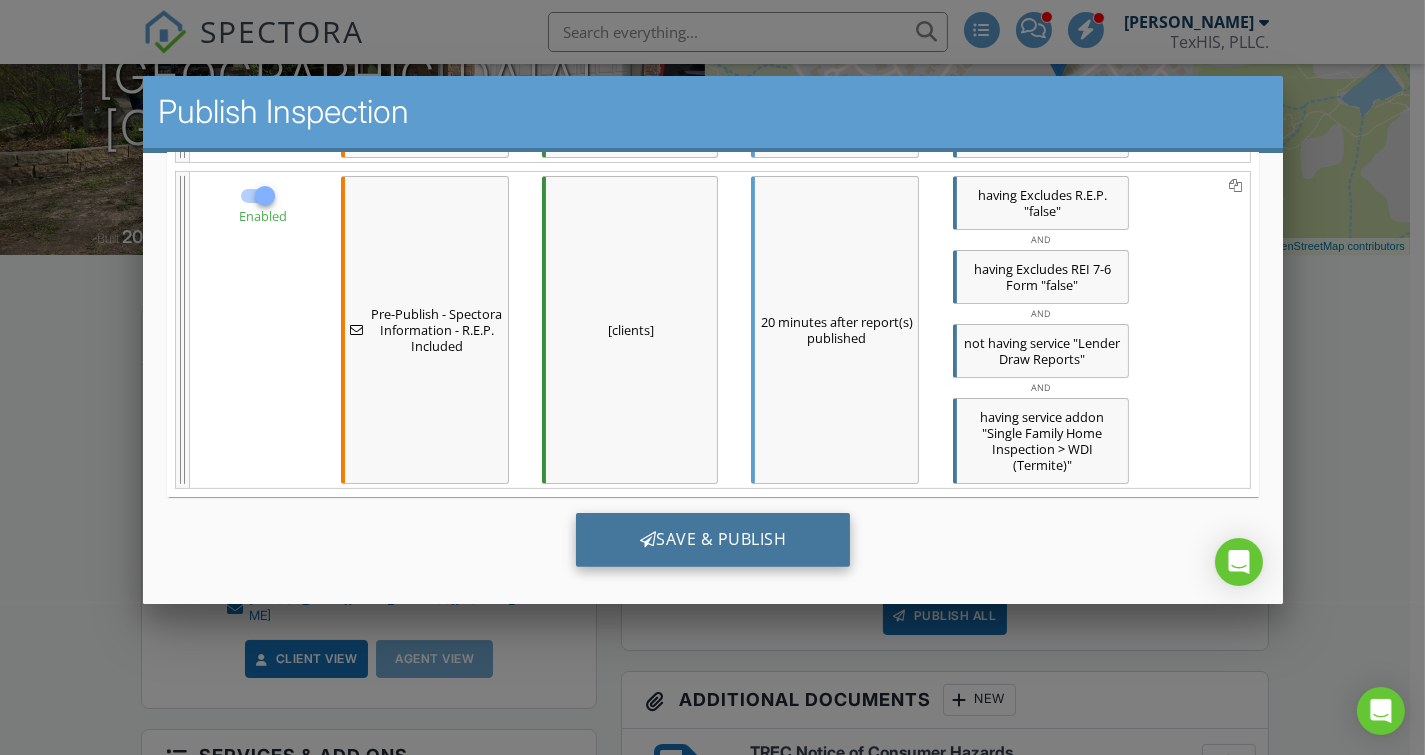 click on "Save & Publish" at bounding box center (712, 539) 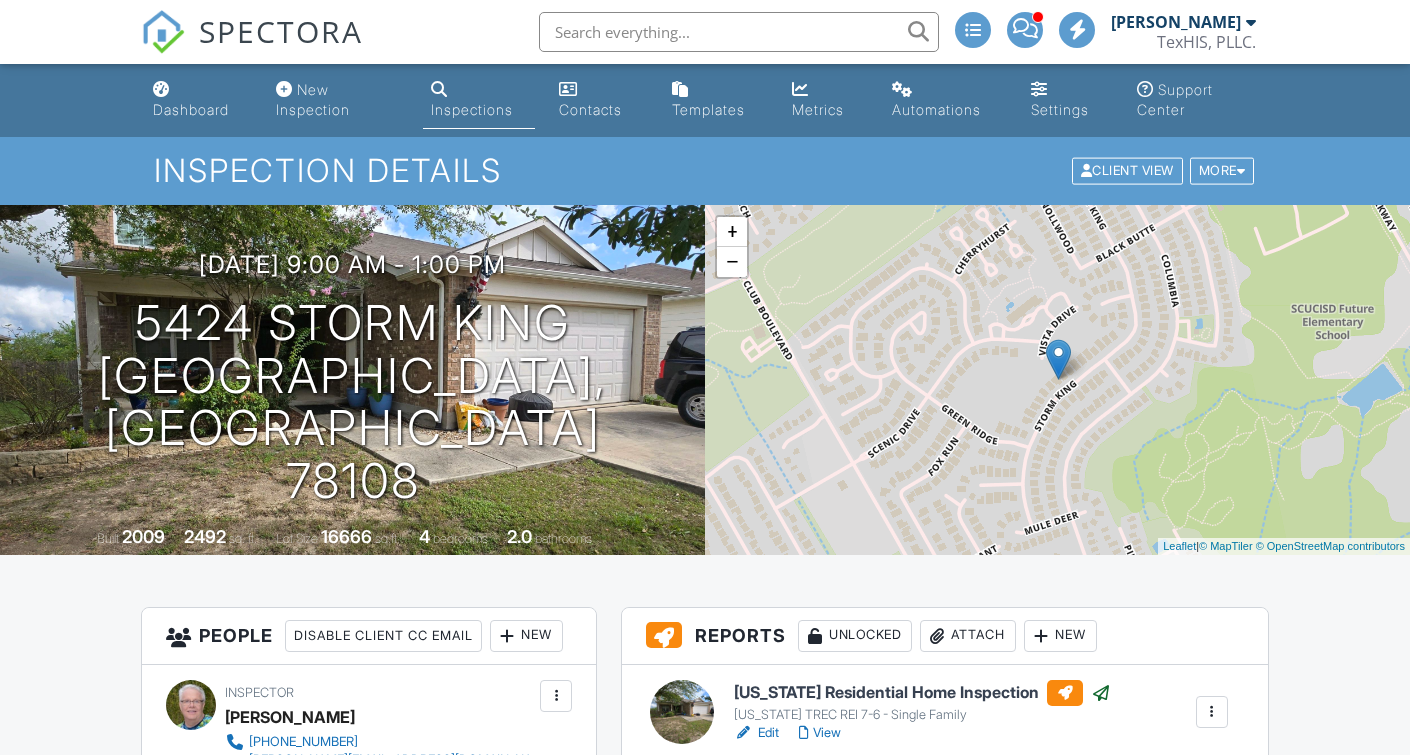 scroll, scrollTop: 0, scrollLeft: 0, axis: both 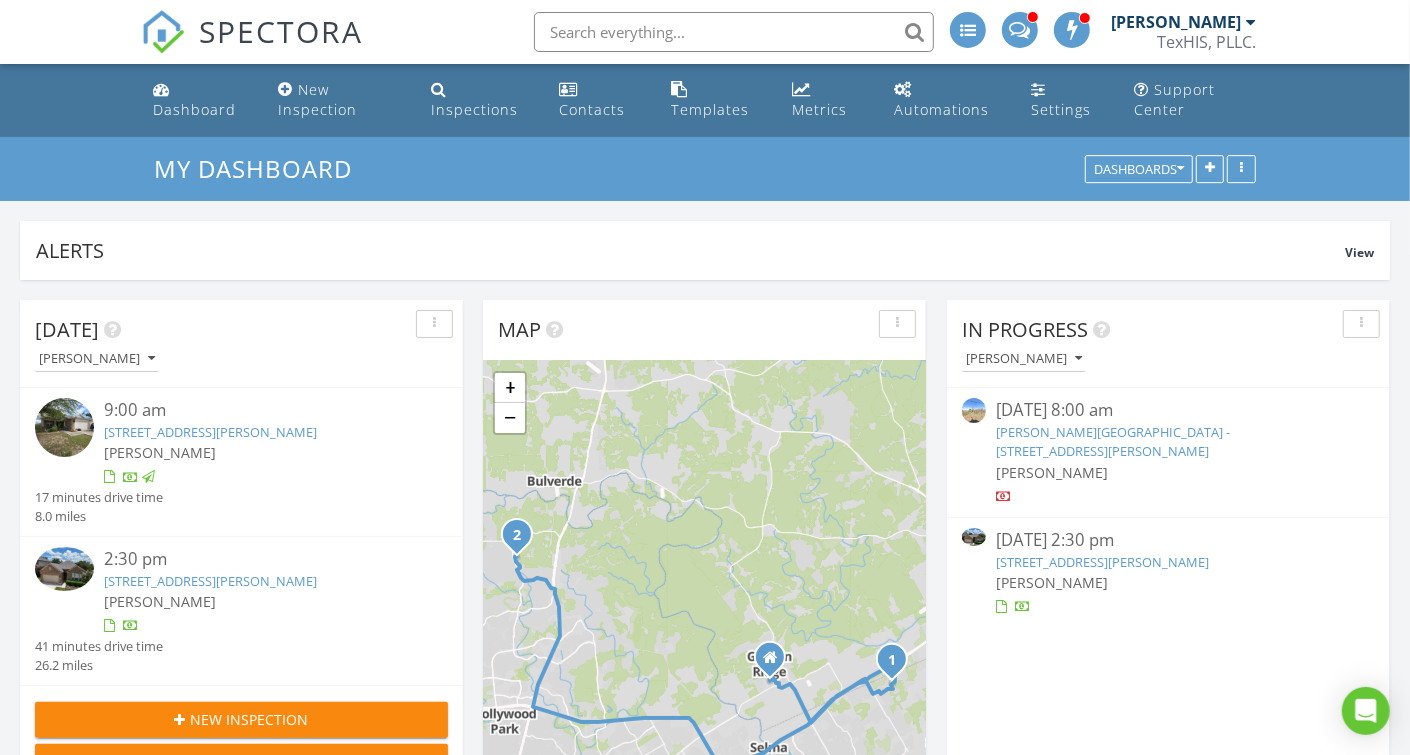 click on "[PERSON_NAME]" at bounding box center (259, 601) 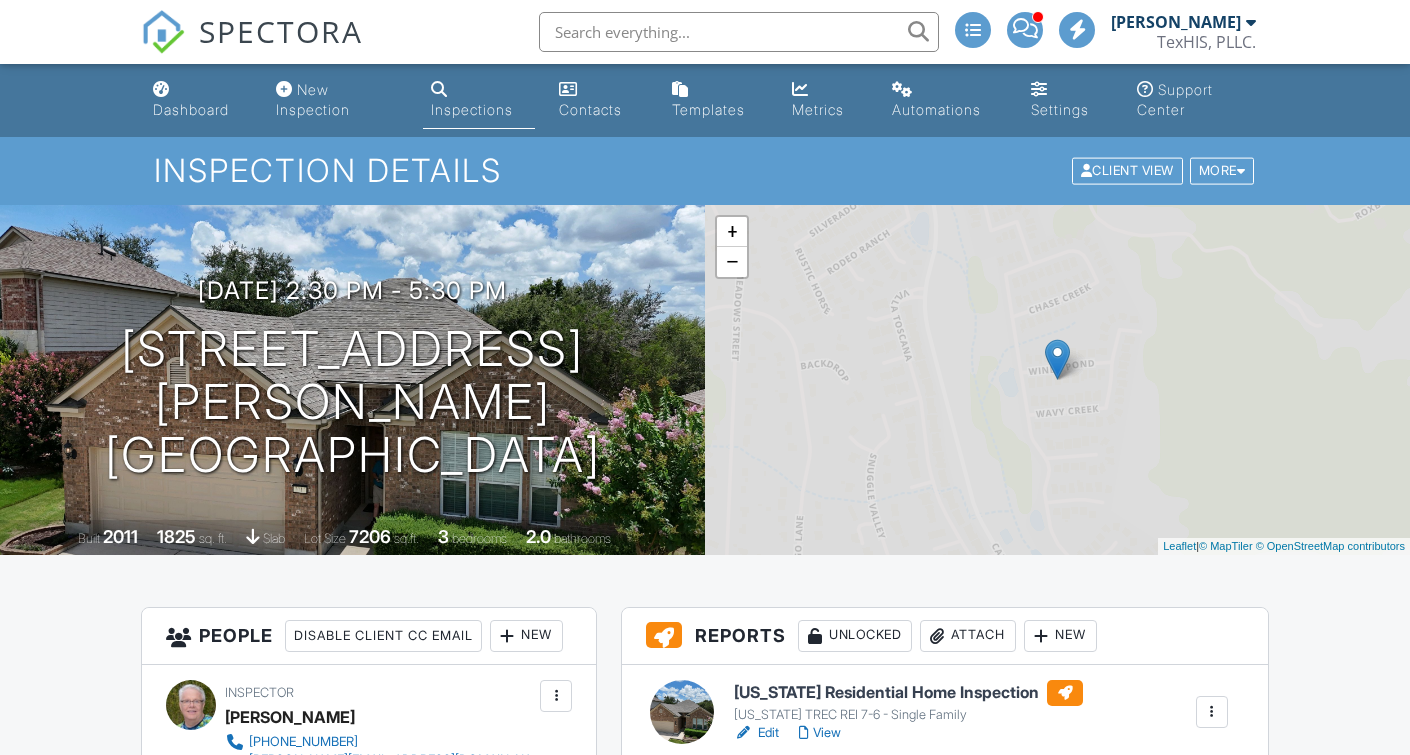 scroll, scrollTop: 0, scrollLeft: 0, axis: both 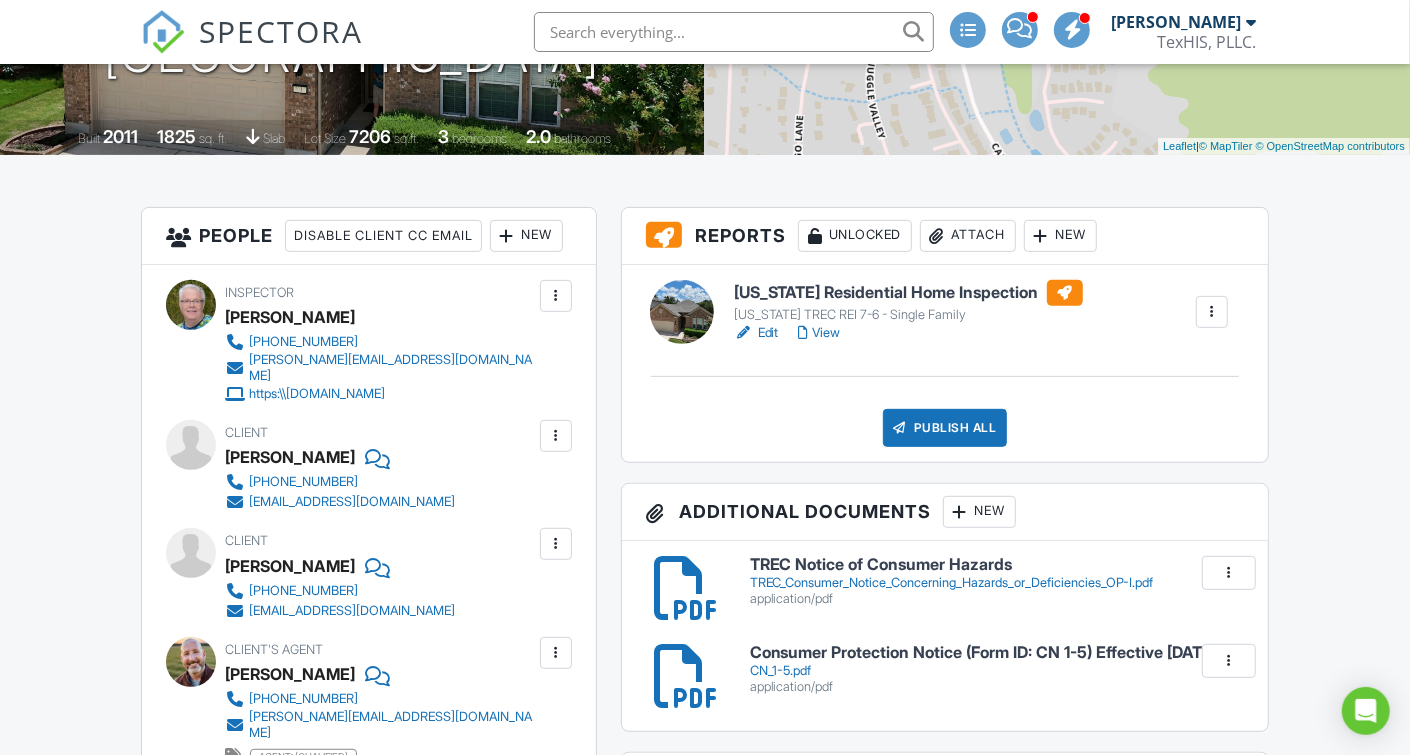 click on "[US_STATE] Residential Home Inspection" at bounding box center (908, 293) 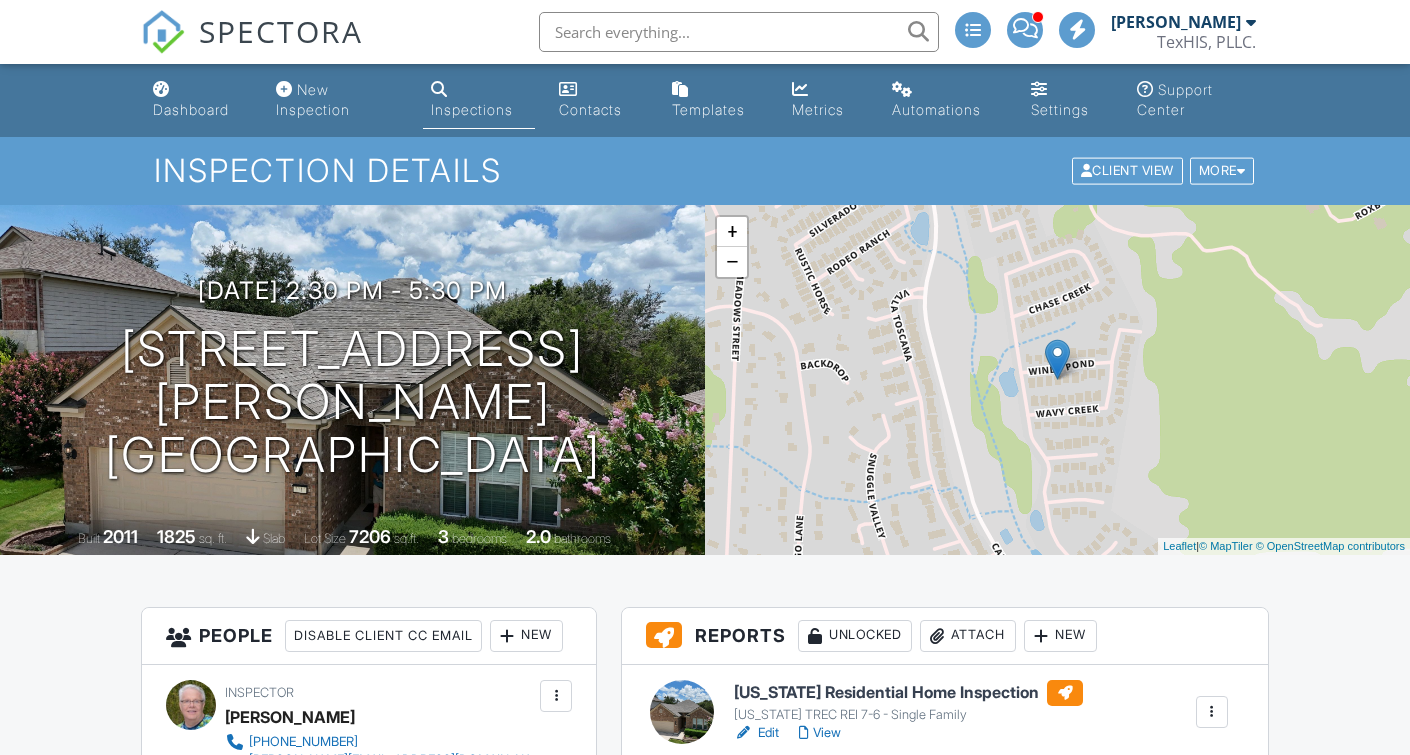 scroll, scrollTop: 0, scrollLeft: 0, axis: both 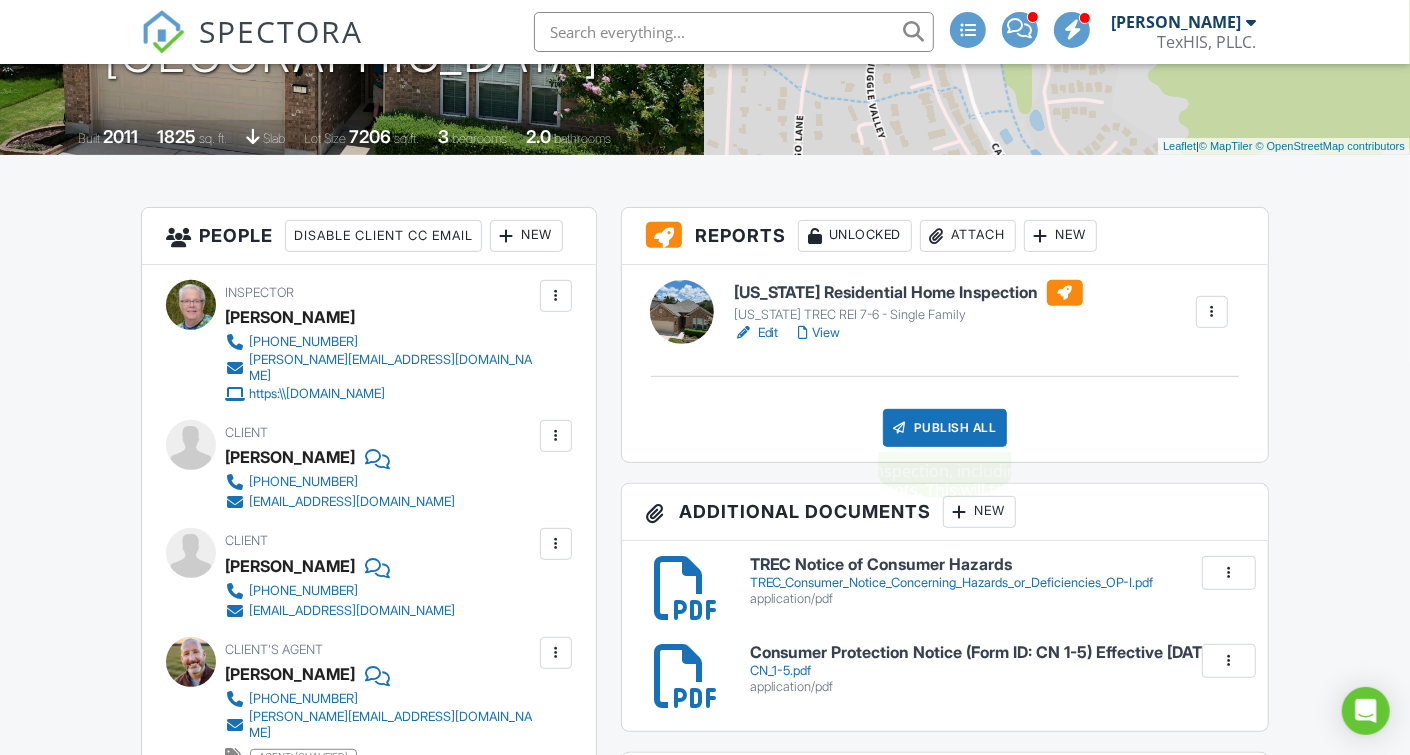 click on "Publish All" at bounding box center (945, 428) 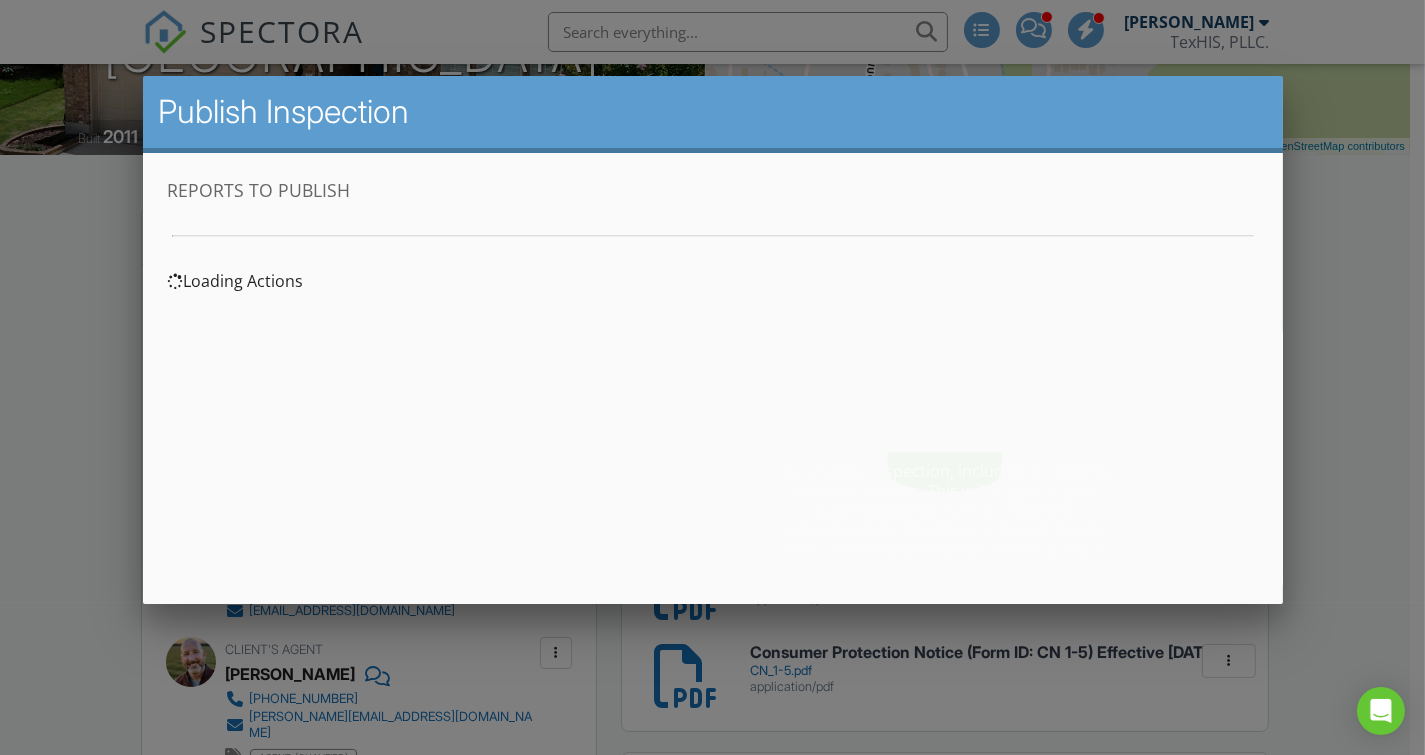 scroll, scrollTop: 0, scrollLeft: 0, axis: both 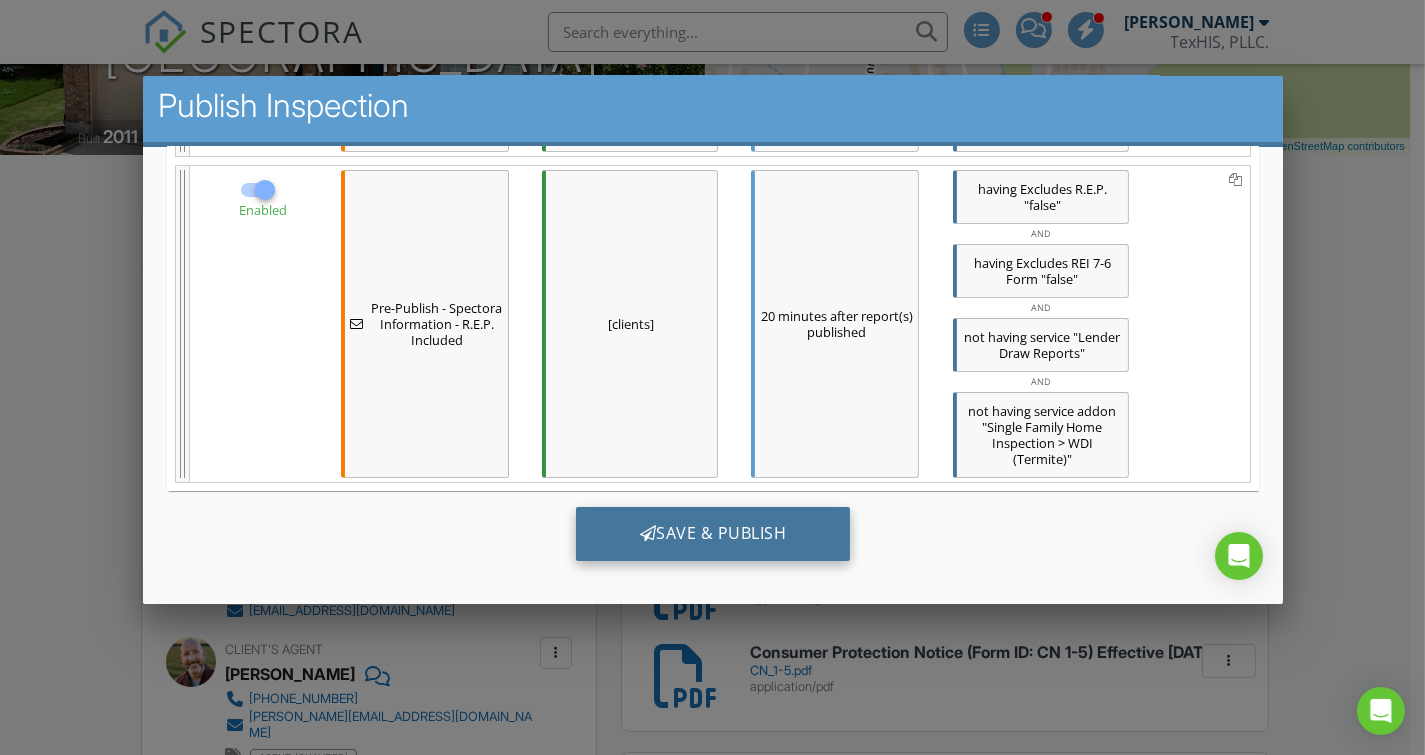 click on "Save & Publish" at bounding box center [712, 533] 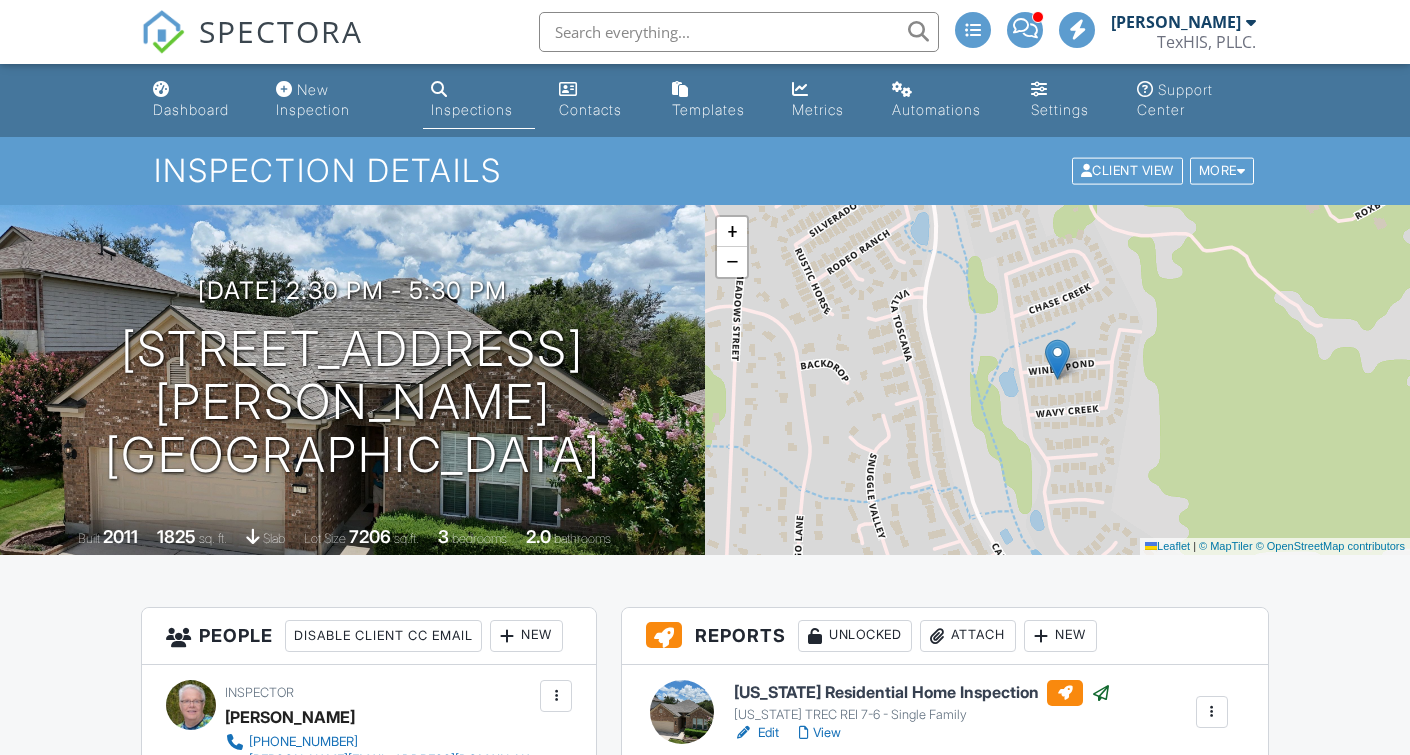 scroll, scrollTop: 0, scrollLeft: 0, axis: both 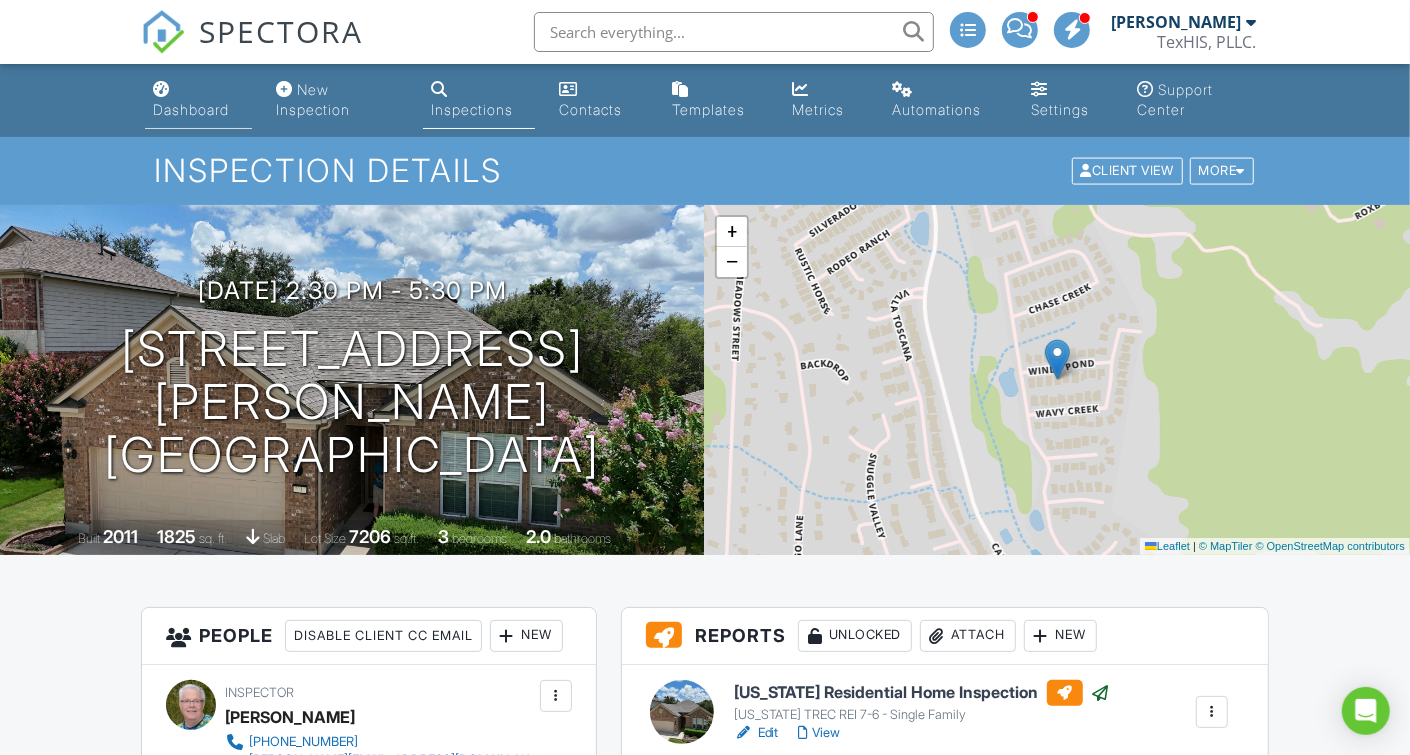 click on "Dashboard" at bounding box center [191, 109] 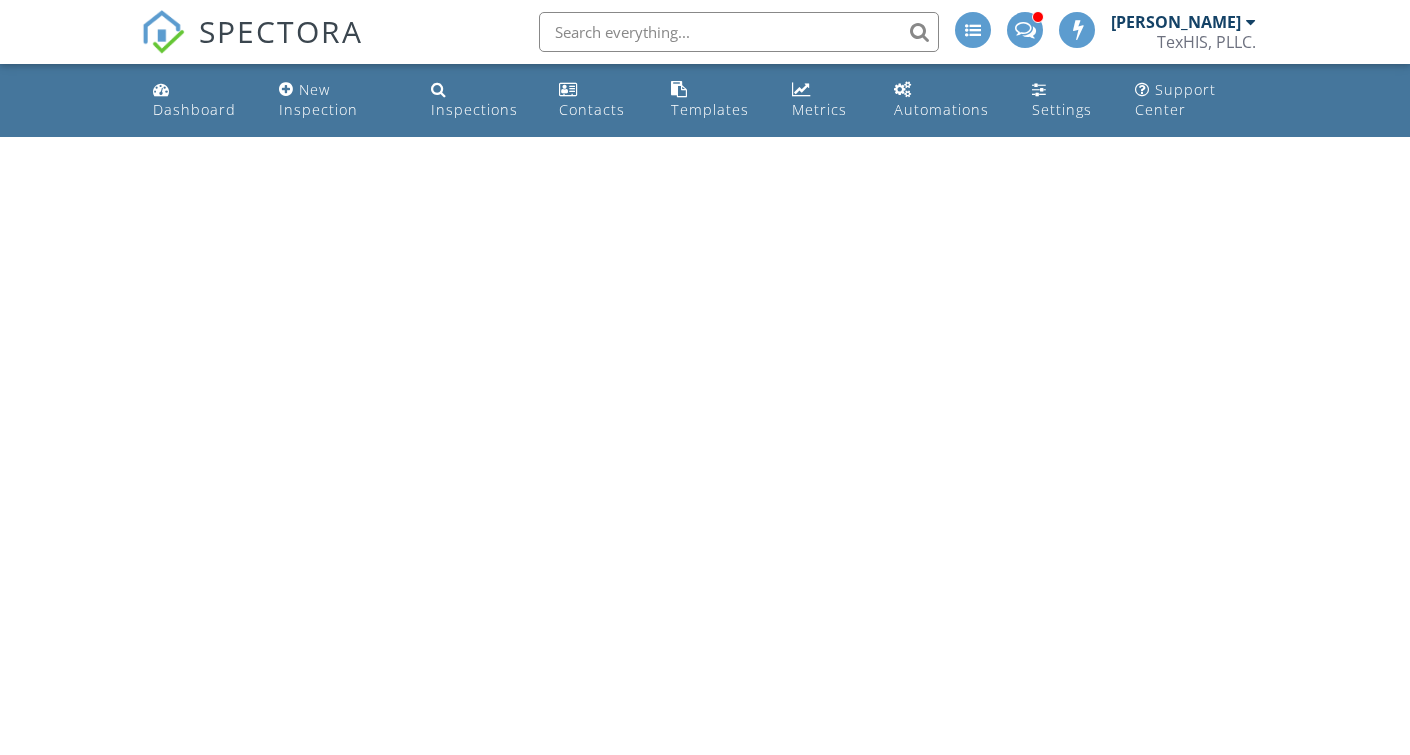 scroll, scrollTop: 0, scrollLeft: 0, axis: both 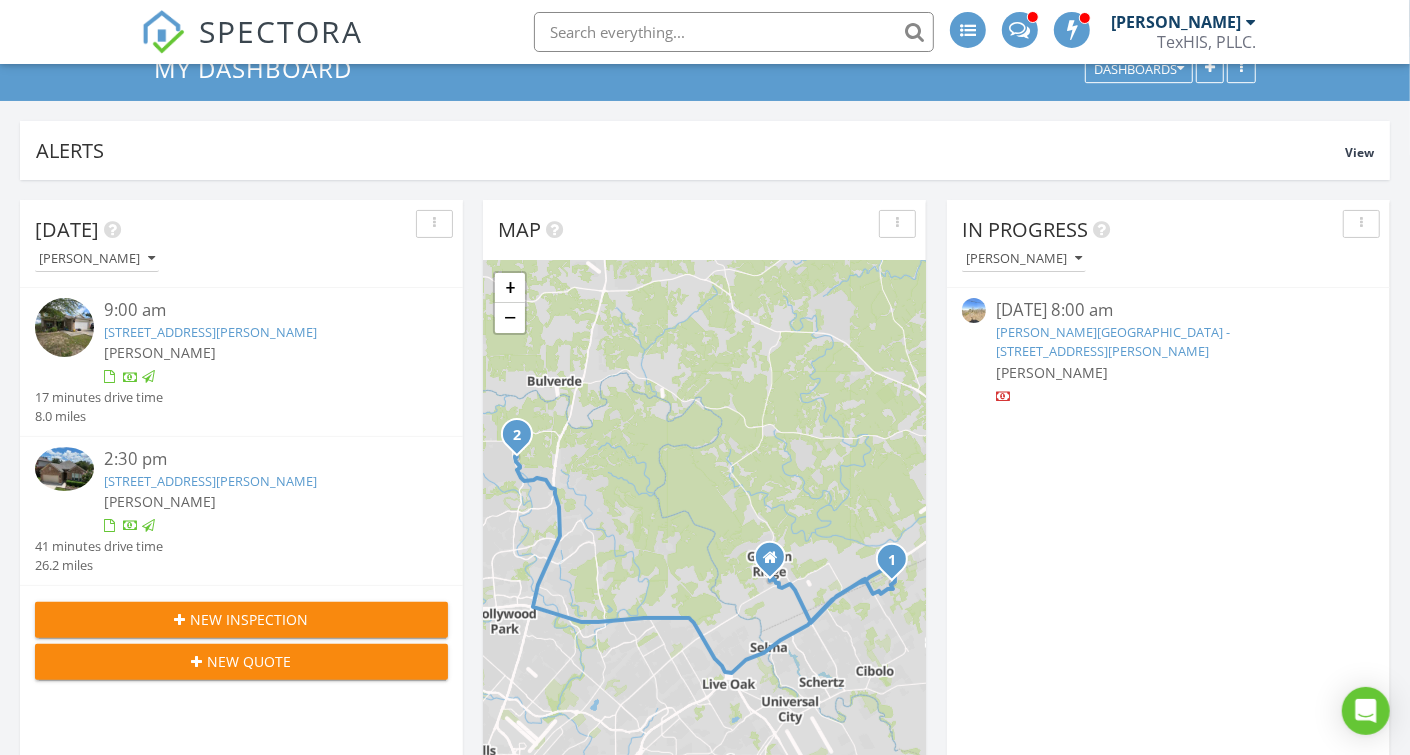 click on "[STREET_ADDRESS][PERSON_NAME]" at bounding box center (210, 481) 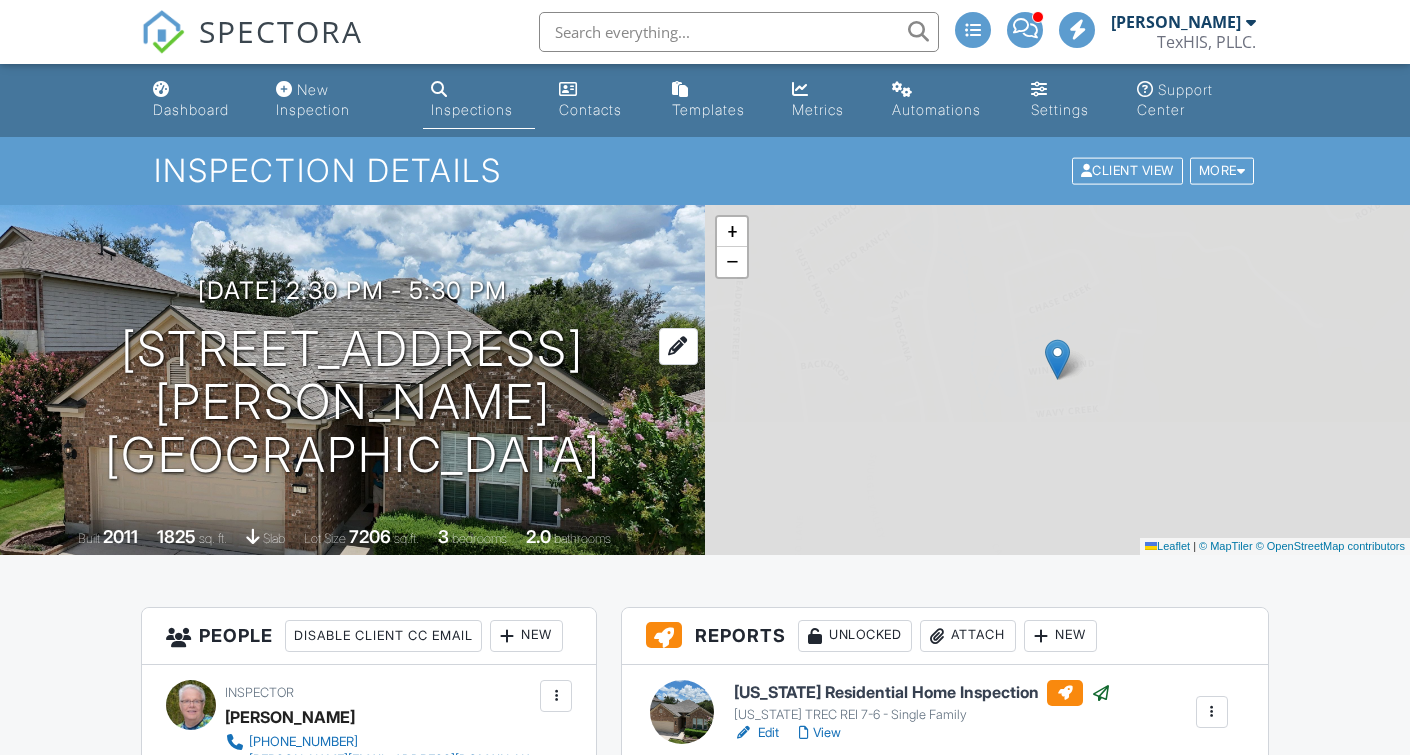 scroll, scrollTop: 0, scrollLeft: 0, axis: both 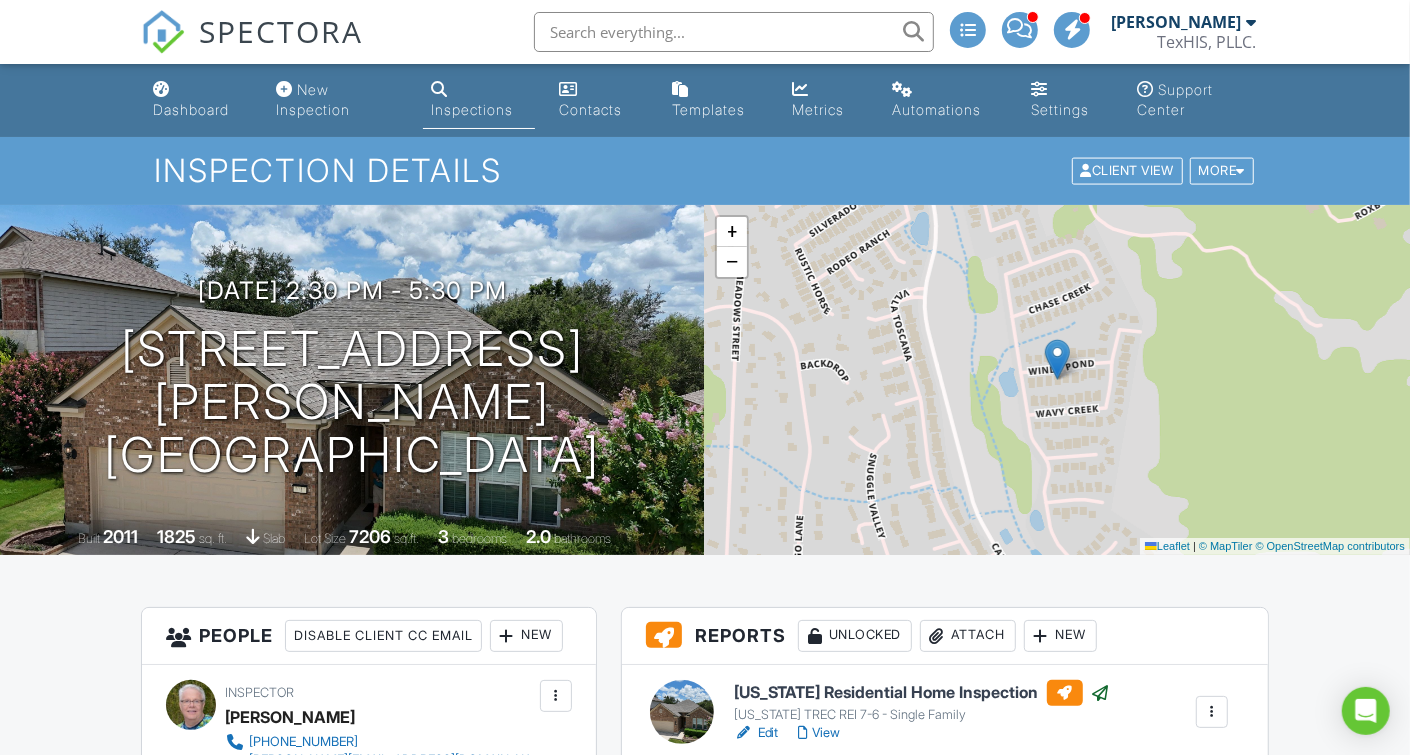 click on "All emails and texts are disabled for this inspection!
All emails and texts have been disabled for this inspection. This may have happened due to someone manually disabling them or this inspection being unconfirmed when it was scheduled. To re-enable emails and texts for this inspection, click the button below.
Turn on emails and texts
Reports
Unlocked
Attach
New
Texas Residential Home Inspection
Texas TREC REI 7-6 - Single Family
Edit
View
Copy
Reinspection Report
View Log
RRB Log
Delete
Published at 07/09/2025  7:15 PM
Resend Email/Text
Publish report?
Before publishing from the web, click "Preview/Publish" in the Report Editor to save your changes ( don't know where that is? ). If this is not clicked, your latest changes may not appear in the report.
Cancel
Publish" at bounding box center (705, 2532) 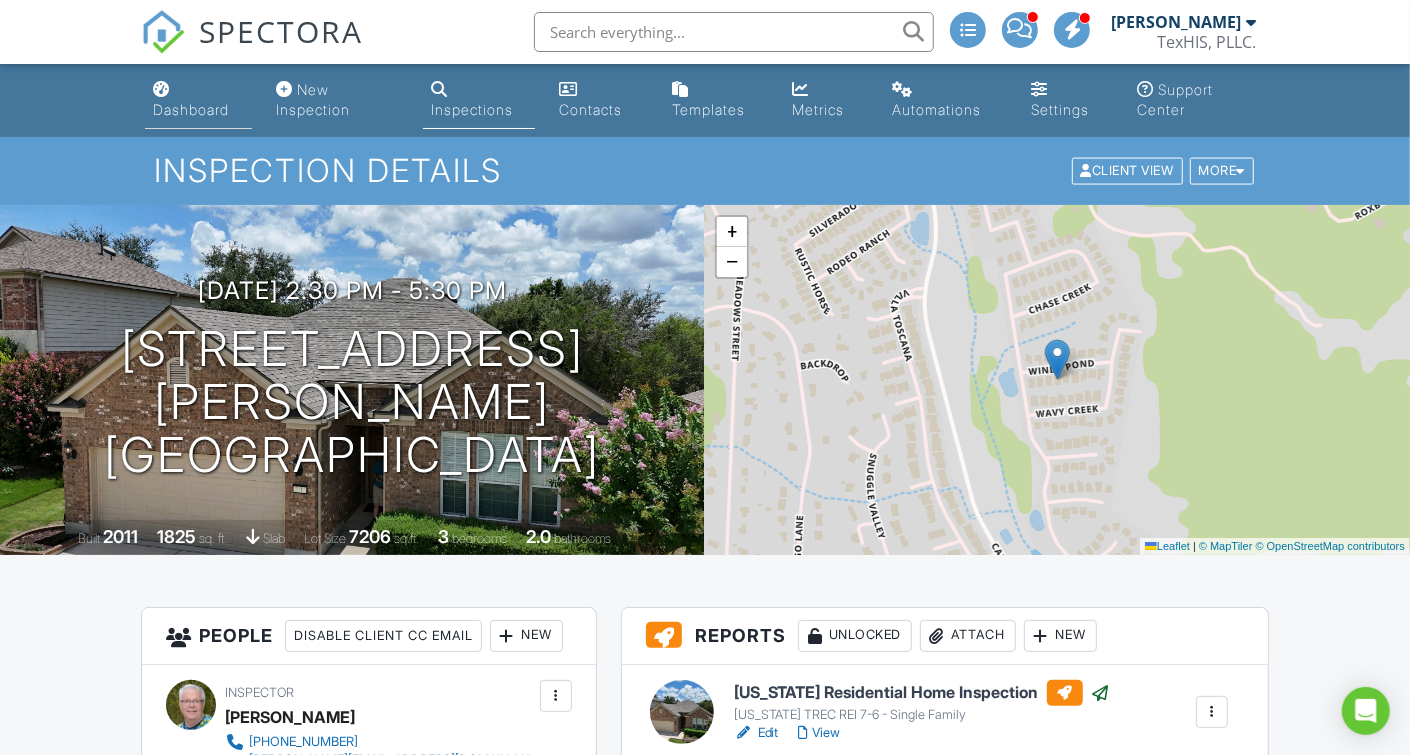 click on "Dashboard" at bounding box center (191, 109) 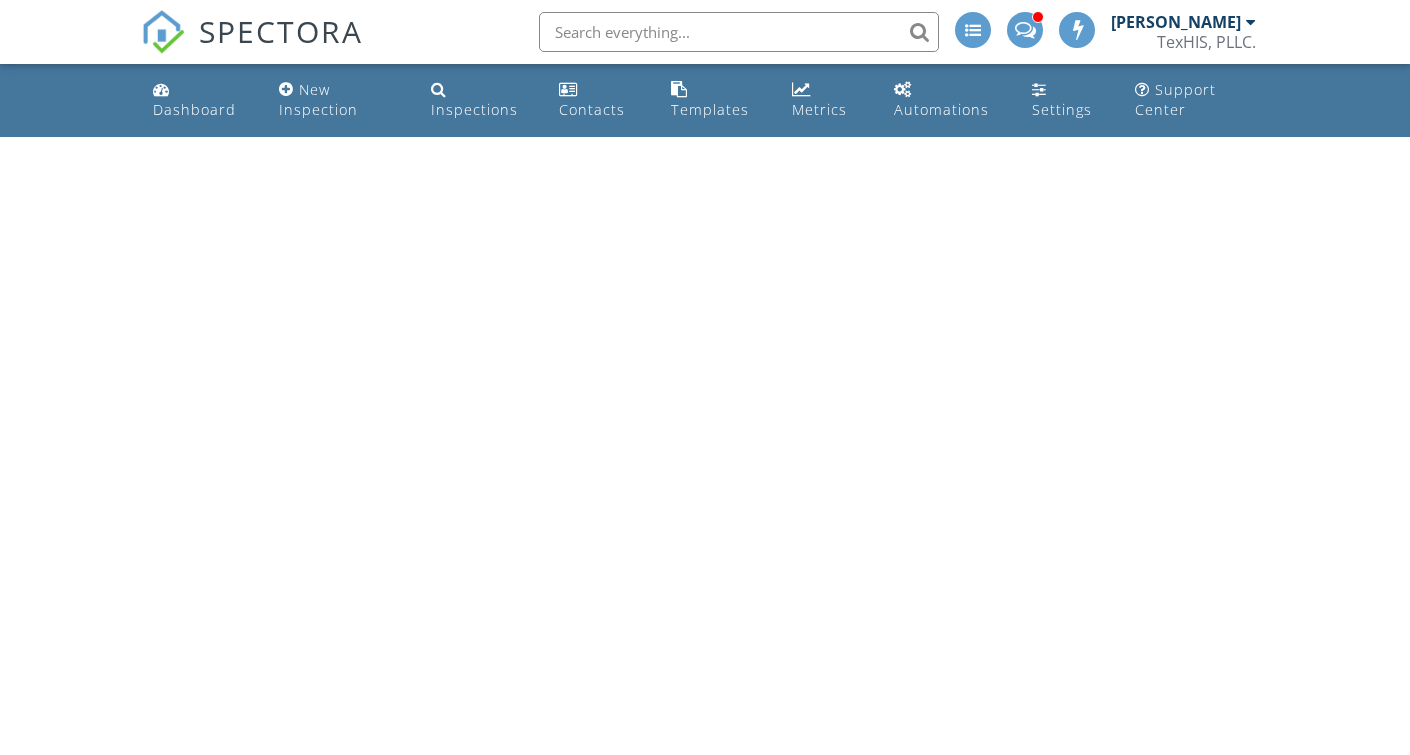 scroll, scrollTop: 0, scrollLeft: 0, axis: both 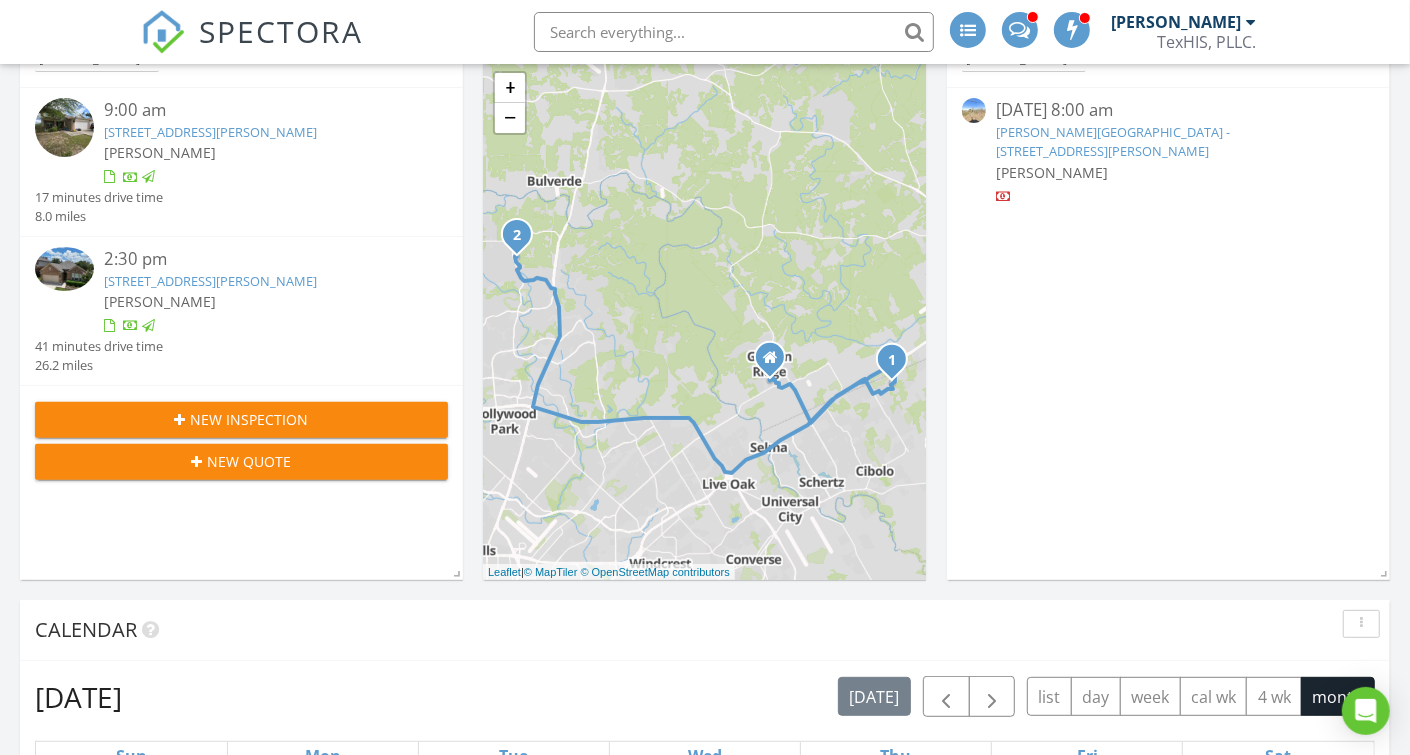 click on "5424 Storm King, Schertz, TX 78108" at bounding box center [210, 132] 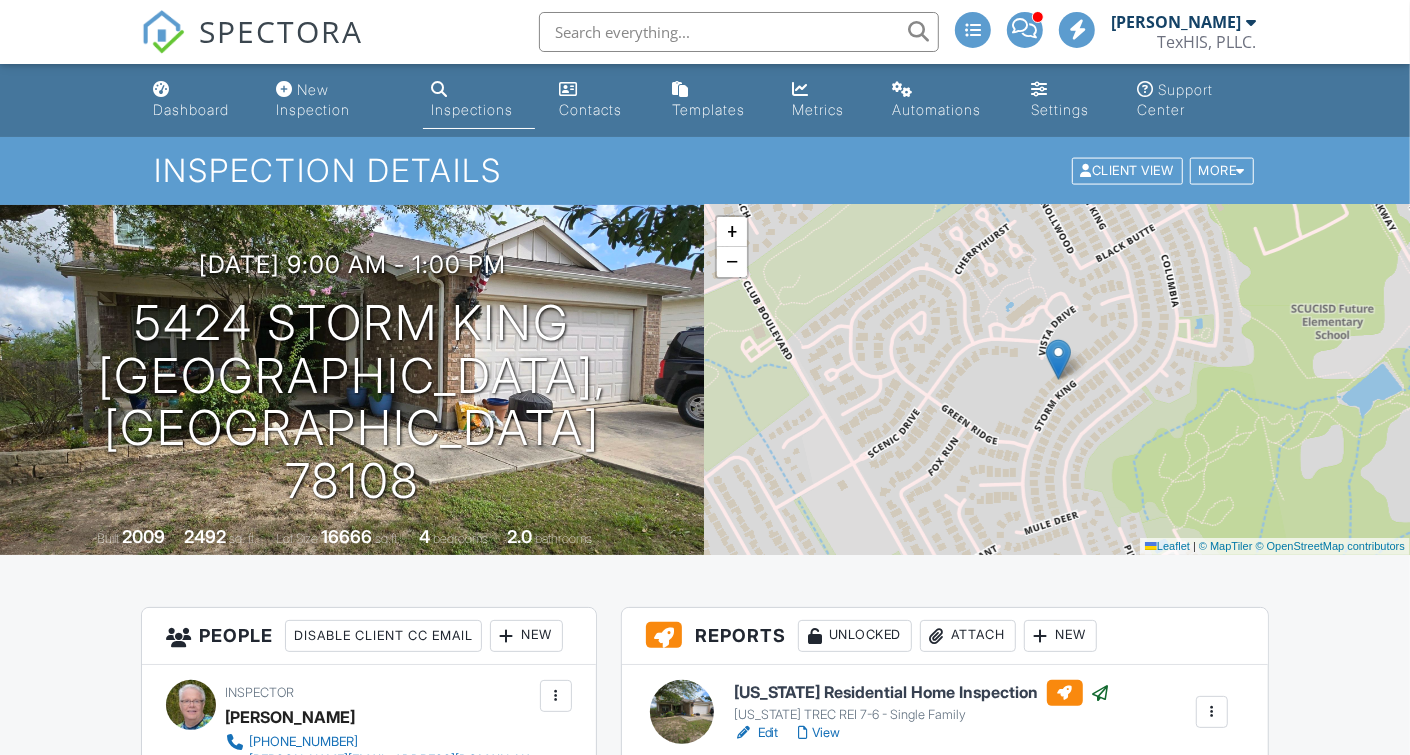 scroll, scrollTop: 442, scrollLeft: 0, axis: vertical 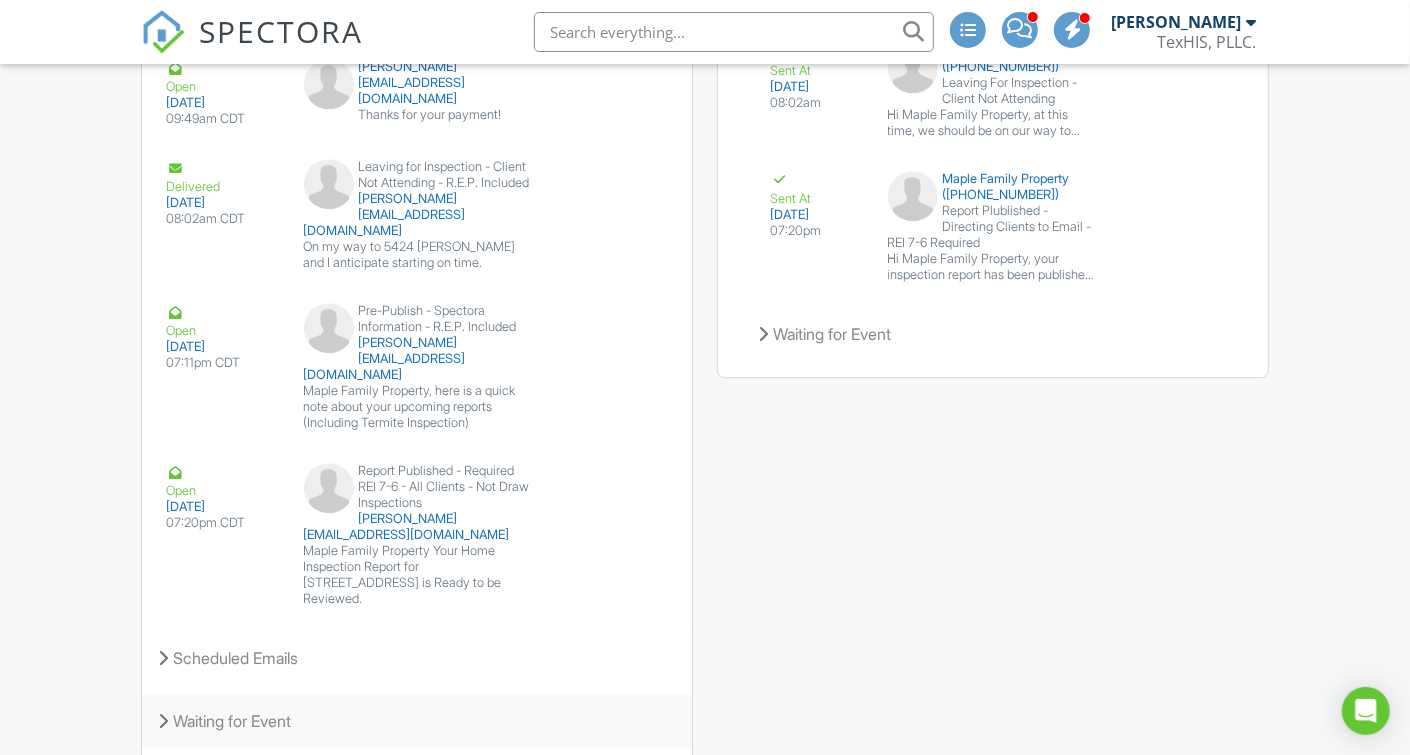 click at bounding box center [163, 721] 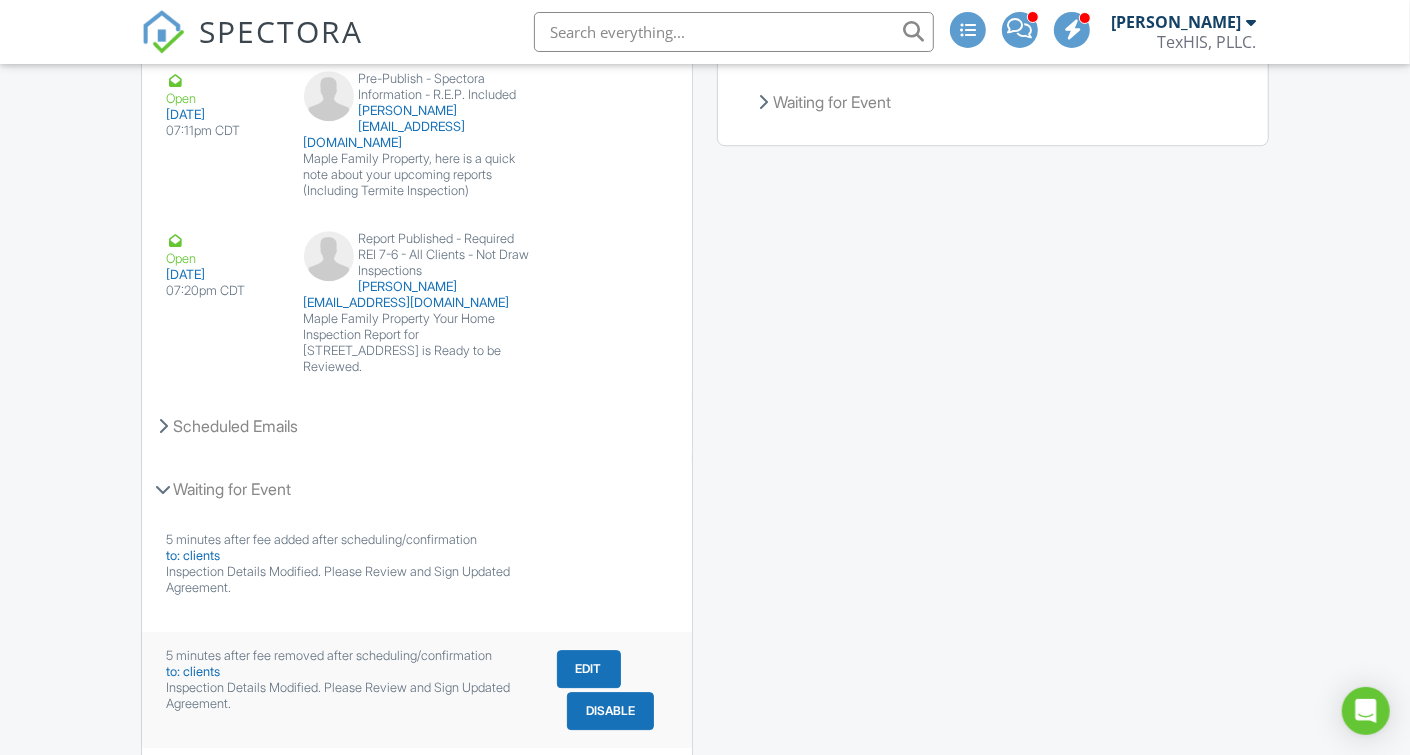 scroll, scrollTop: 3564, scrollLeft: 0, axis: vertical 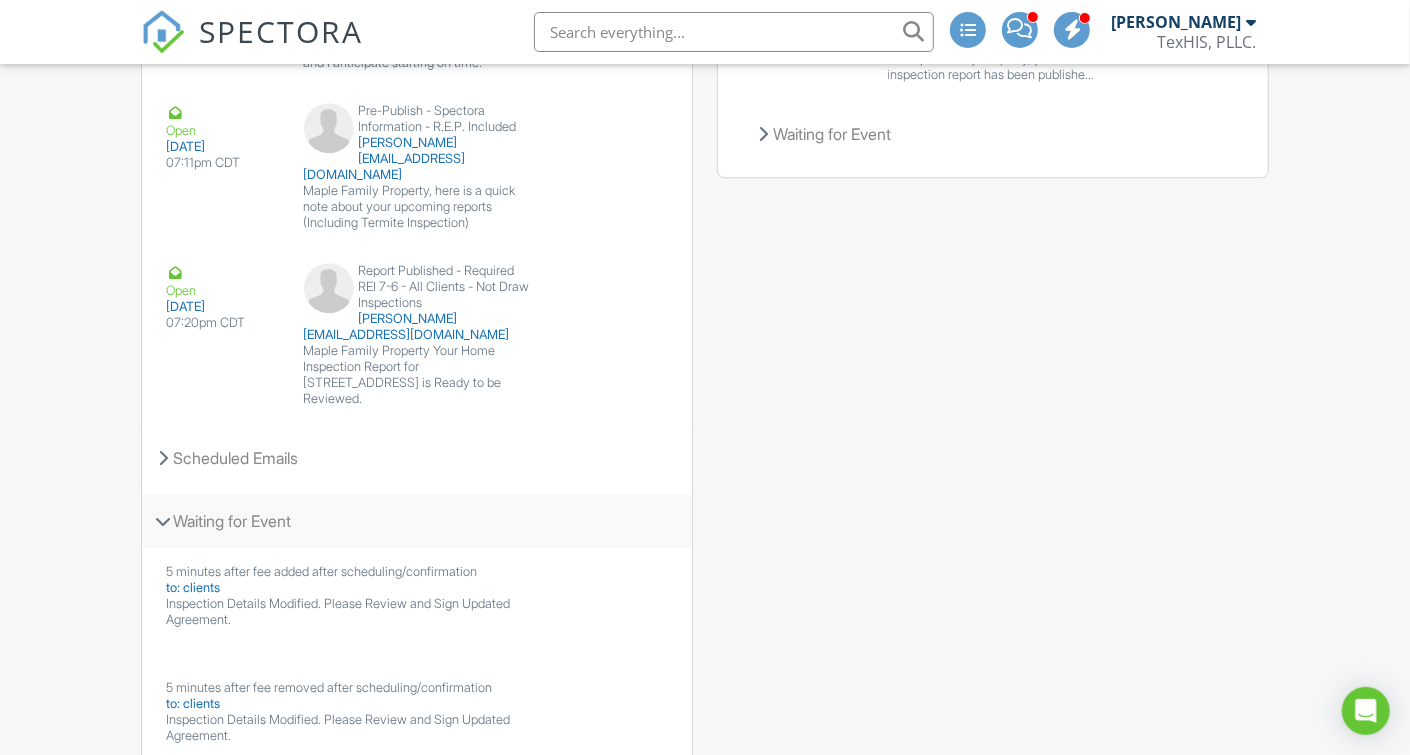click on "Waiting for Event" at bounding box center (417, 521) 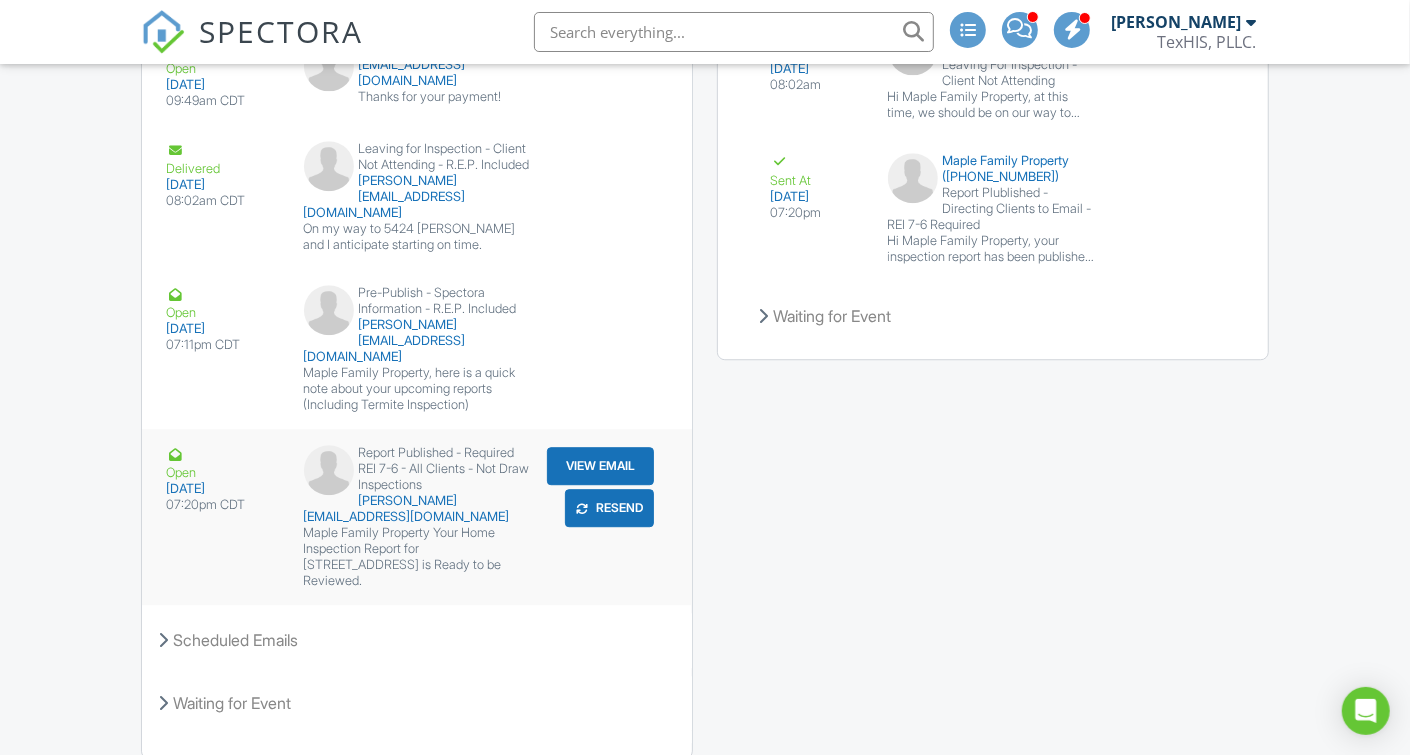 scroll, scrollTop: 3364, scrollLeft: 0, axis: vertical 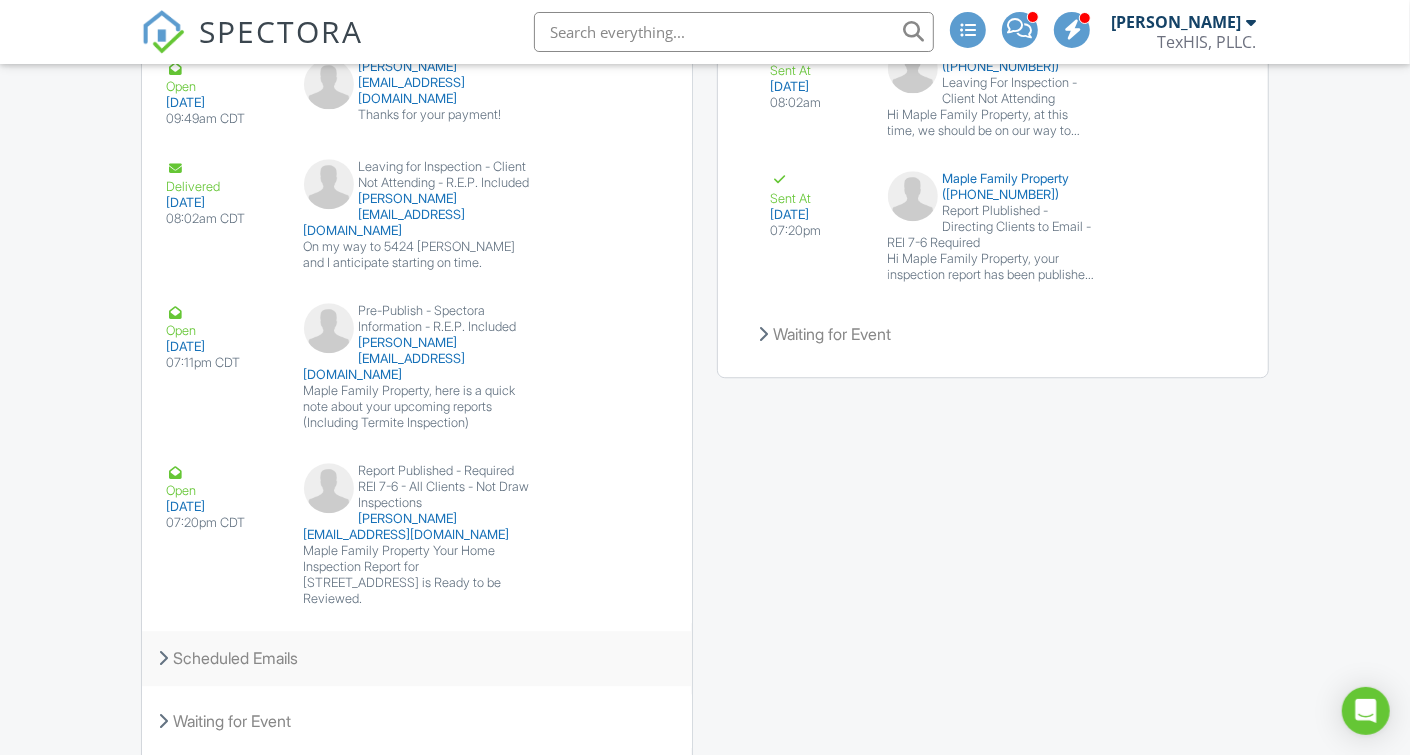 click on "Scheduled Emails" at bounding box center (417, 658) 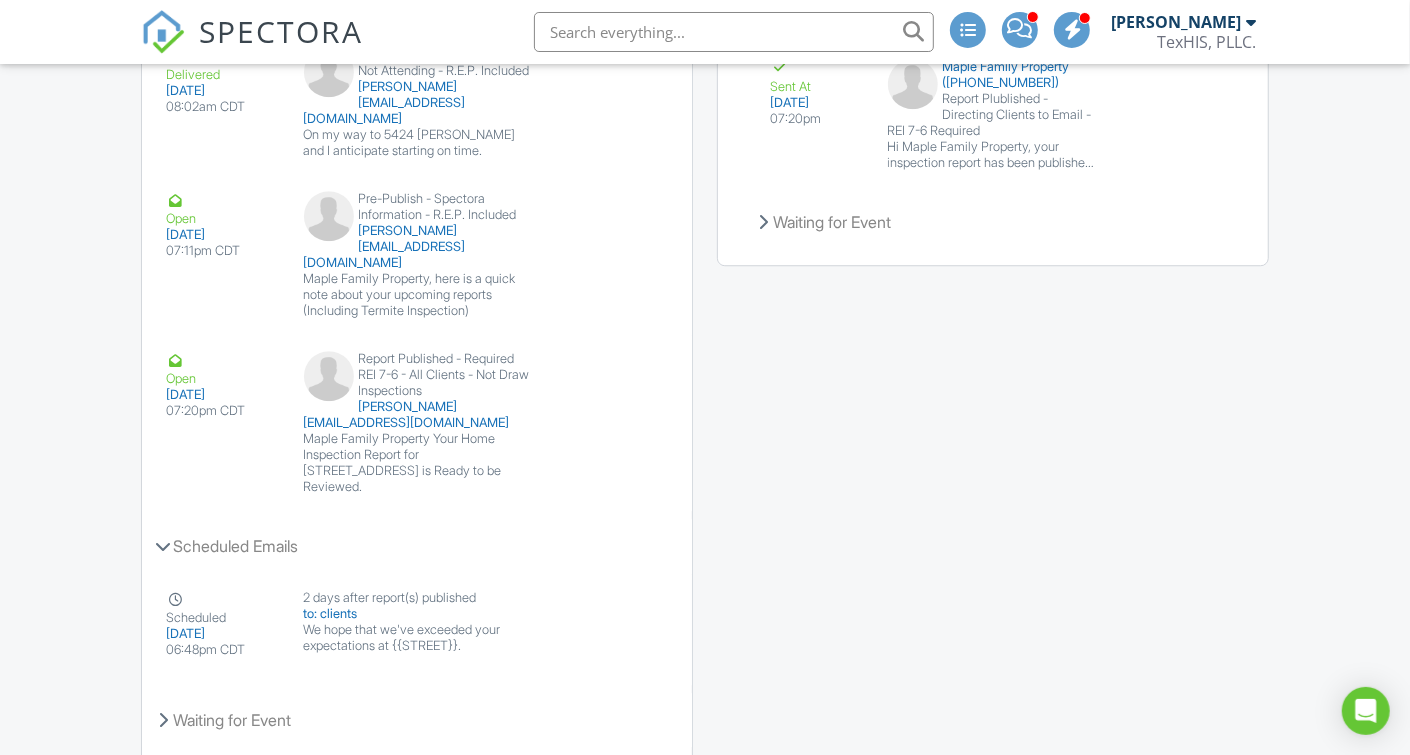 scroll, scrollTop: 3480, scrollLeft: 0, axis: vertical 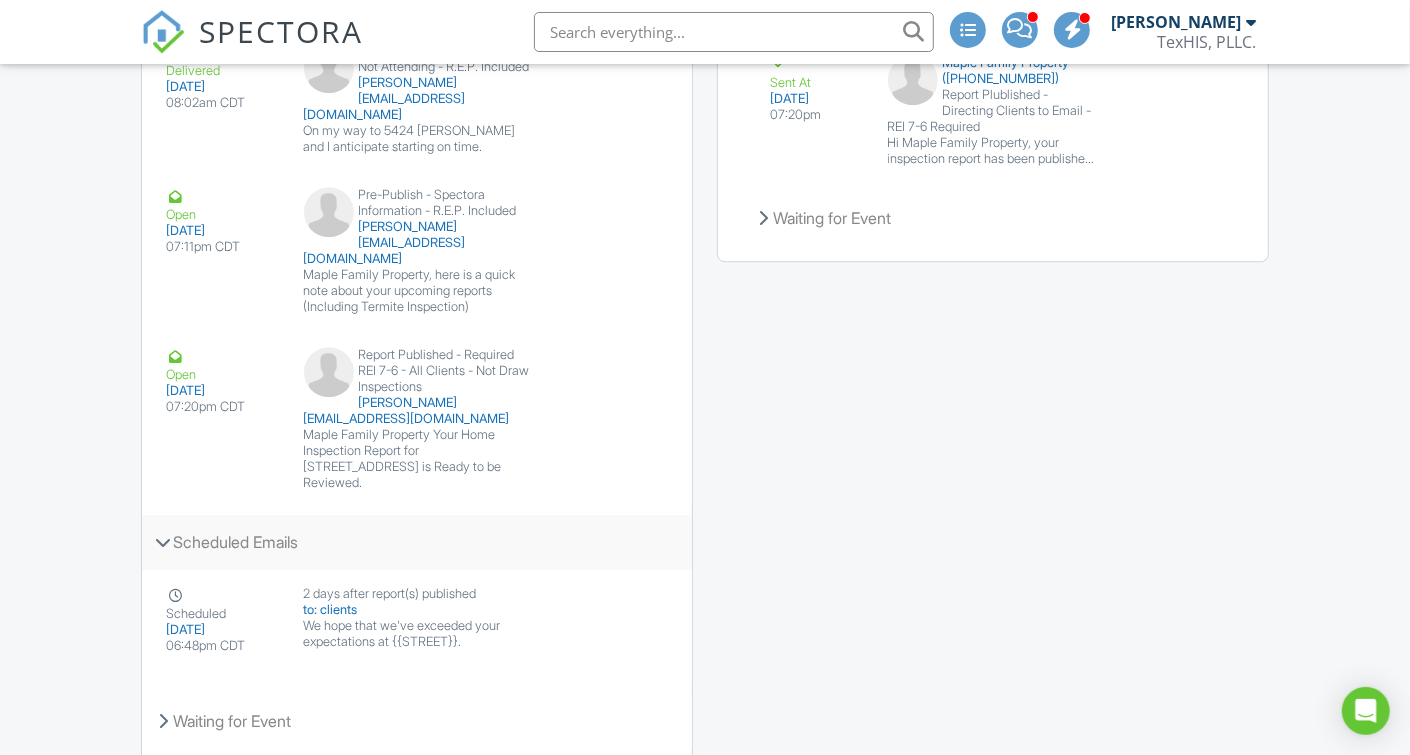 click at bounding box center [163, 542] 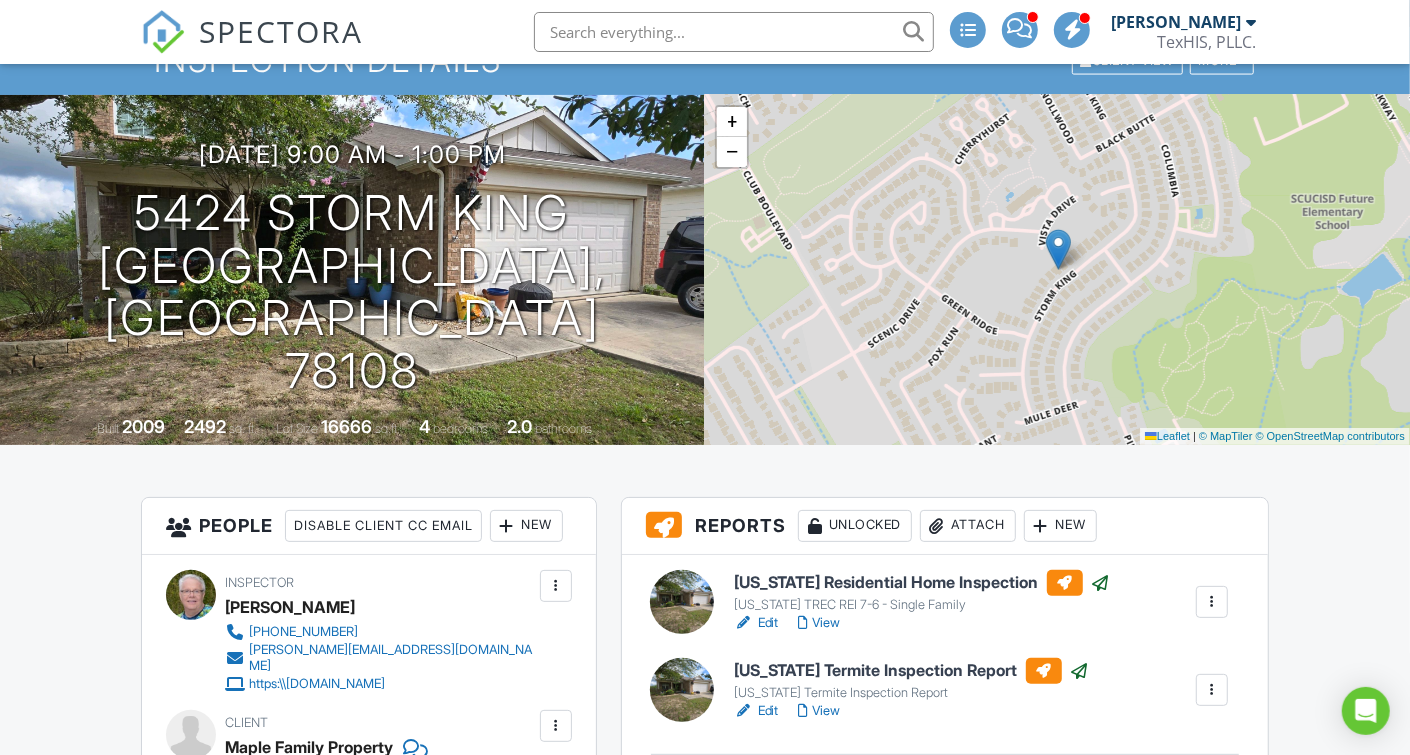 scroll, scrollTop: 400, scrollLeft: 0, axis: vertical 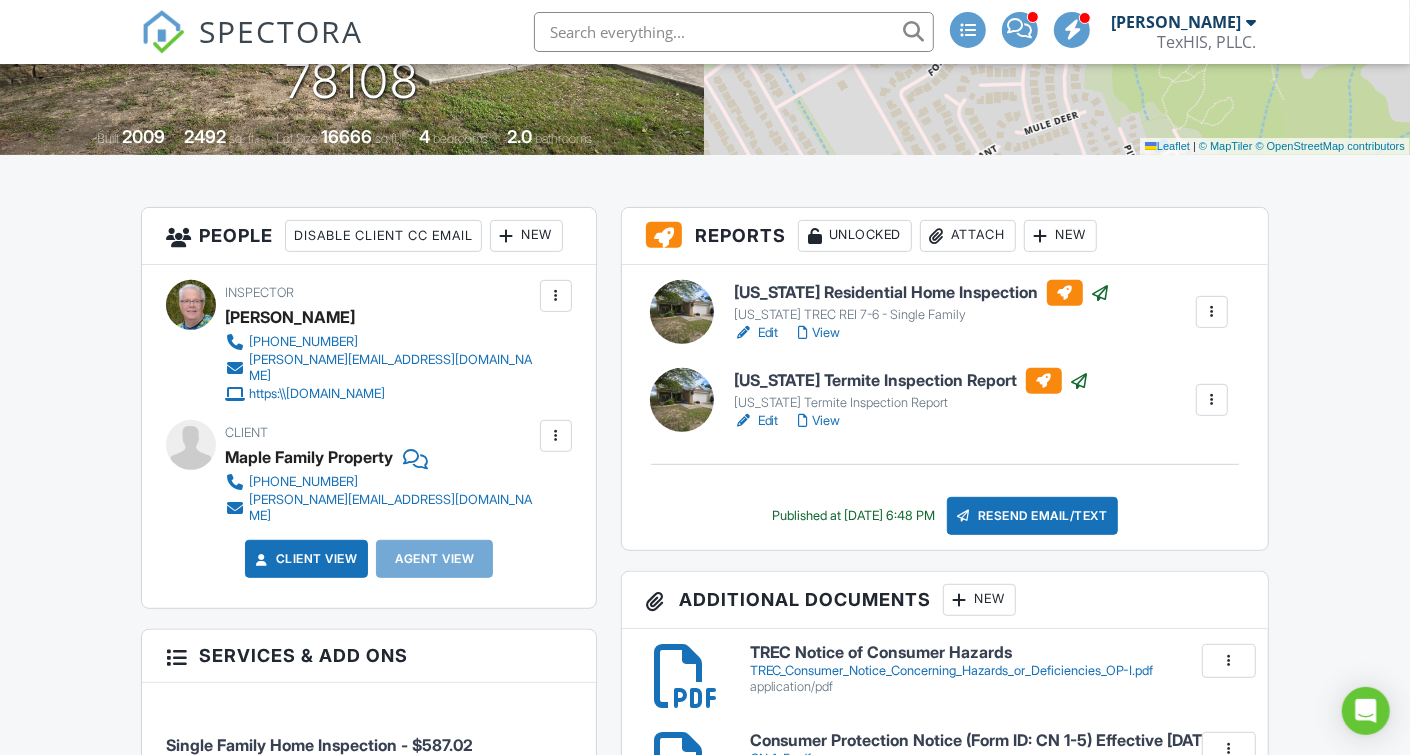 click on "View" at bounding box center (820, 421) 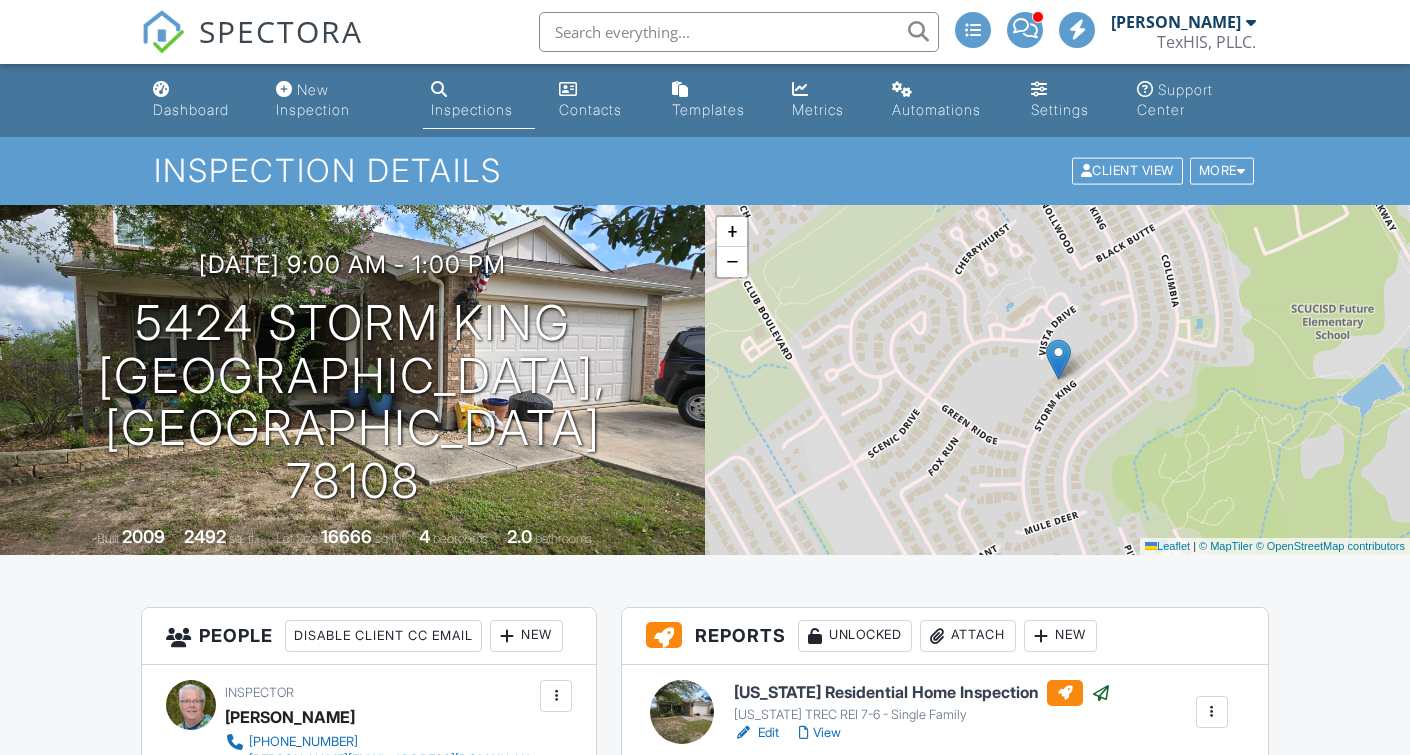 scroll, scrollTop: 400, scrollLeft: 0, axis: vertical 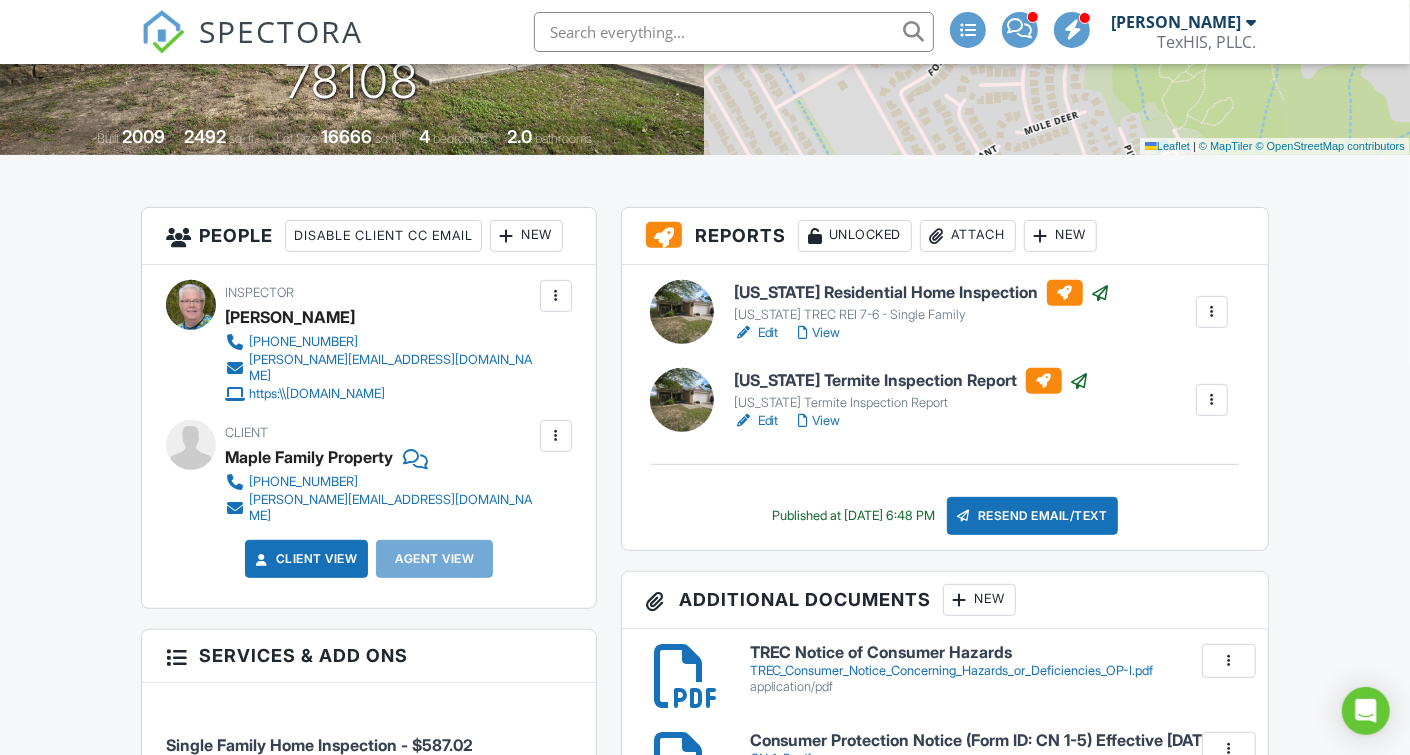 click on "View" at bounding box center [820, 333] 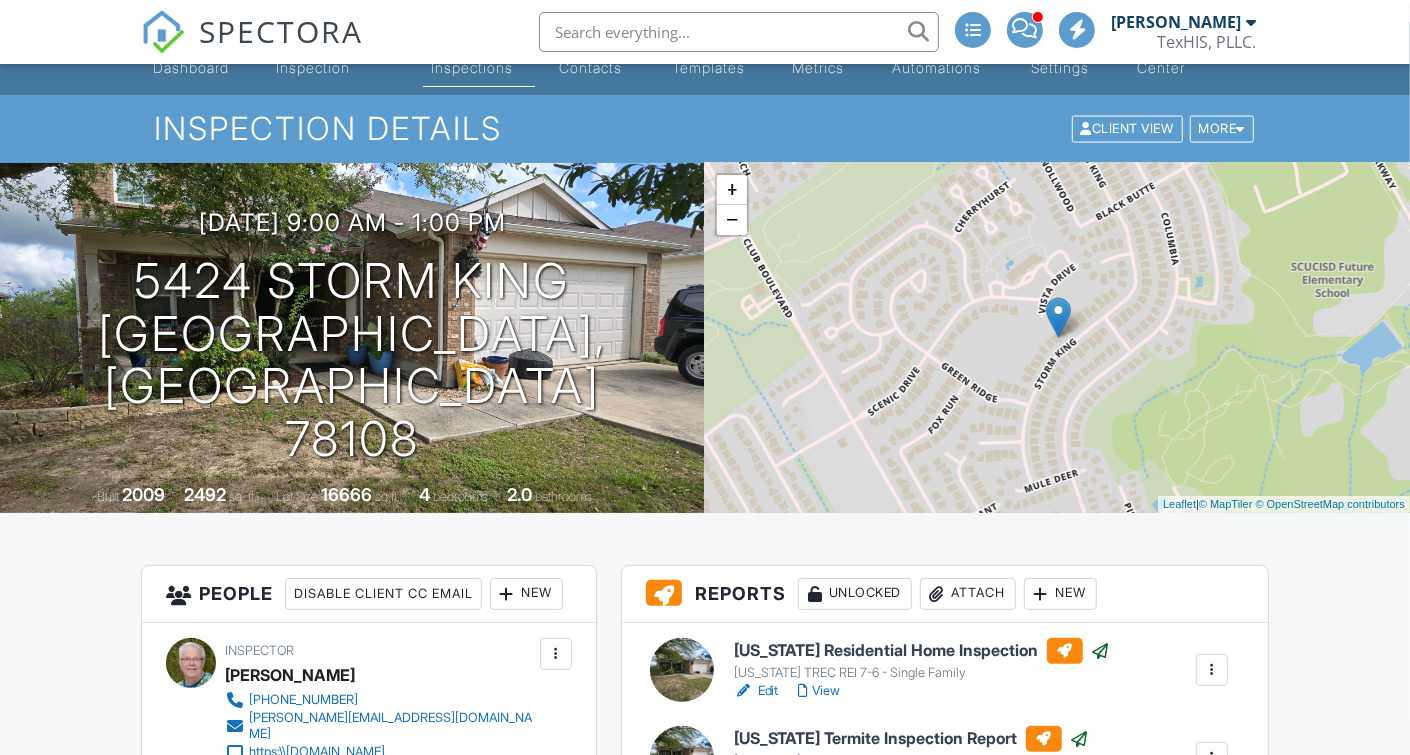 scroll, scrollTop: 182, scrollLeft: 0, axis: vertical 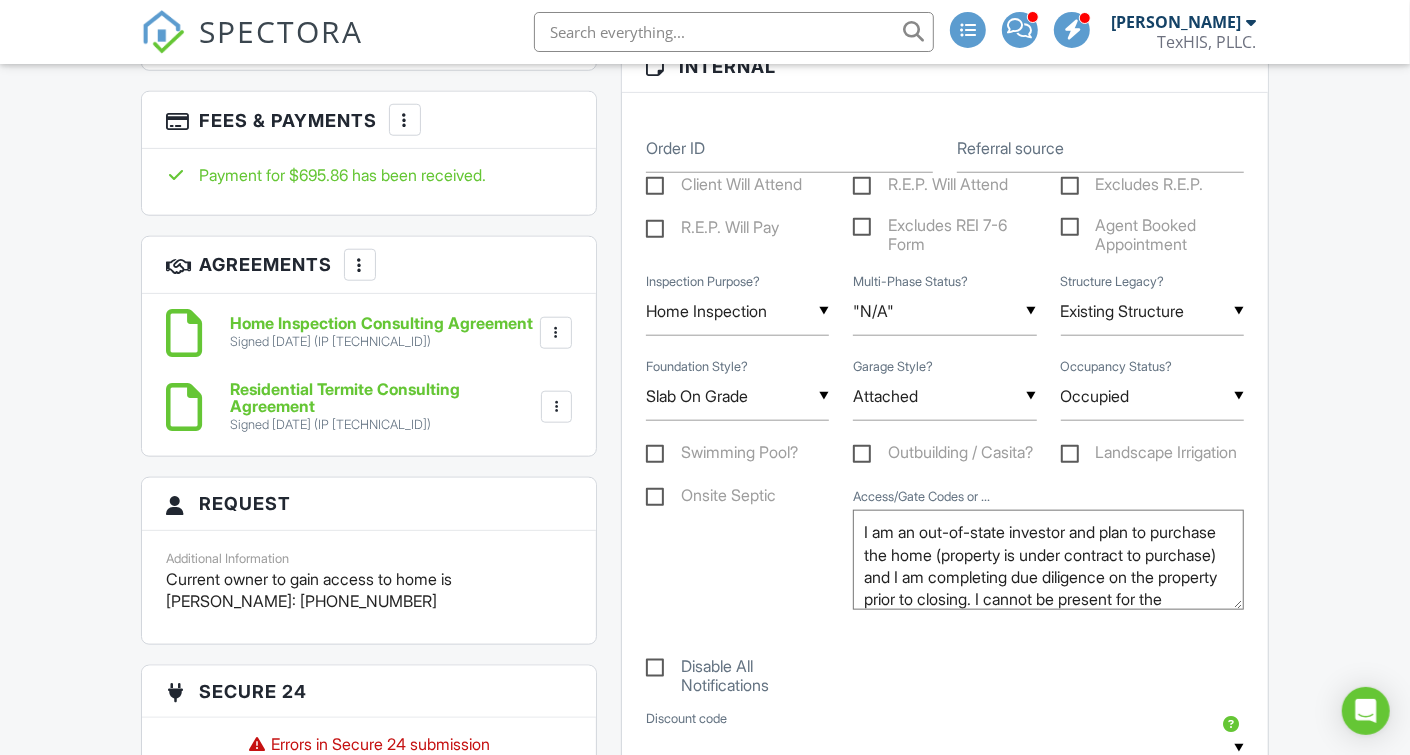 click at bounding box center [556, 333] 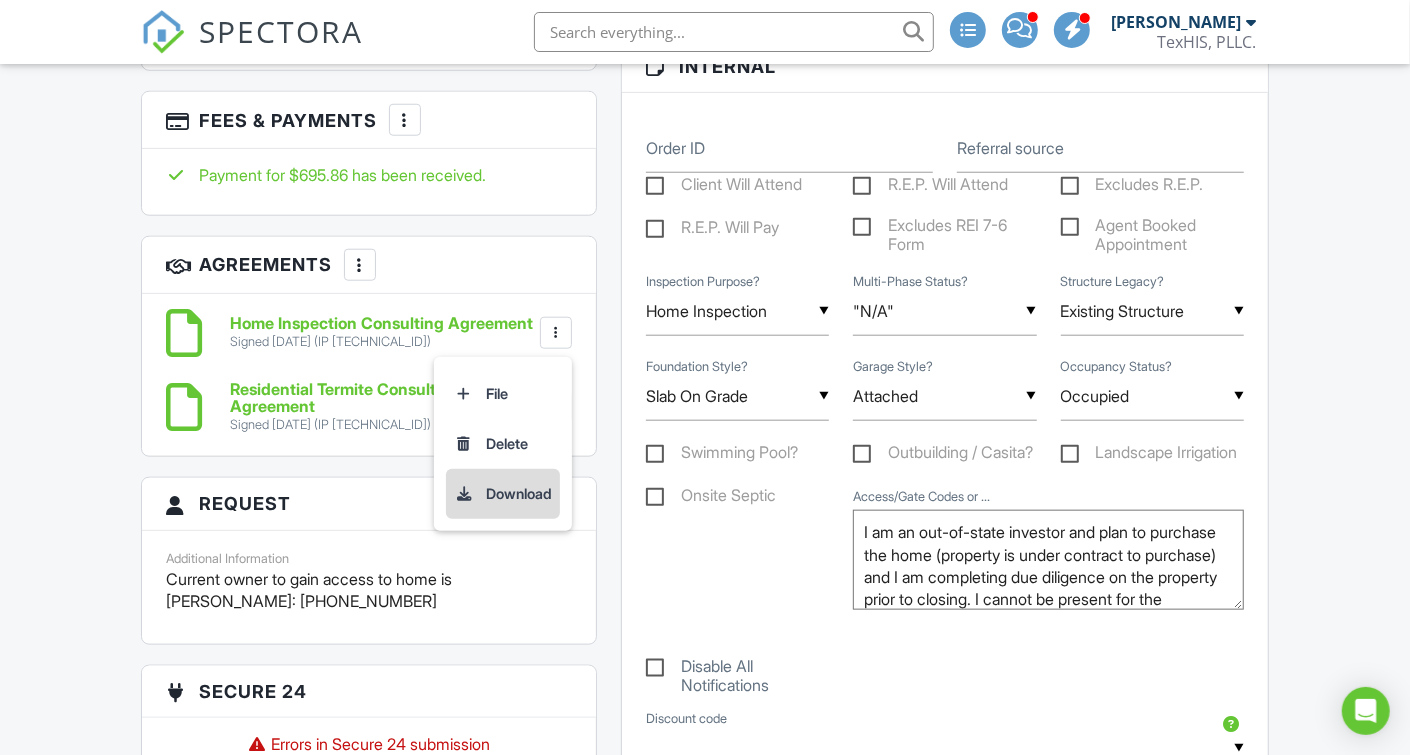 click on "Download" at bounding box center (503, 494) 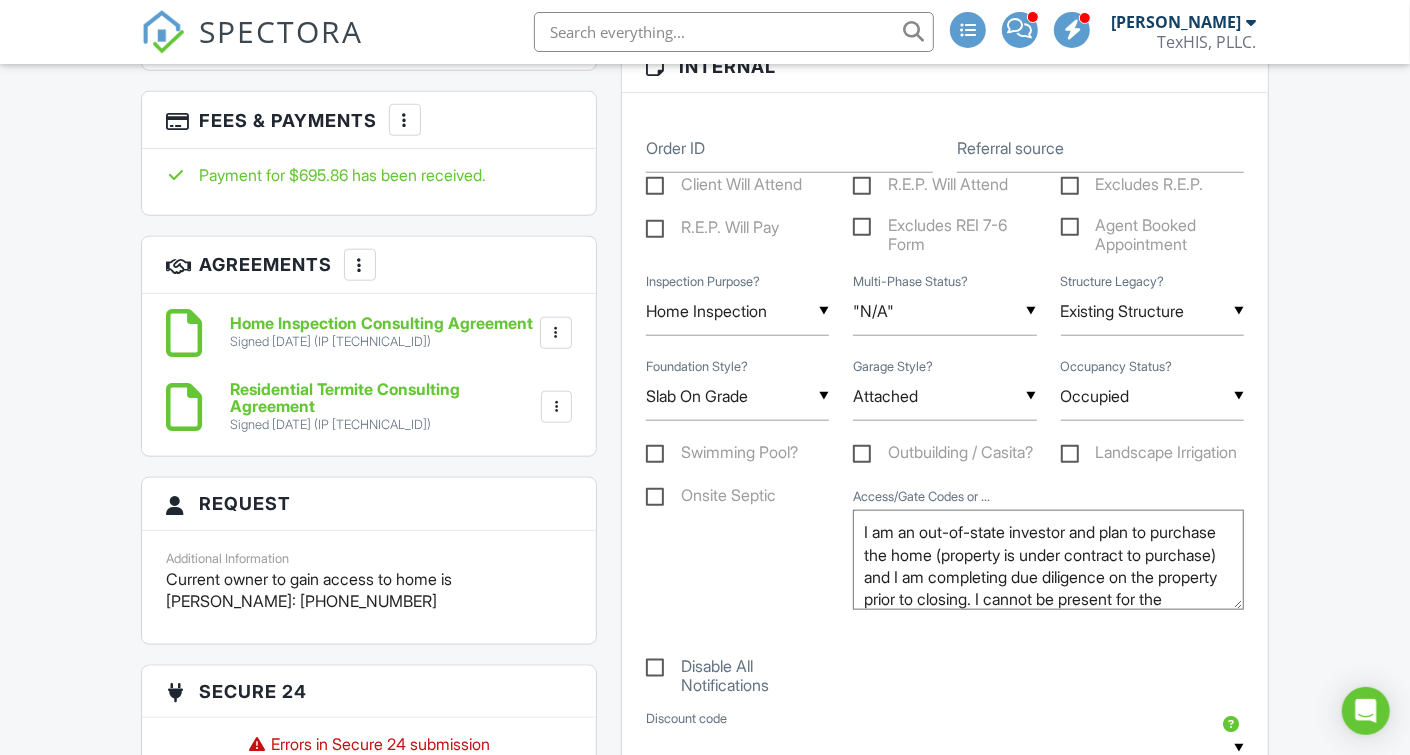 click at bounding box center (557, 407) 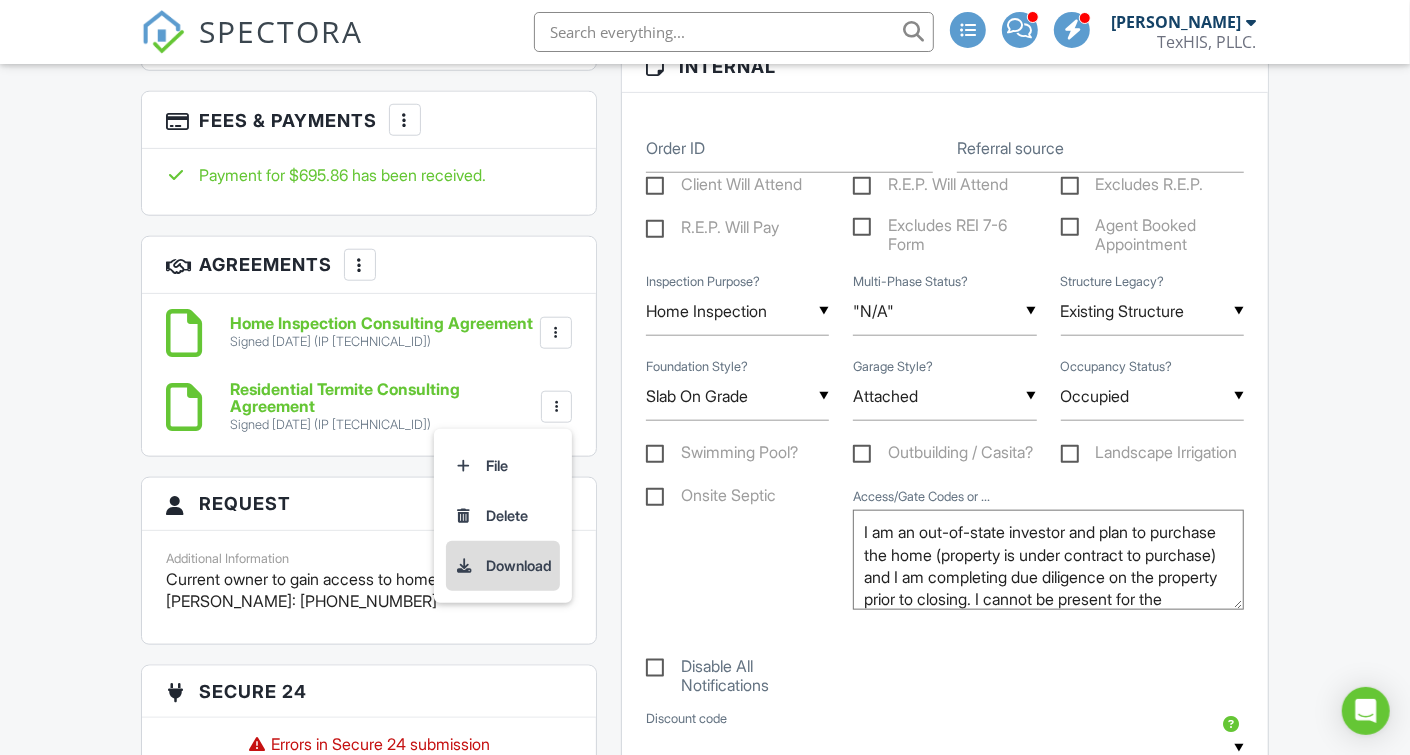 click on "Download" at bounding box center (503, 566) 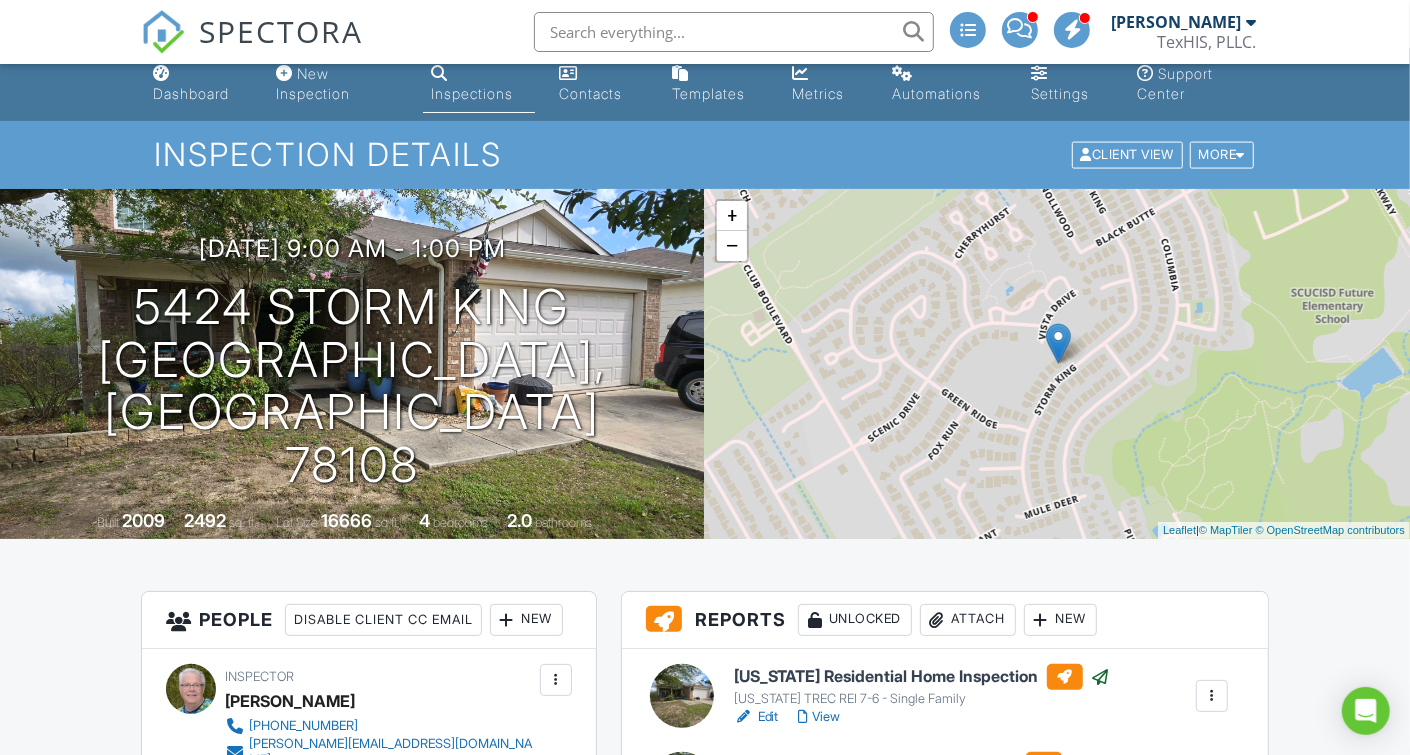 scroll, scrollTop: 0, scrollLeft: 0, axis: both 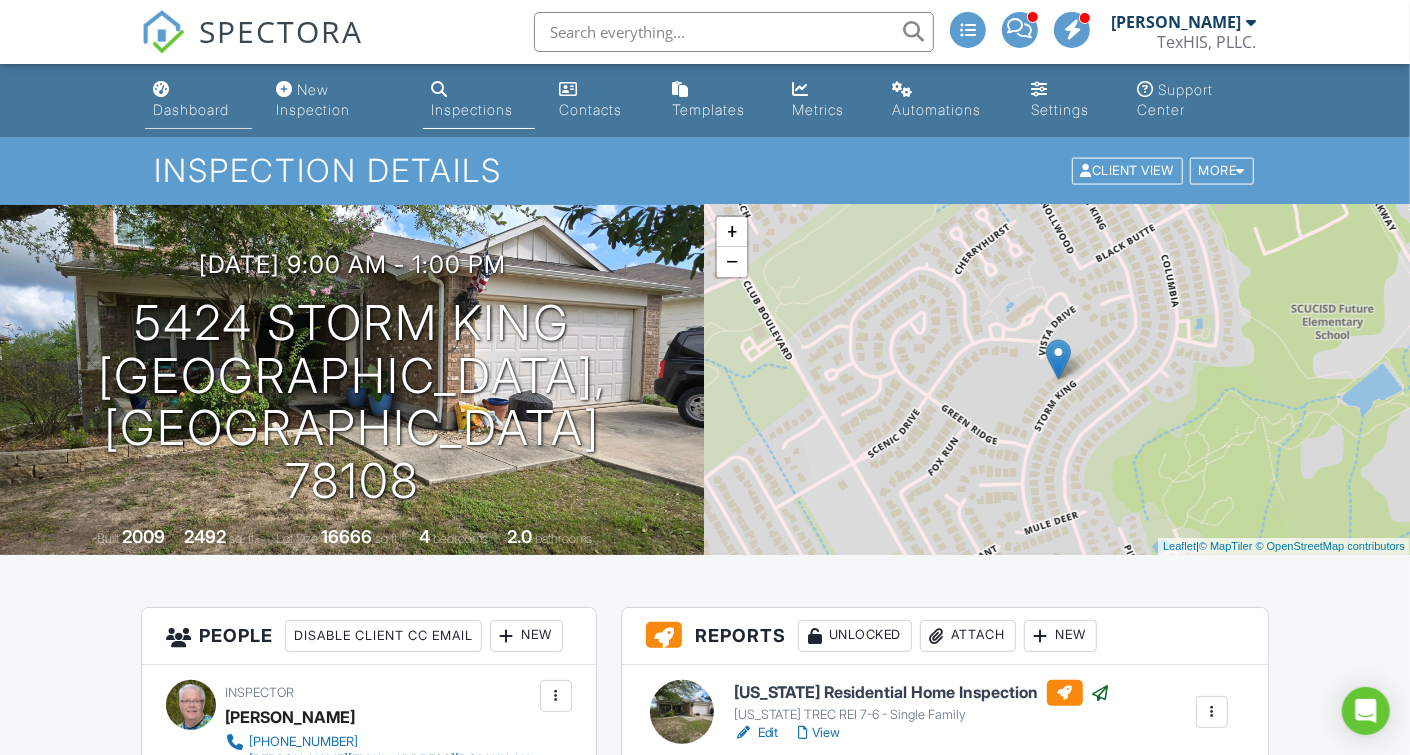 click on "Dashboard" at bounding box center (191, 109) 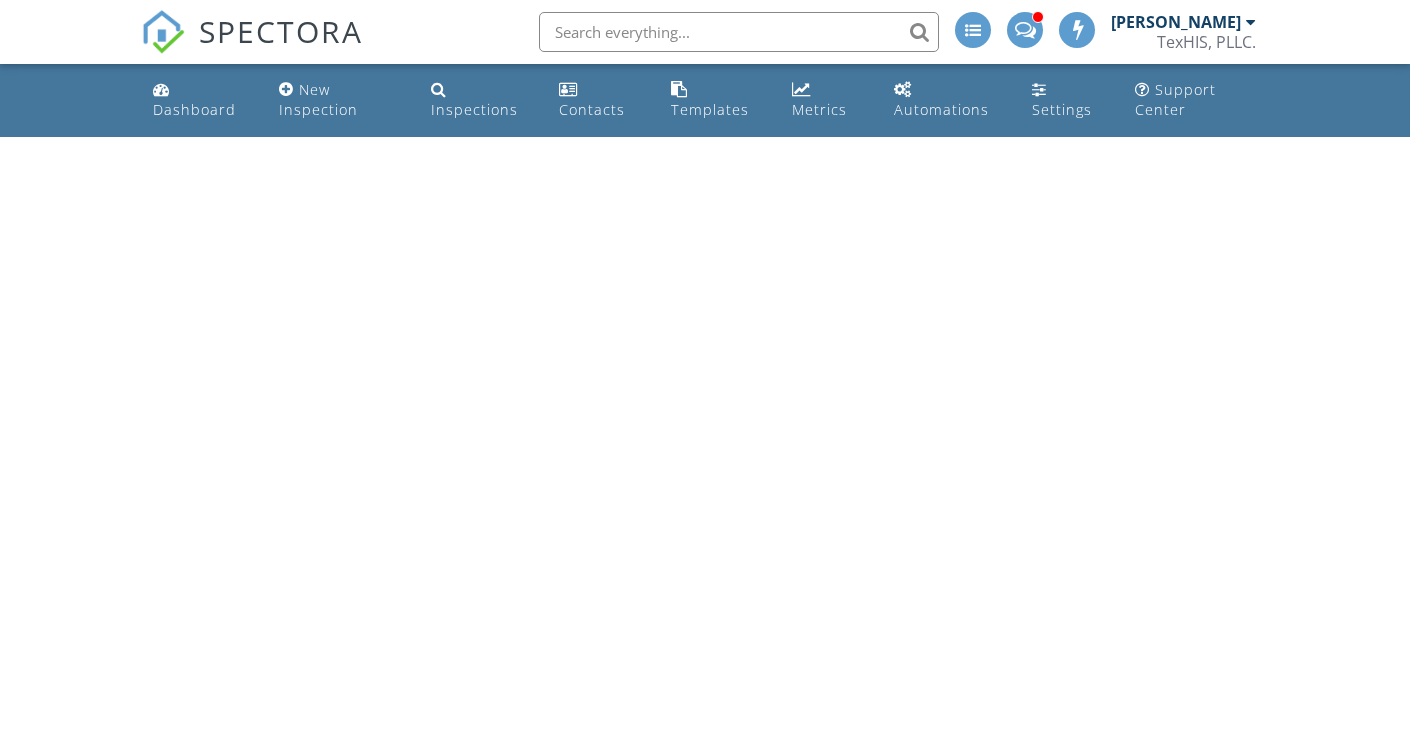 scroll, scrollTop: 0, scrollLeft: 0, axis: both 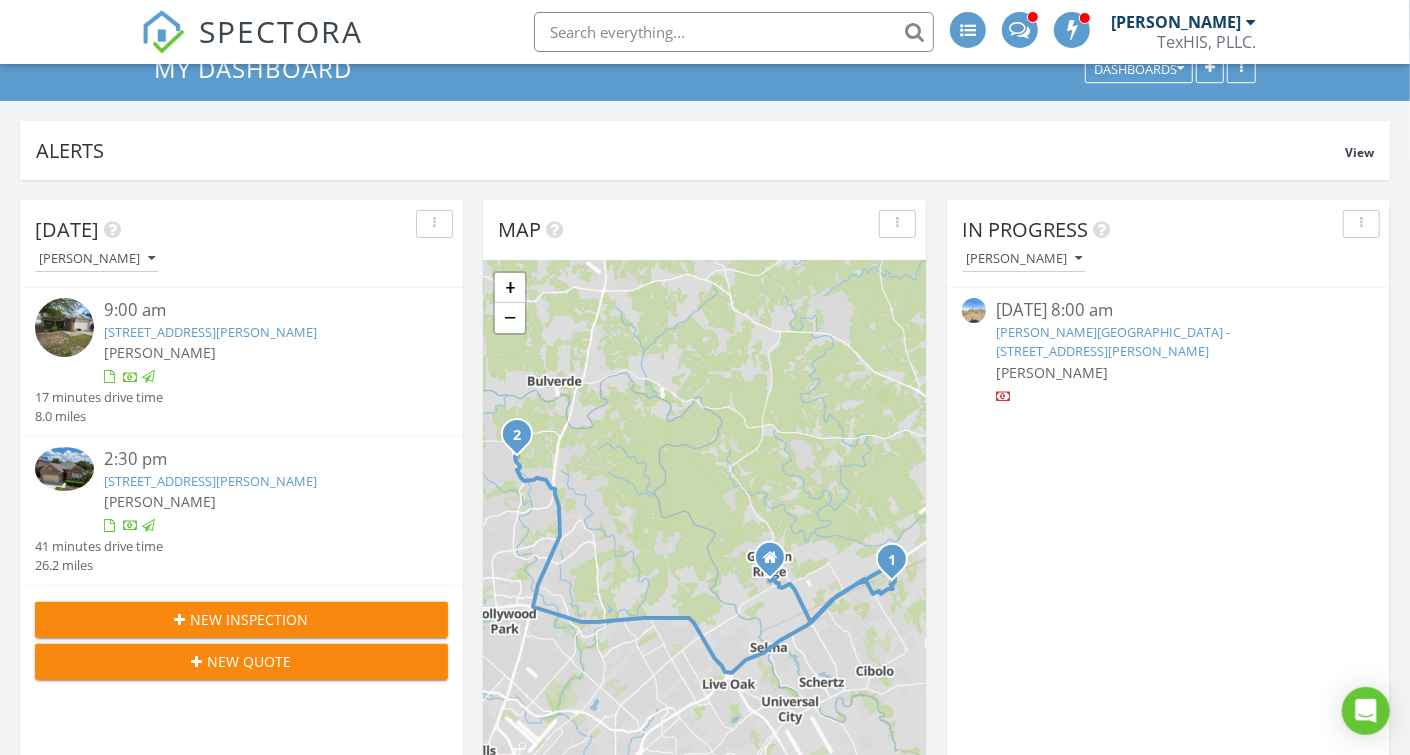 click on "[STREET_ADDRESS][PERSON_NAME]" at bounding box center (210, 481) 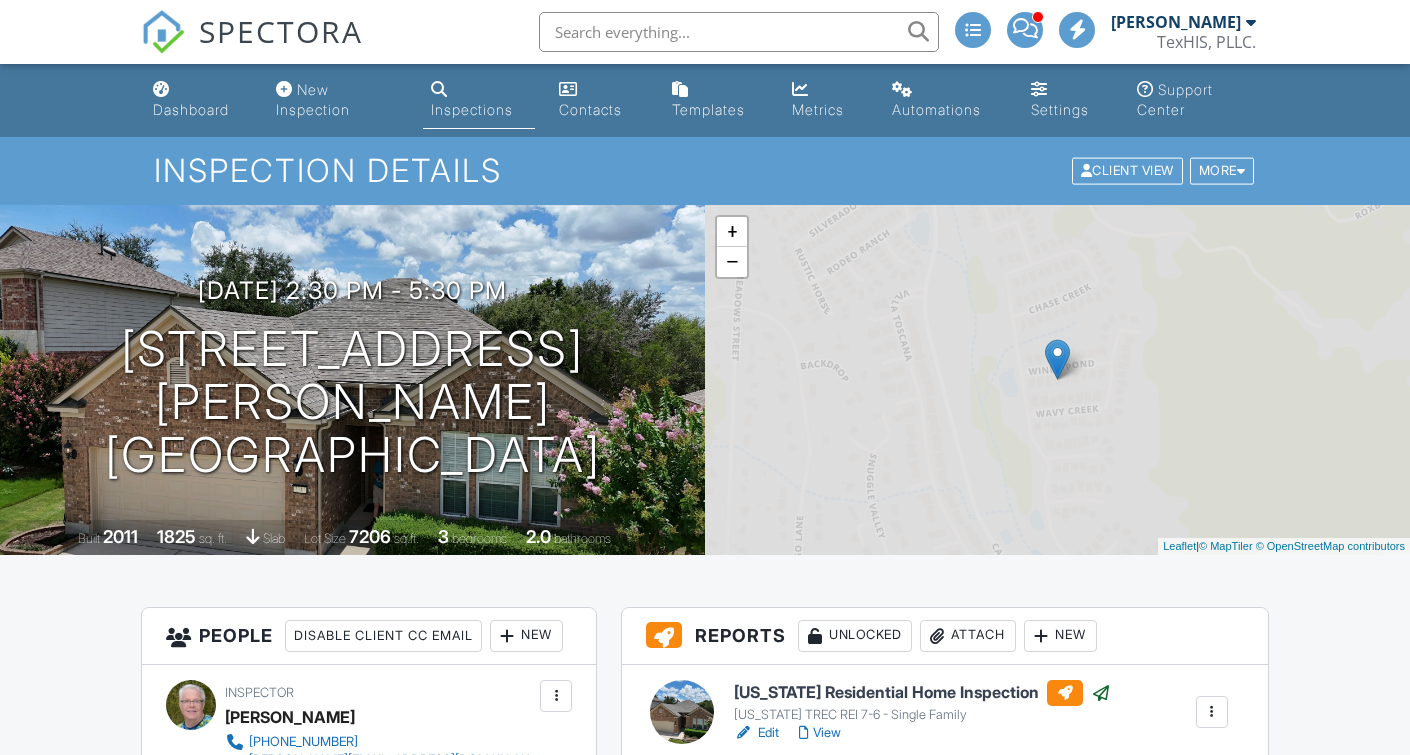 scroll, scrollTop: 0, scrollLeft: 0, axis: both 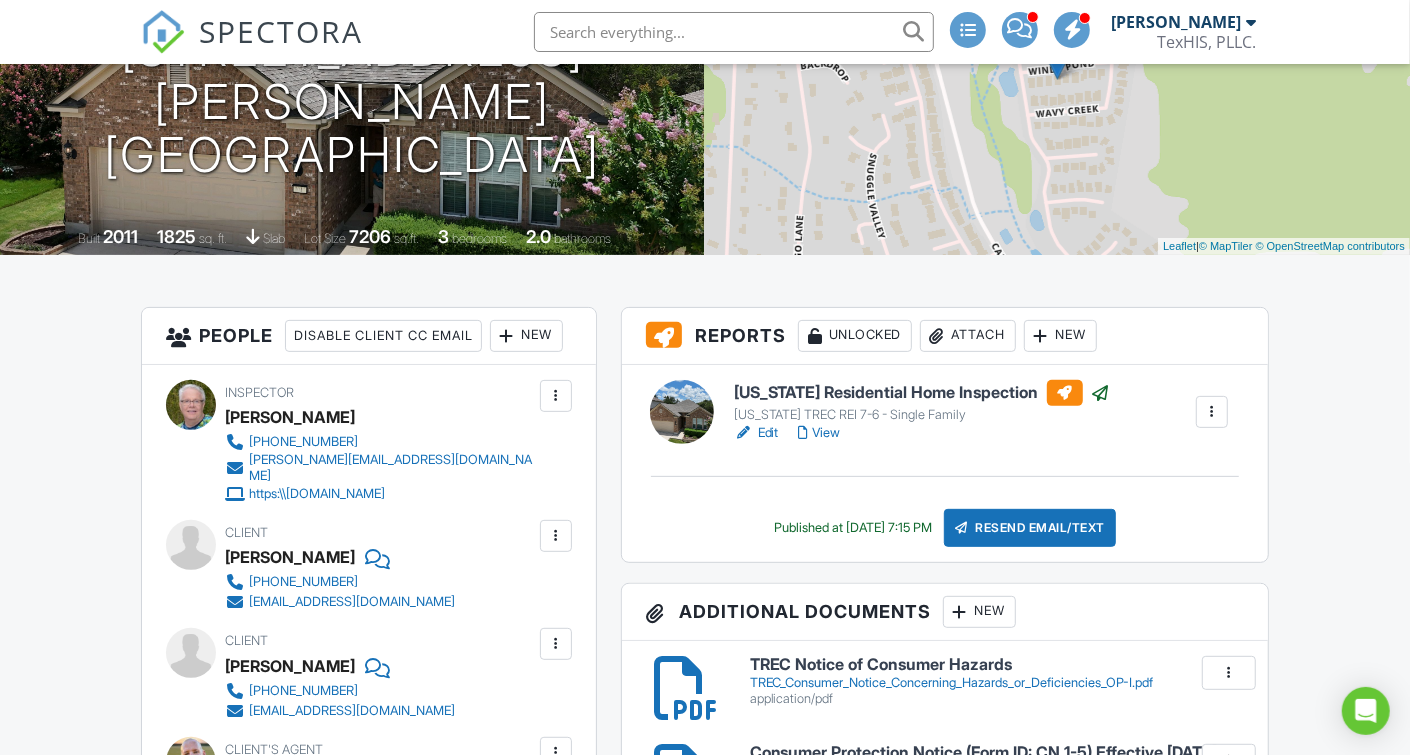 click on "View" at bounding box center (820, 433) 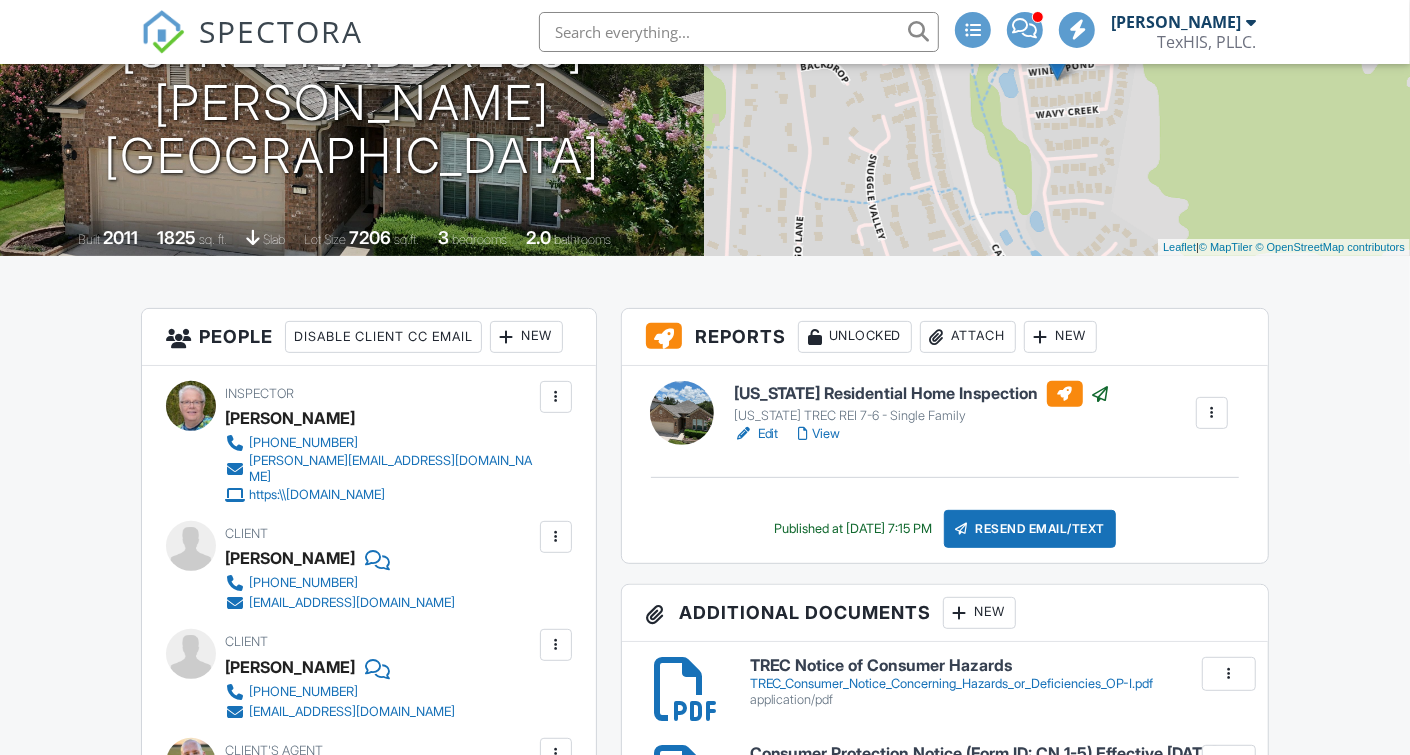 scroll, scrollTop: 400, scrollLeft: 0, axis: vertical 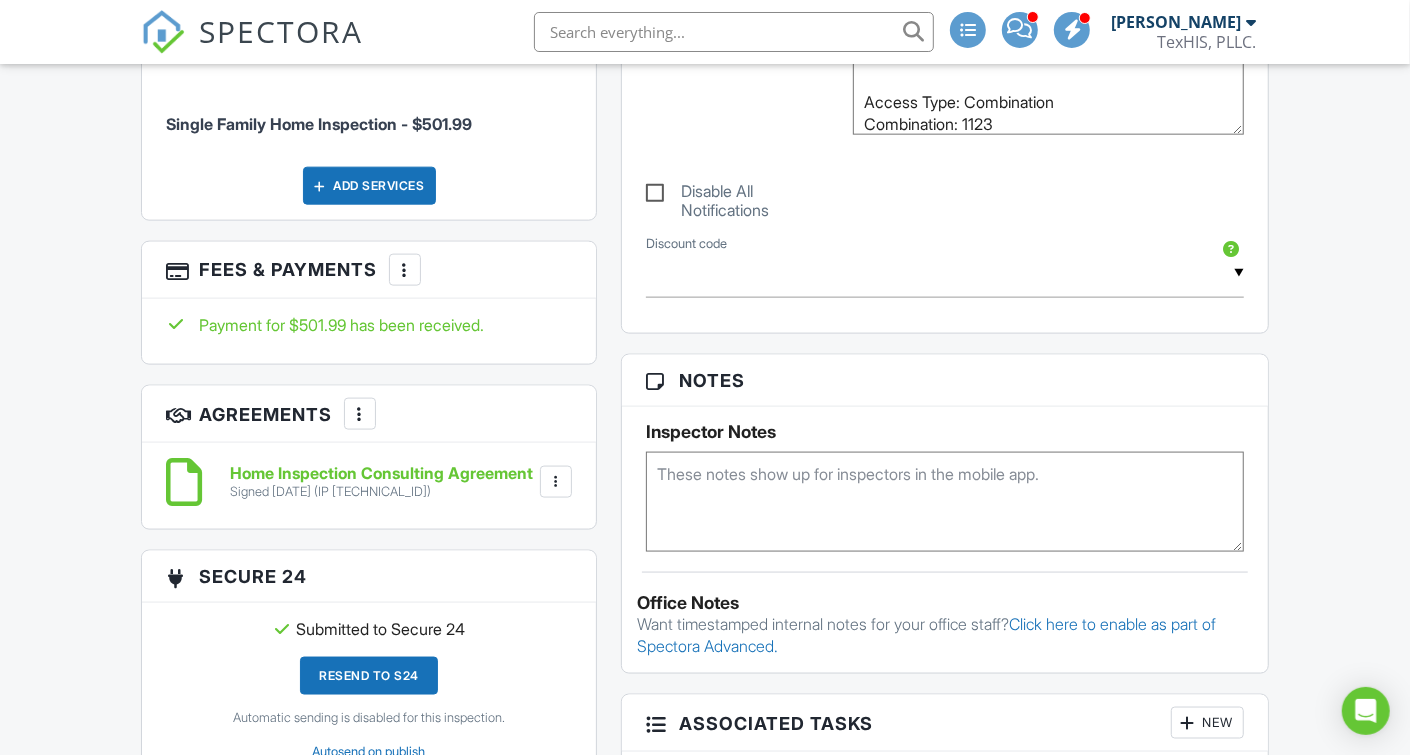 click at bounding box center [556, 482] 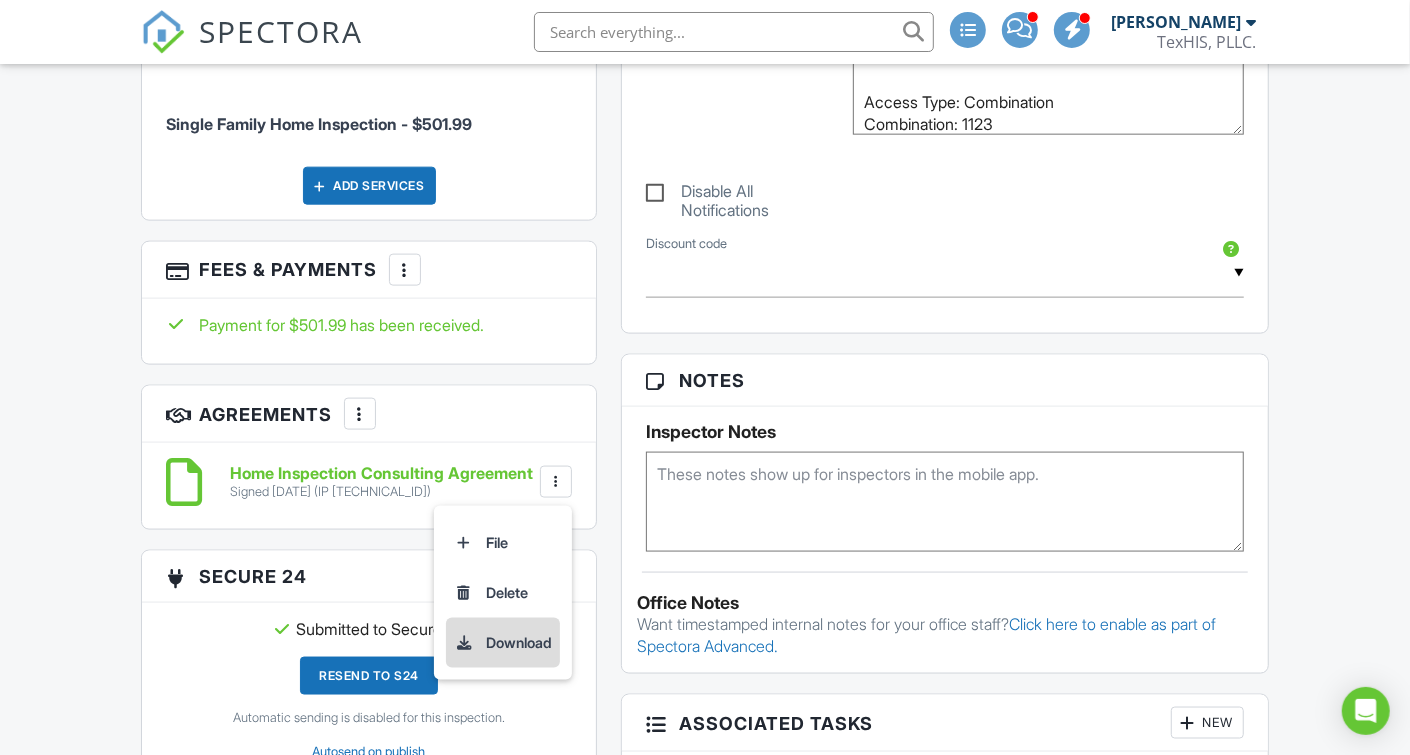 click on "Download" at bounding box center [503, 643] 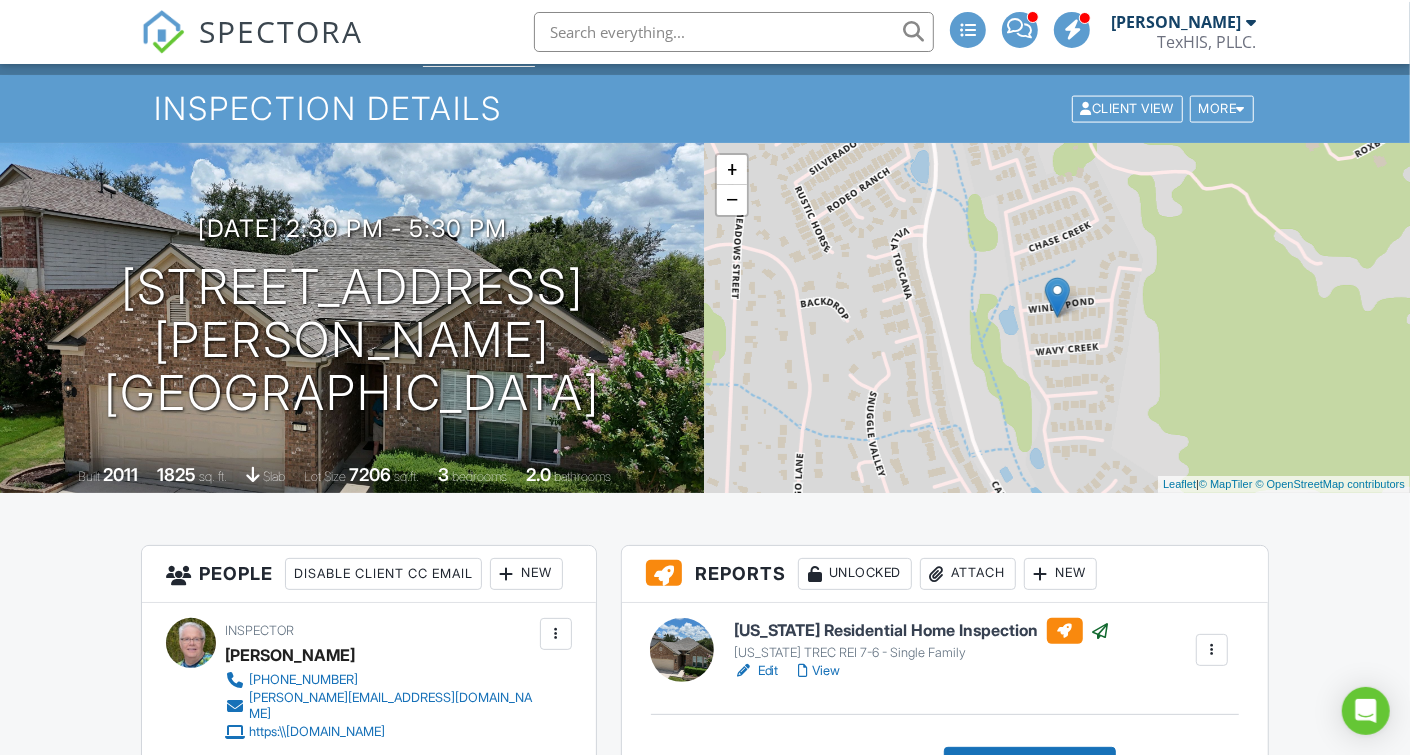 scroll, scrollTop: 0, scrollLeft: 0, axis: both 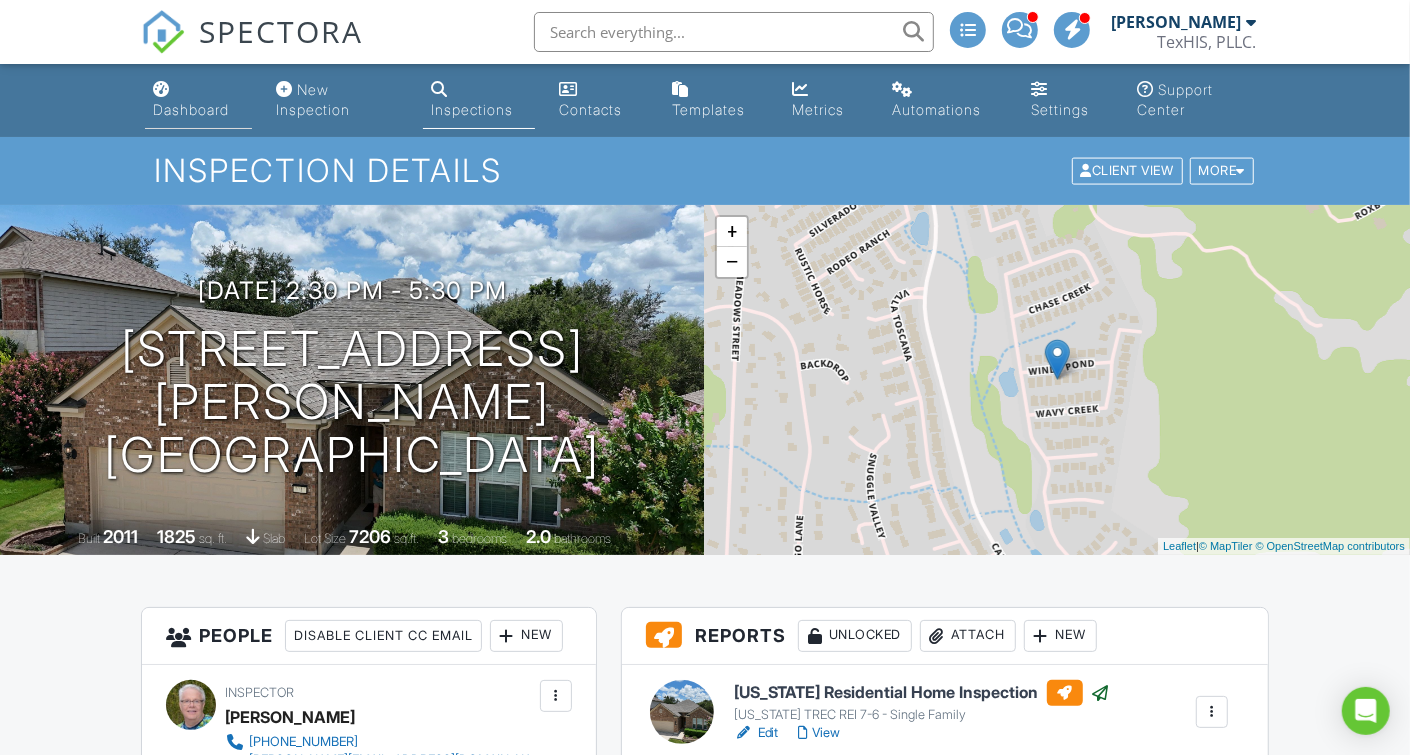 click on "Dashboard" at bounding box center [191, 109] 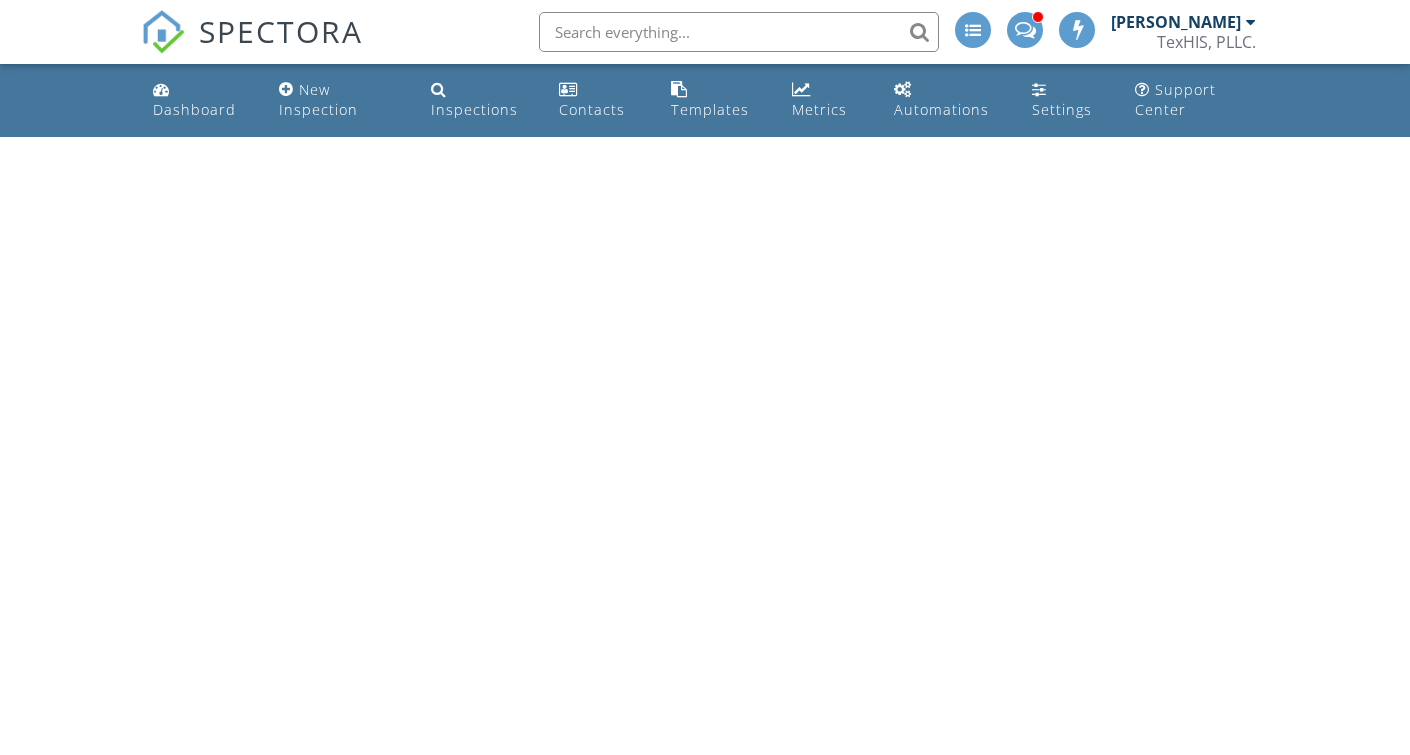 scroll, scrollTop: 0, scrollLeft: 0, axis: both 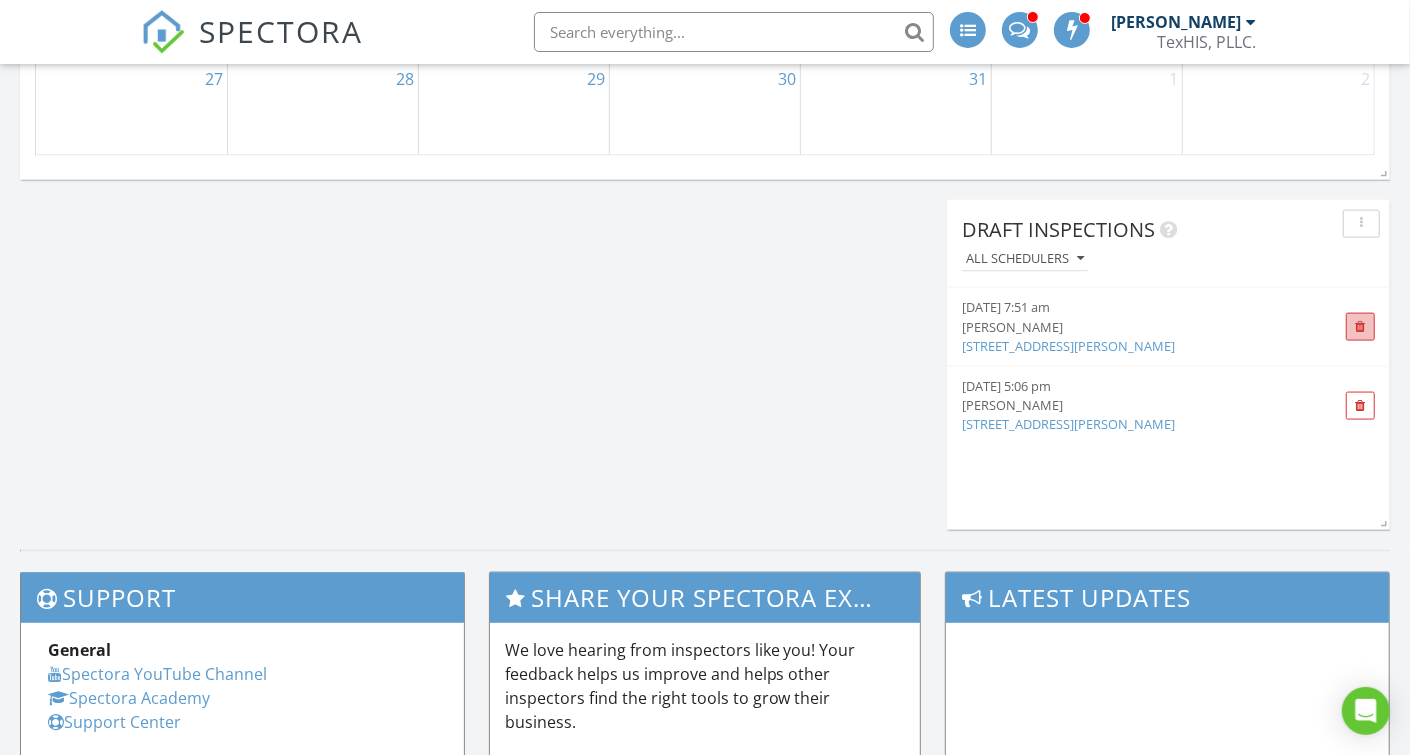click at bounding box center (1360, 327) 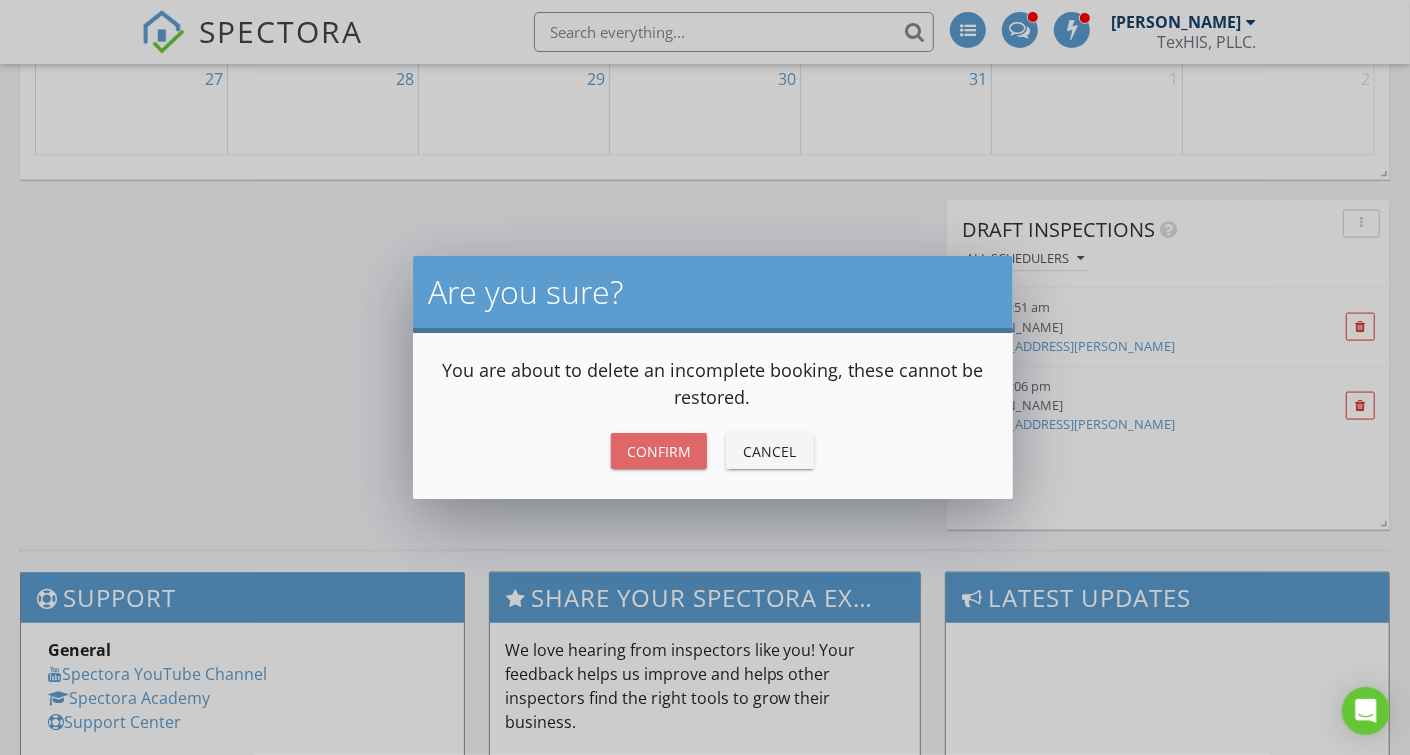 click on "Confirm" at bounding box center [659, 451] 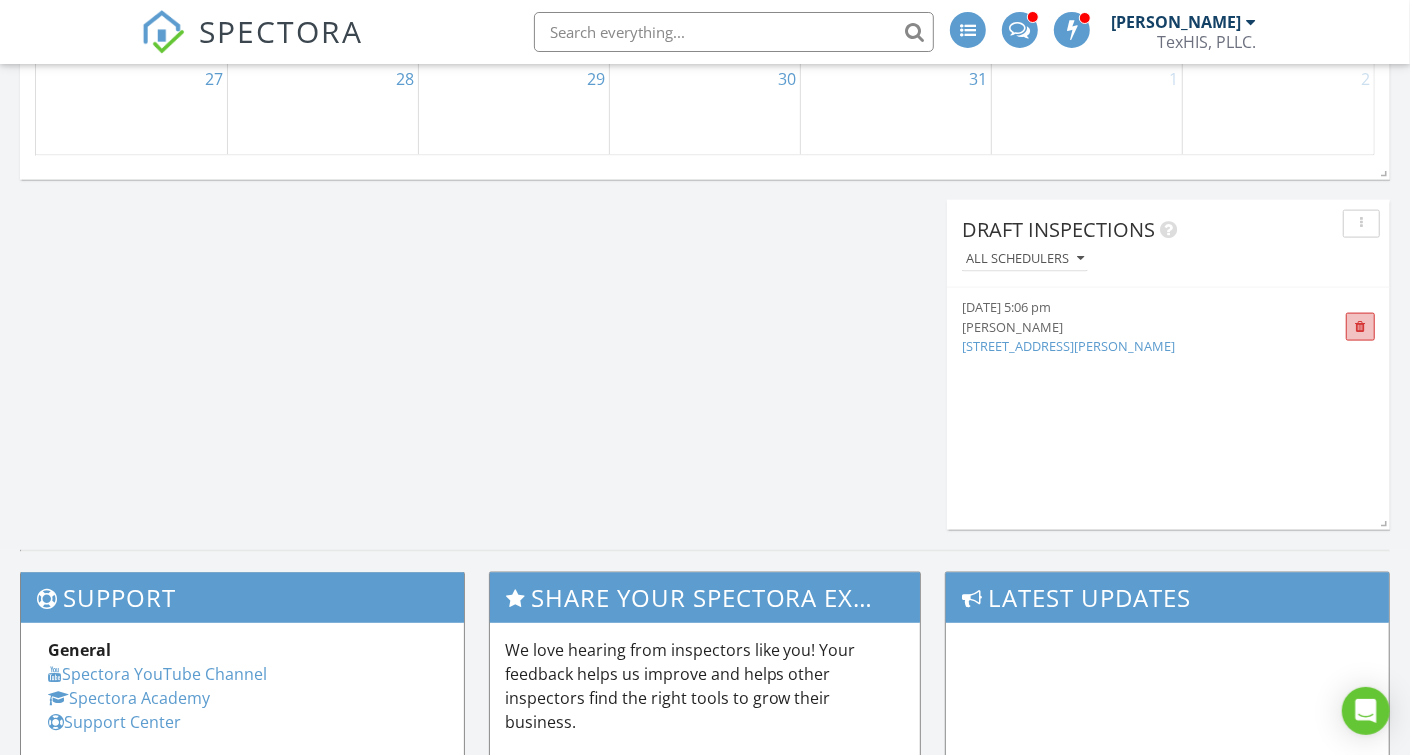 click at bounding box center [1360, 327] 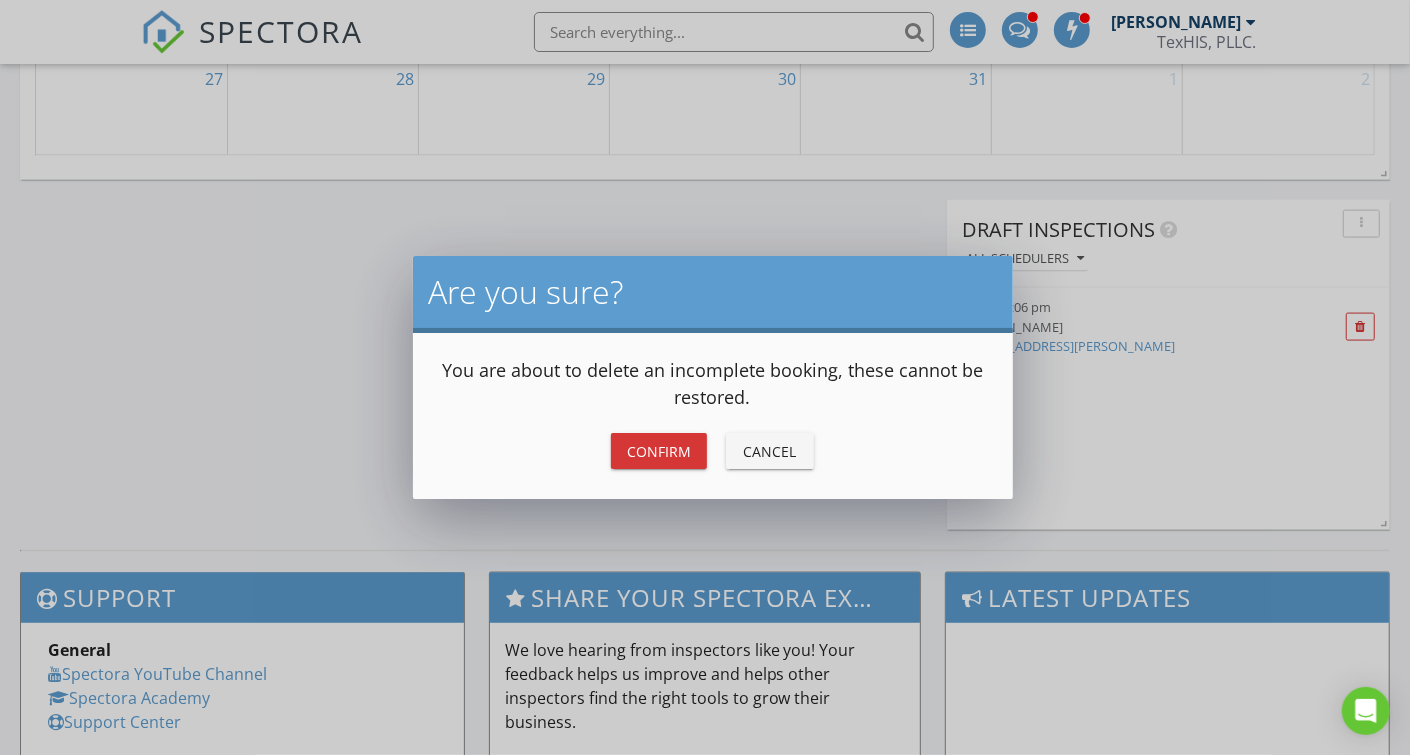click on "Confirm" at bounding box center [659, 451] 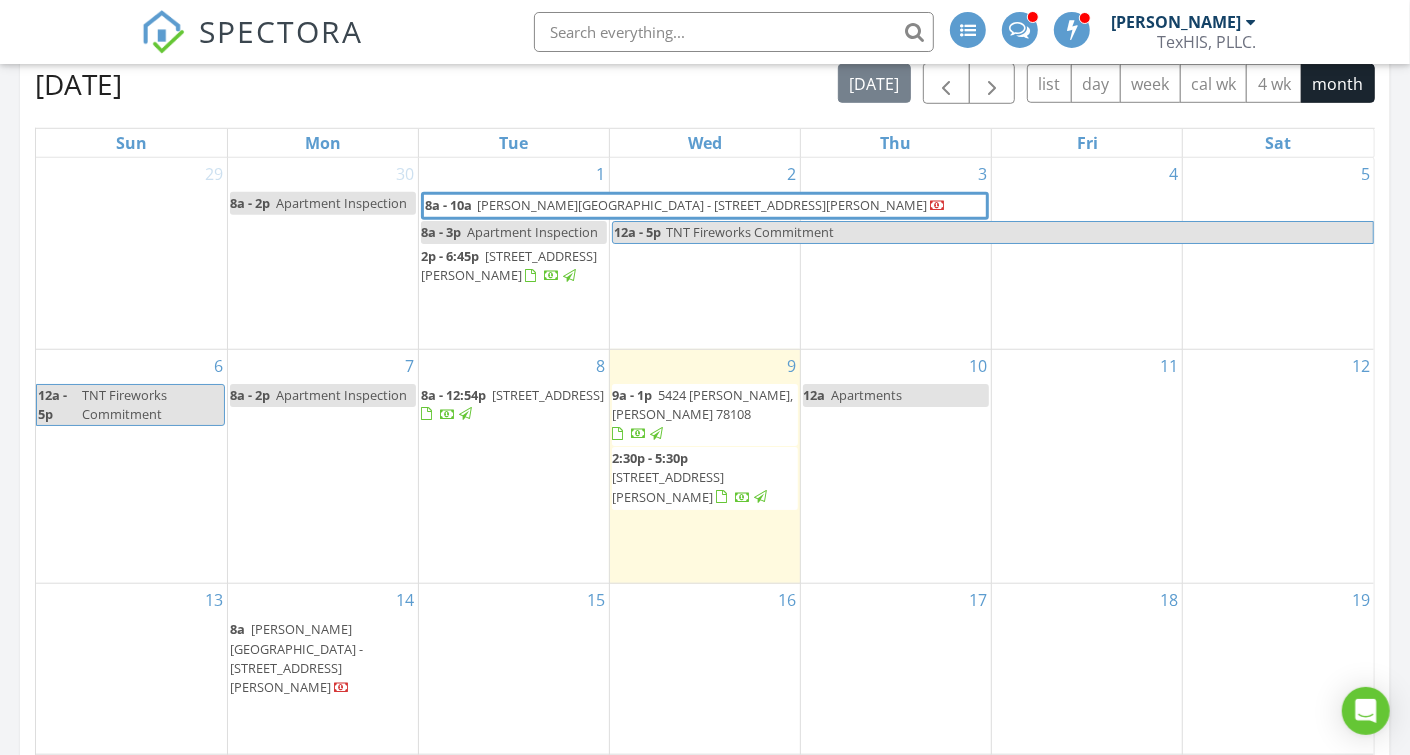 scroll, scrollTop: 900, scrollLeft: 0, axis: vertical 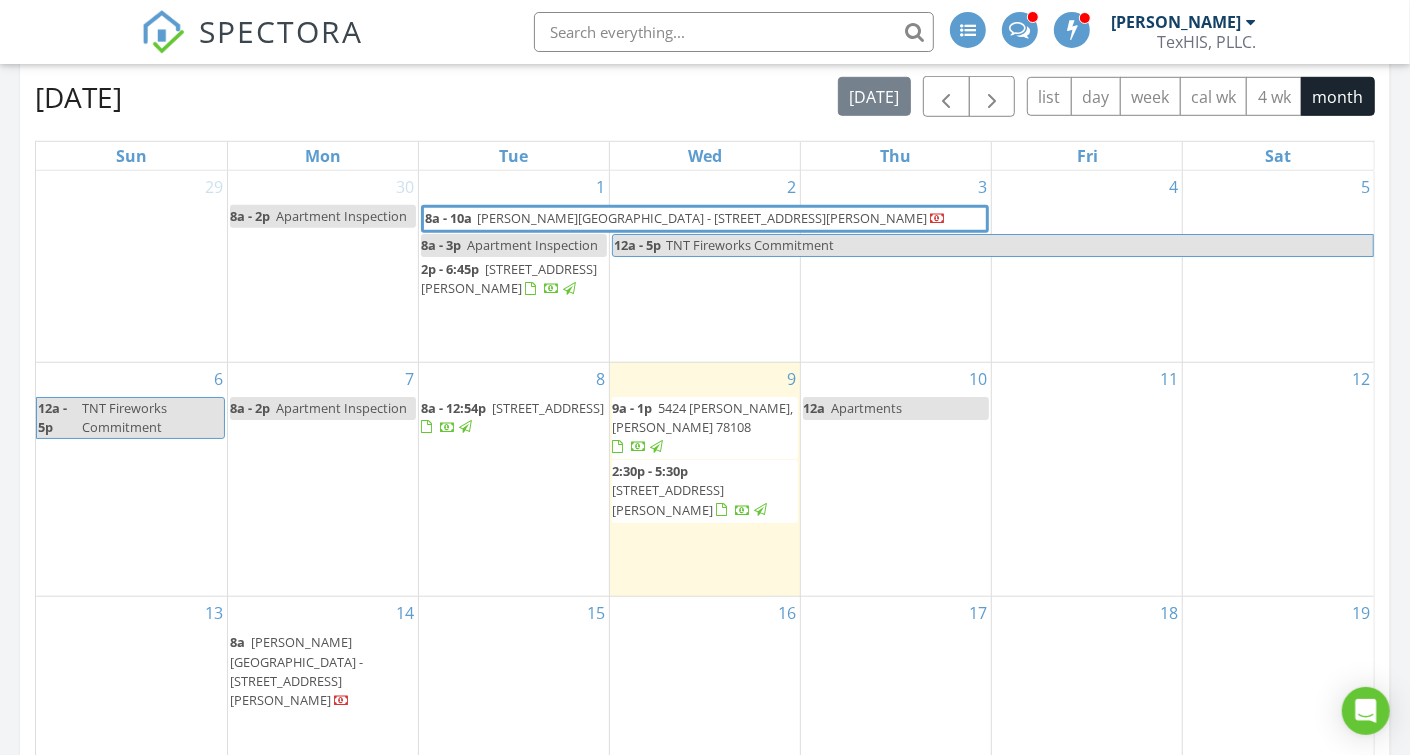click at bounding box center (1020, 28) 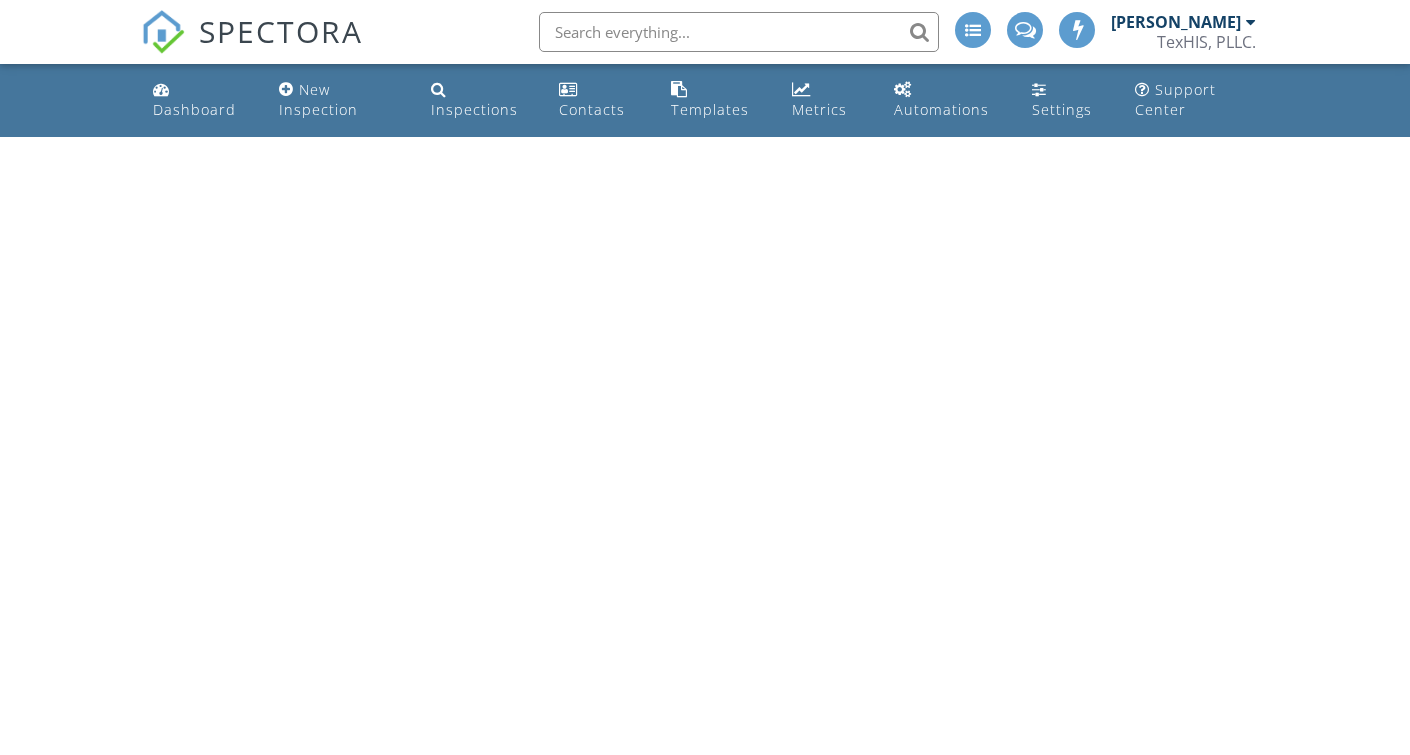 scroll, scrollTop: 0, scrollLeft: 0, axis: both 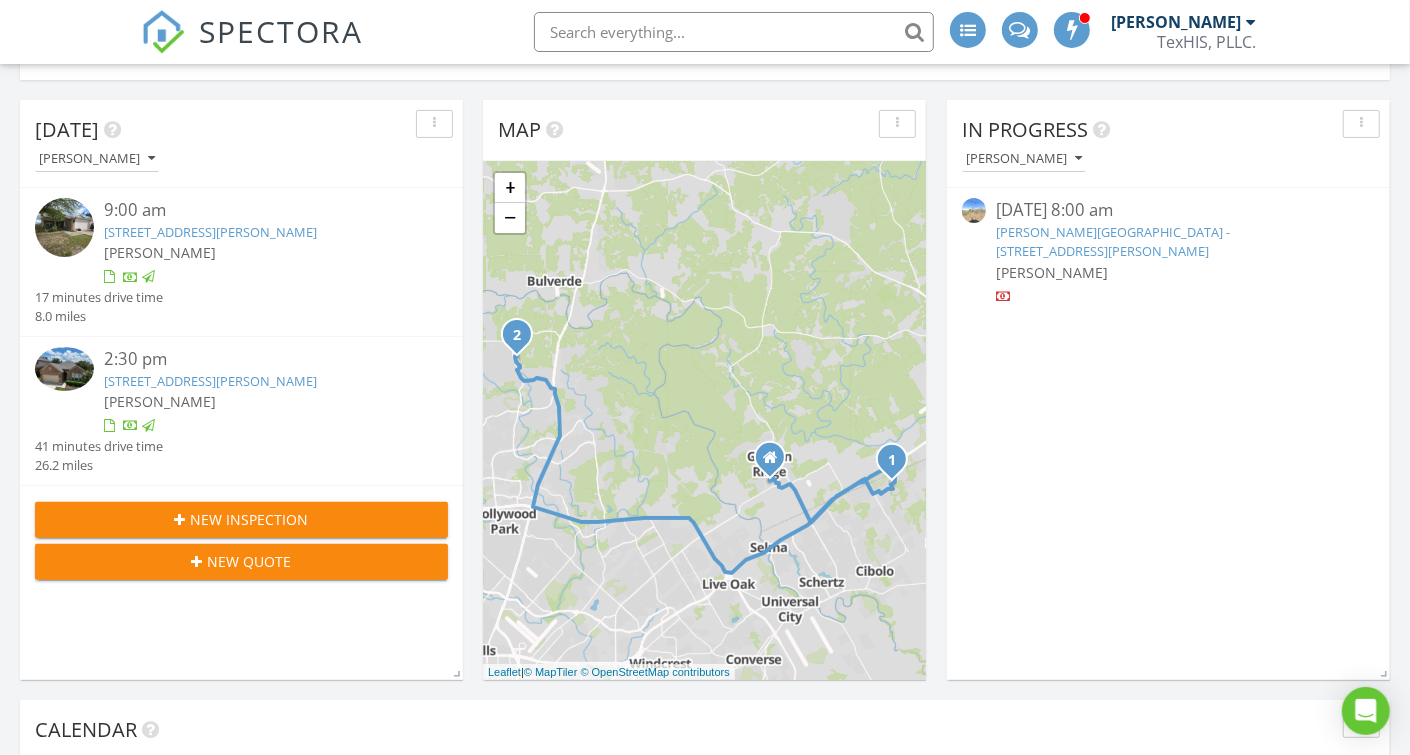 click on "[STREET_ADDRESS][PERSON_NAME]" at bounding box center [210, 381] 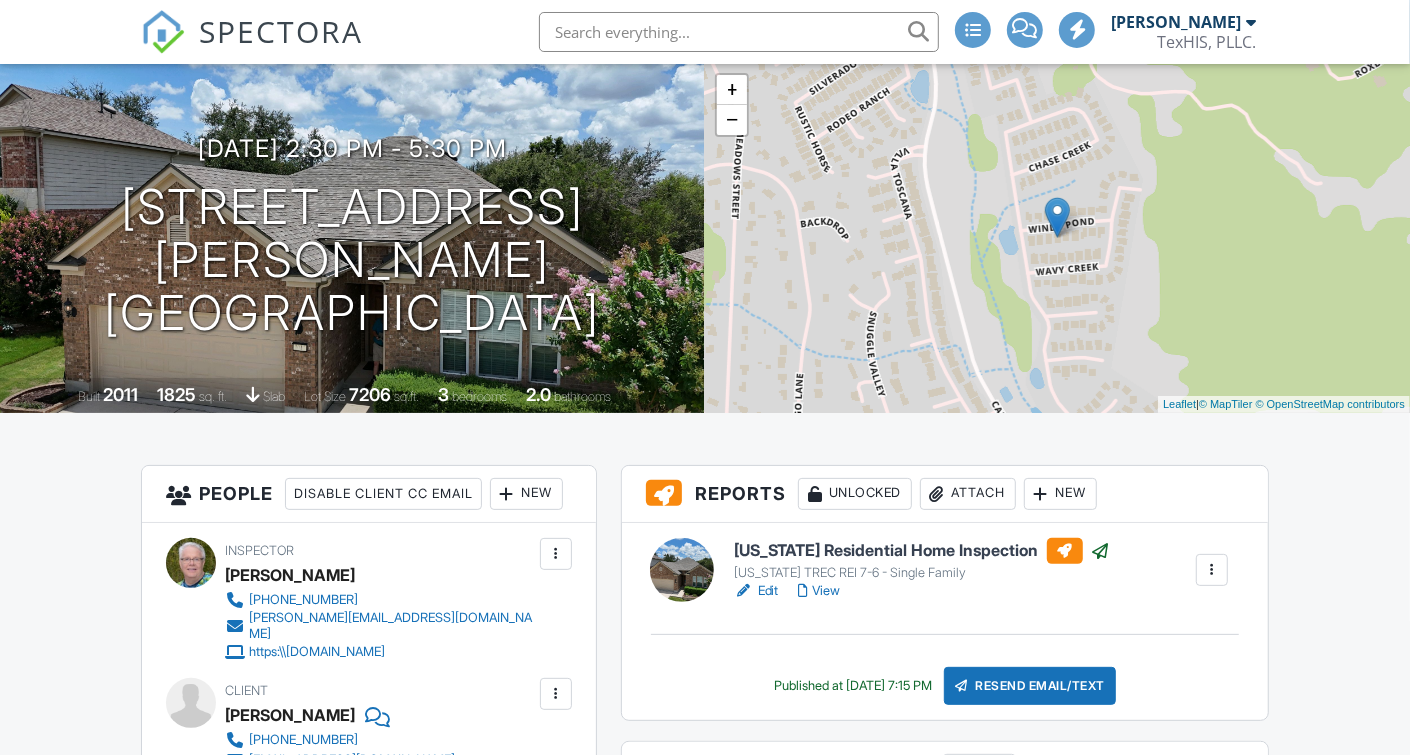 scroll, scrollTop: 300, scrollLeft: 0, axis: vertical 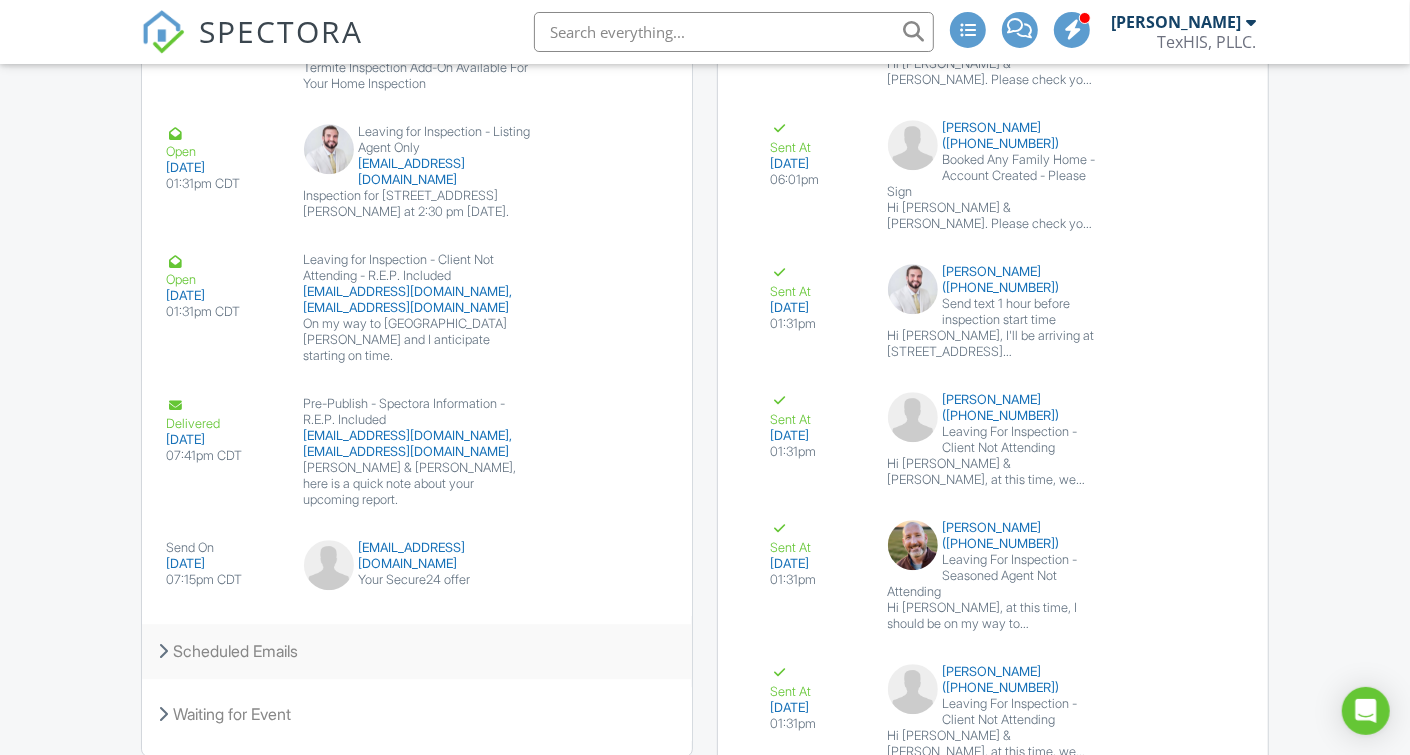 click at bounding box center [163, 651] 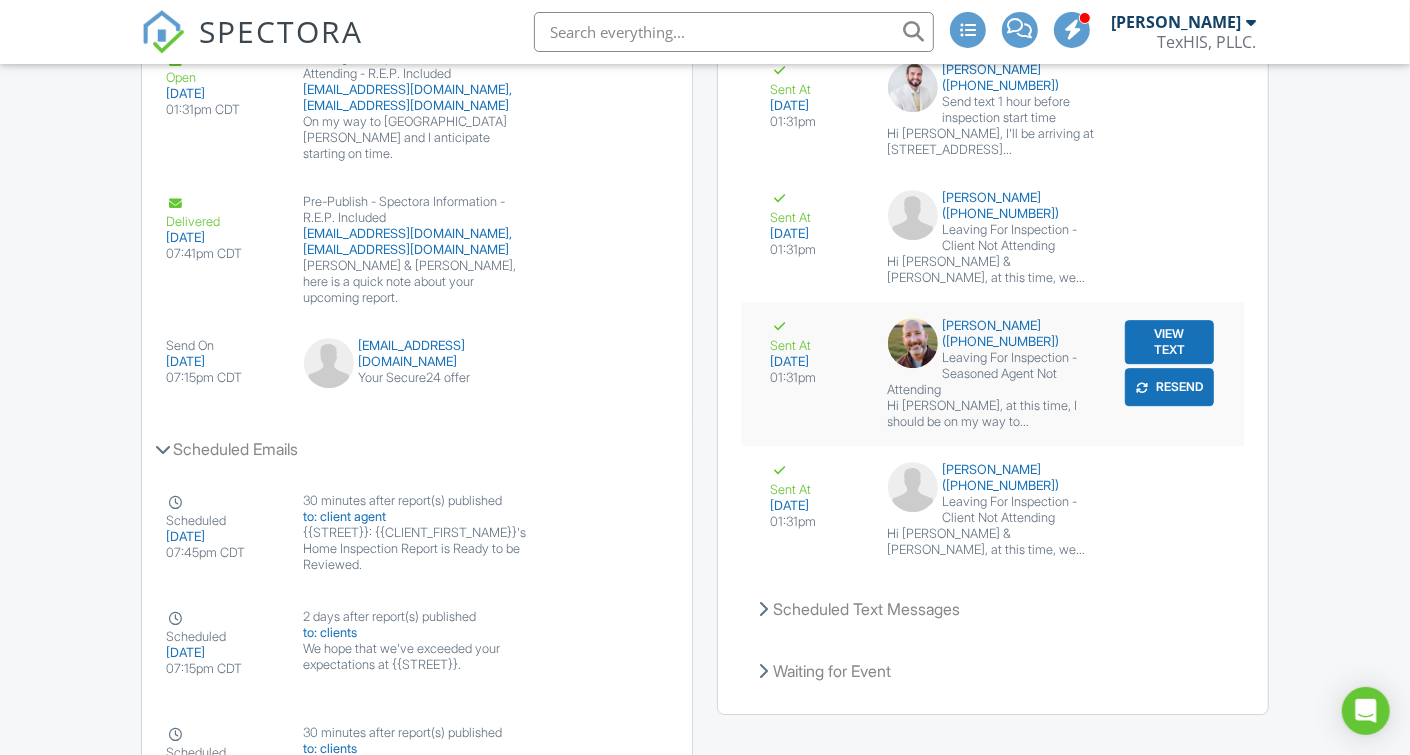scroll, scrollTop: 3670, scrollLeft: 0, axis: vertical 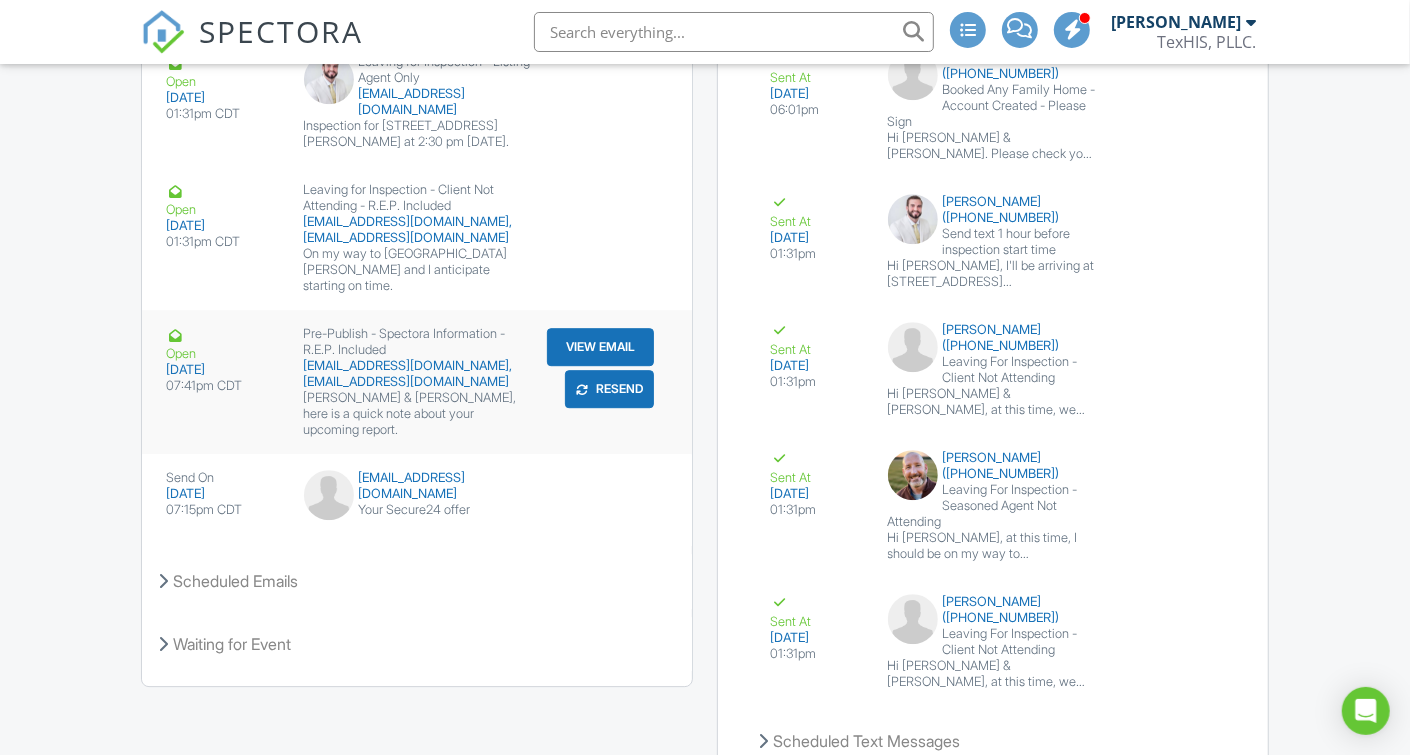 click on "View Email" at bounding box center [600, 347] 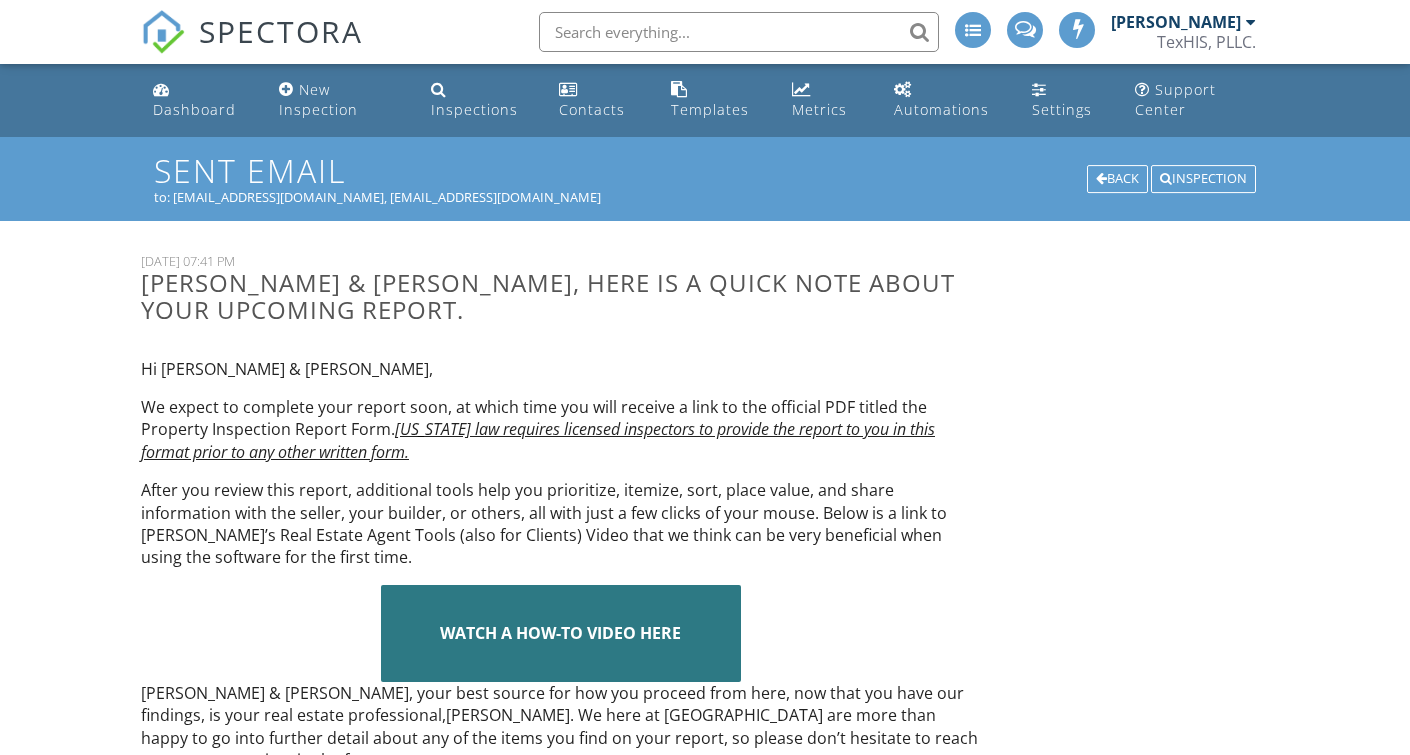 scroll, scrollTop: 0, scrollLeft: 0, axis: both 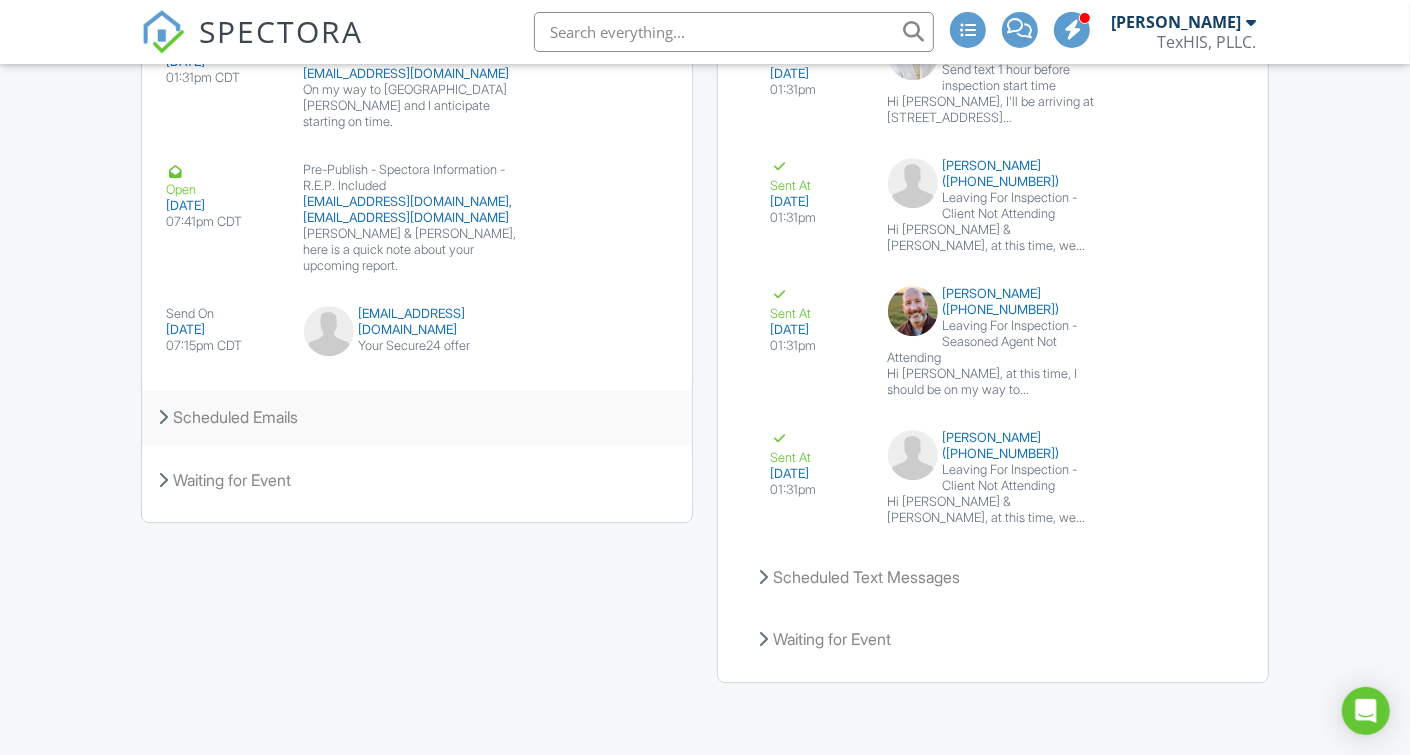 click at bounding box center (163, 417) 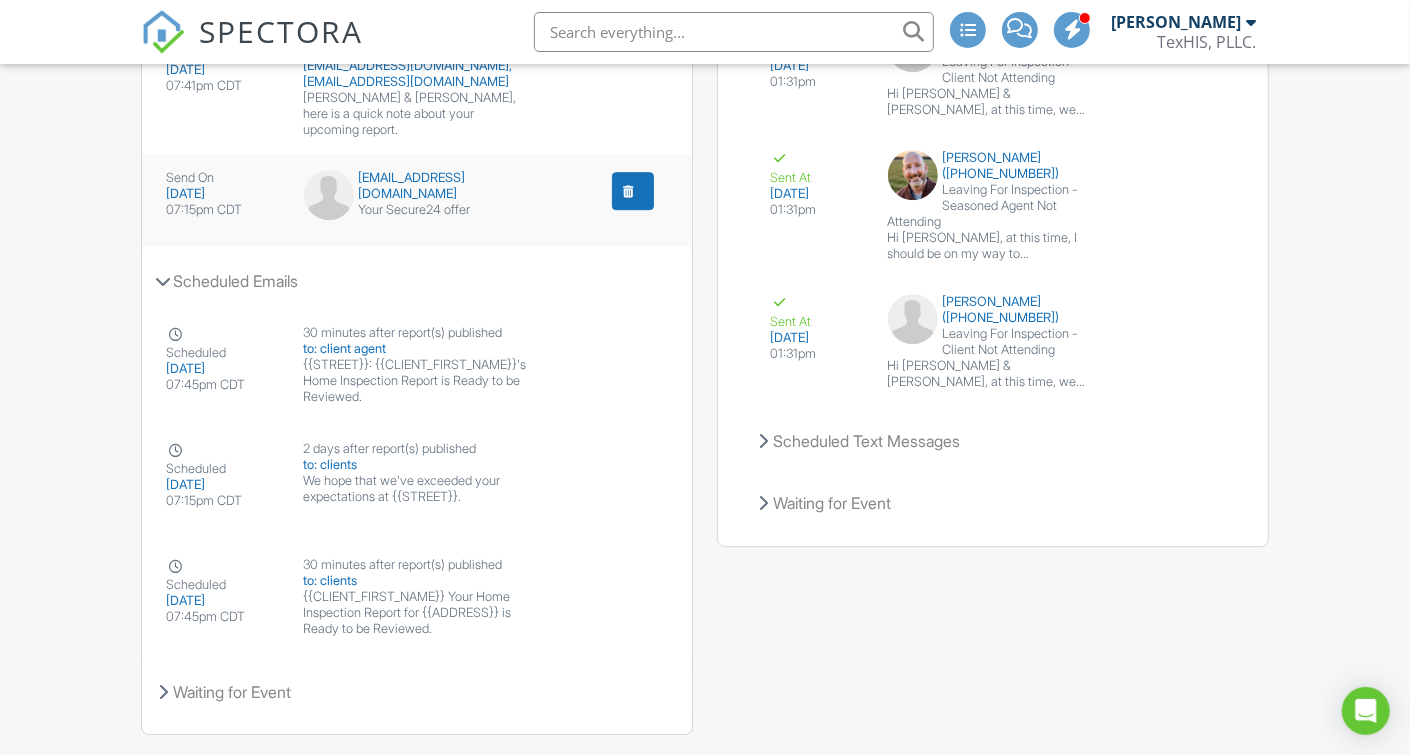 scroll, scrollTop: 3870, scrollLeft: 0, axis: vertical 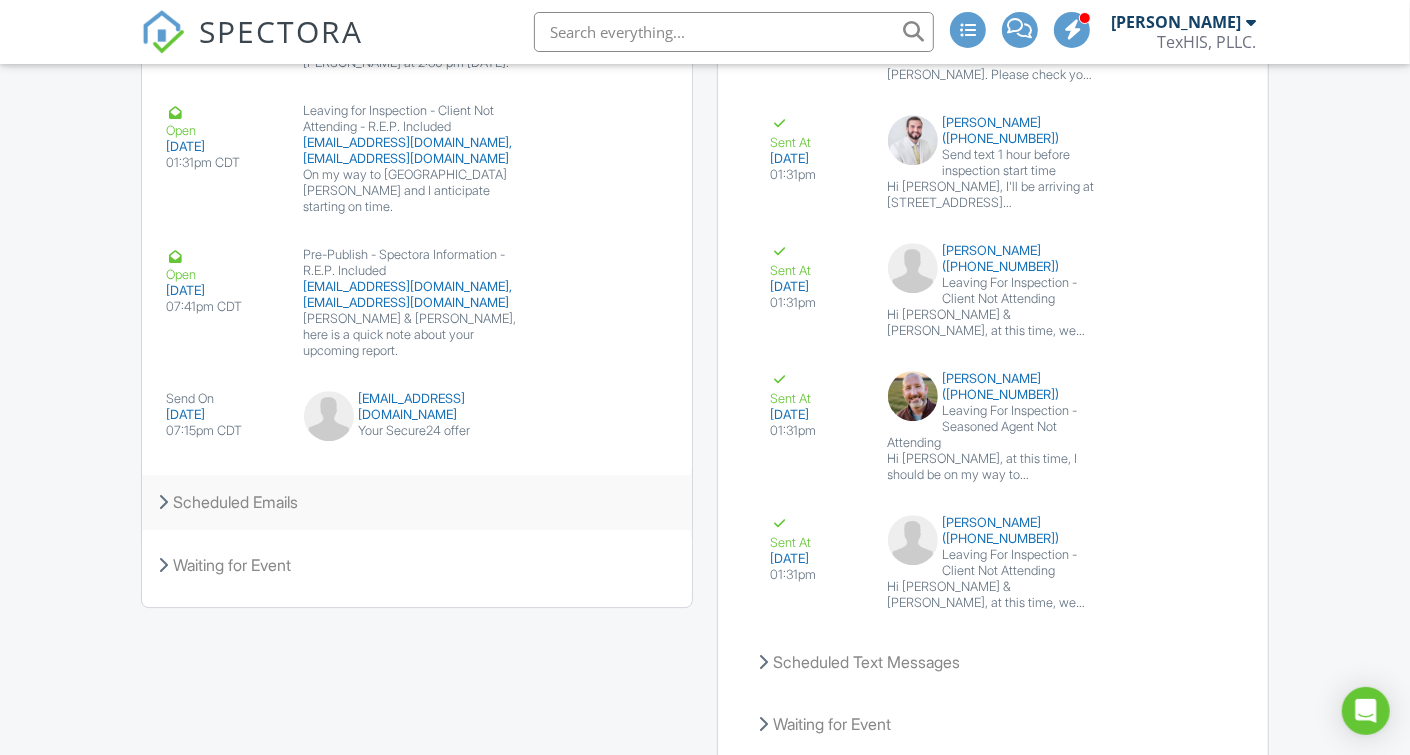click on "Scheduled Emails" at bounding box center [417, 502] 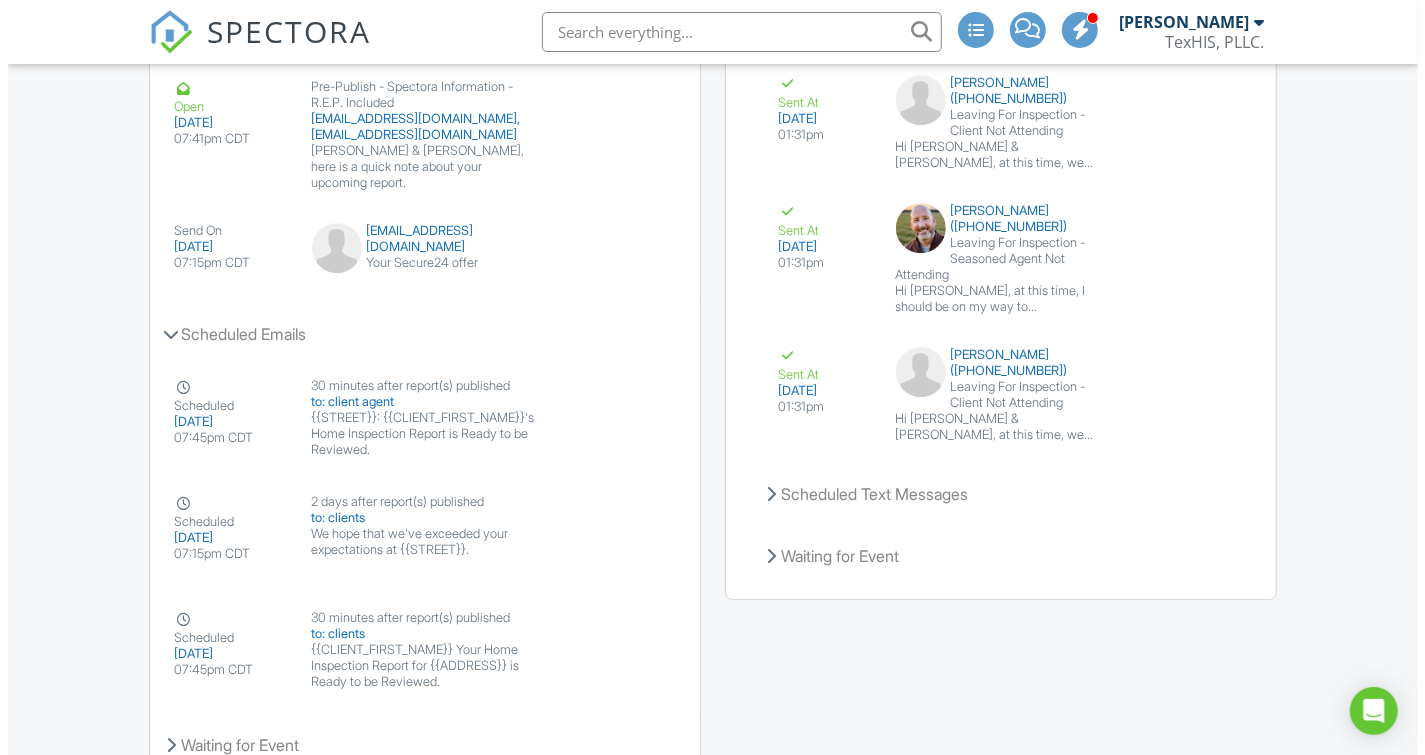 scroll, scrollTop: 3849, scrollLeft: 0, axis: vertical 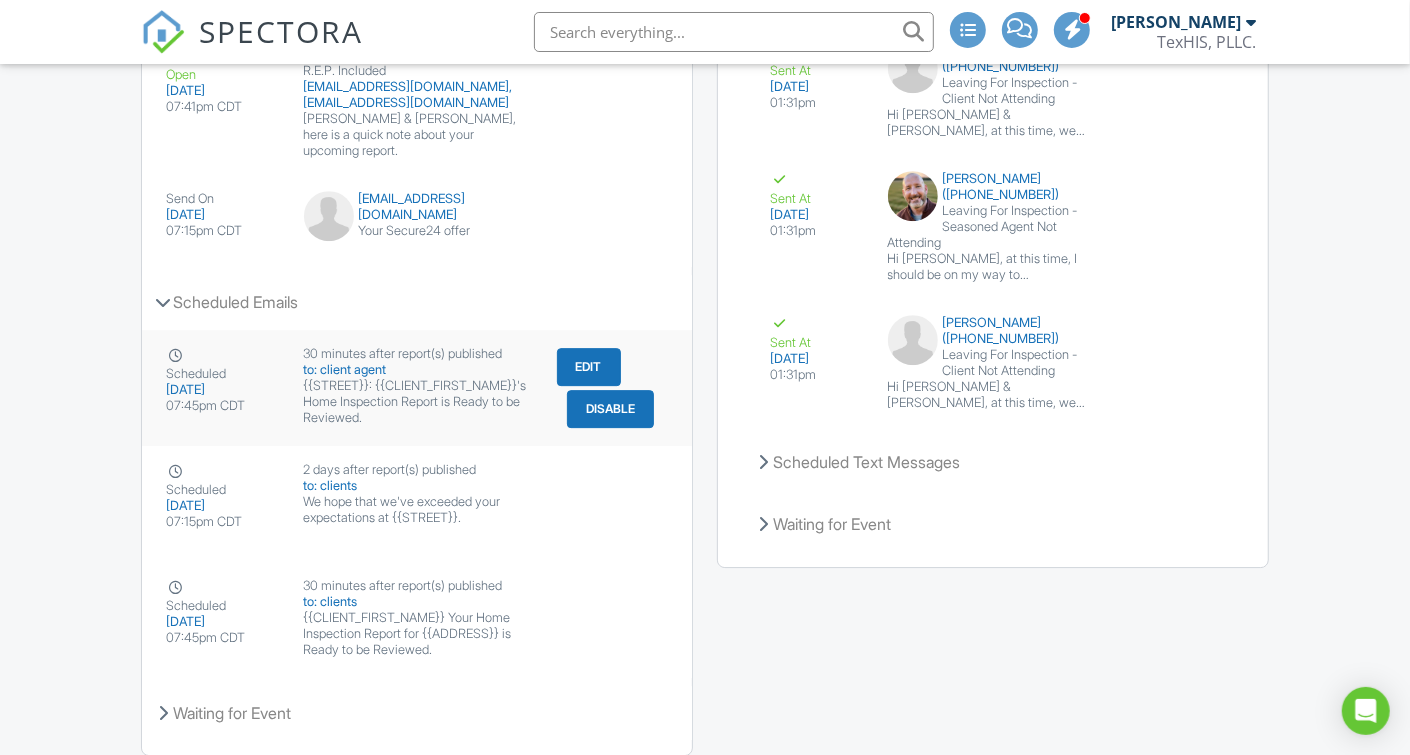click on "Edit" at bounding box center [589, 367] 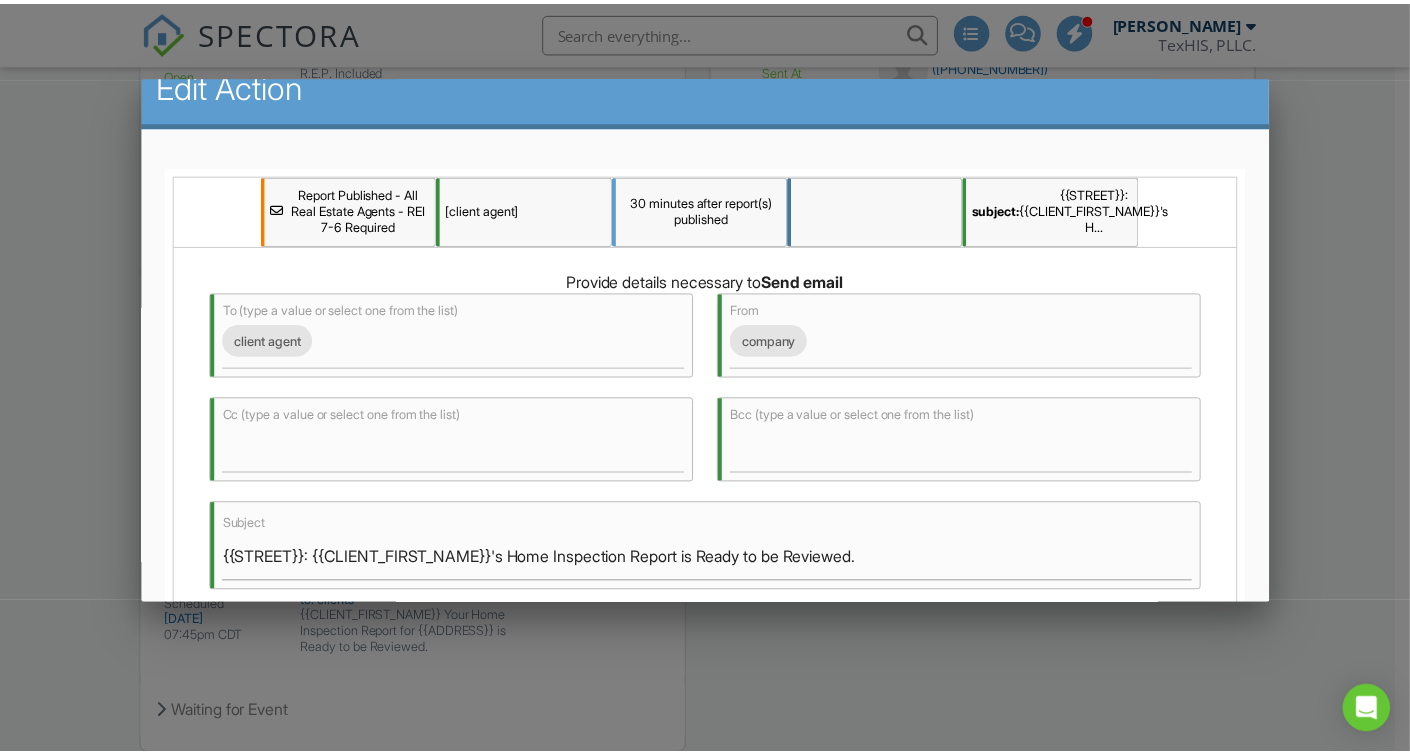 scroll, scrollTop: 0, scrollLeft: 0, axis: both 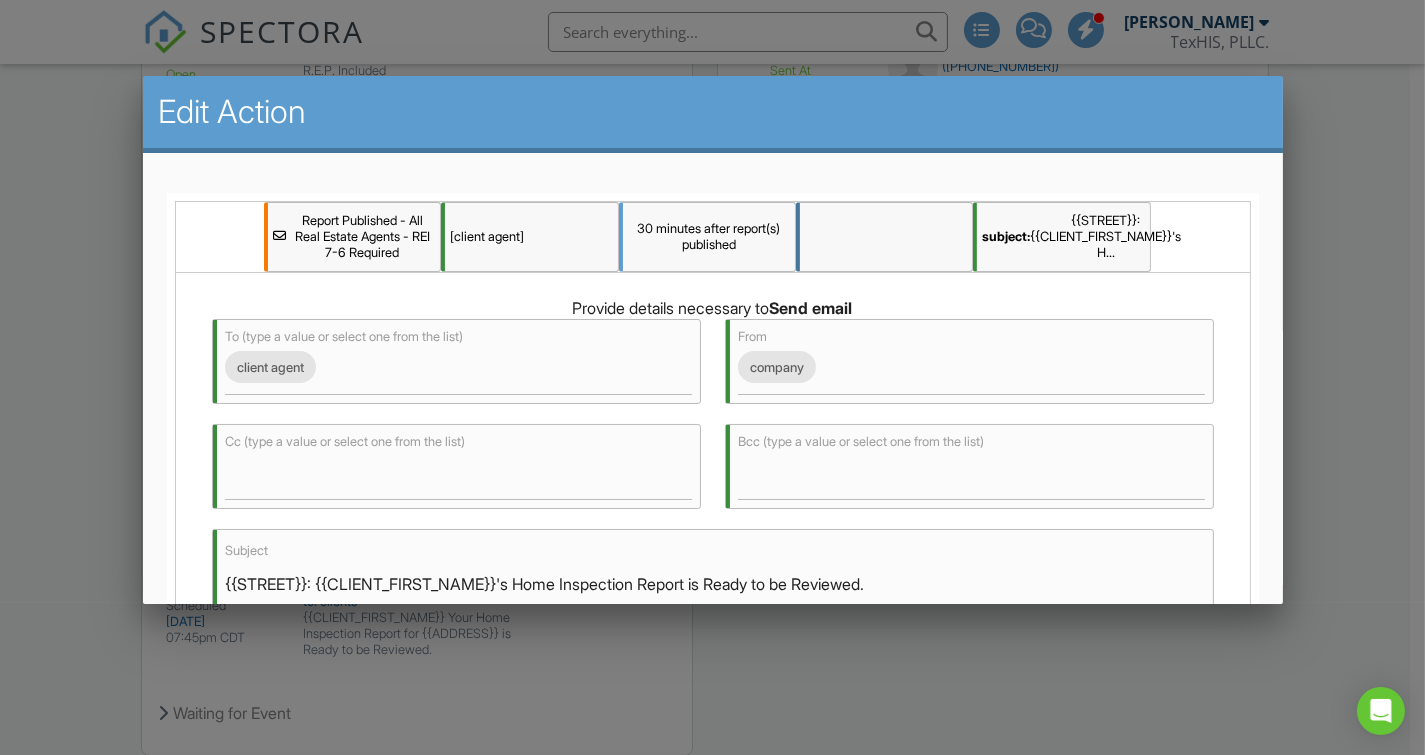 click at bounding box center (712, 372) 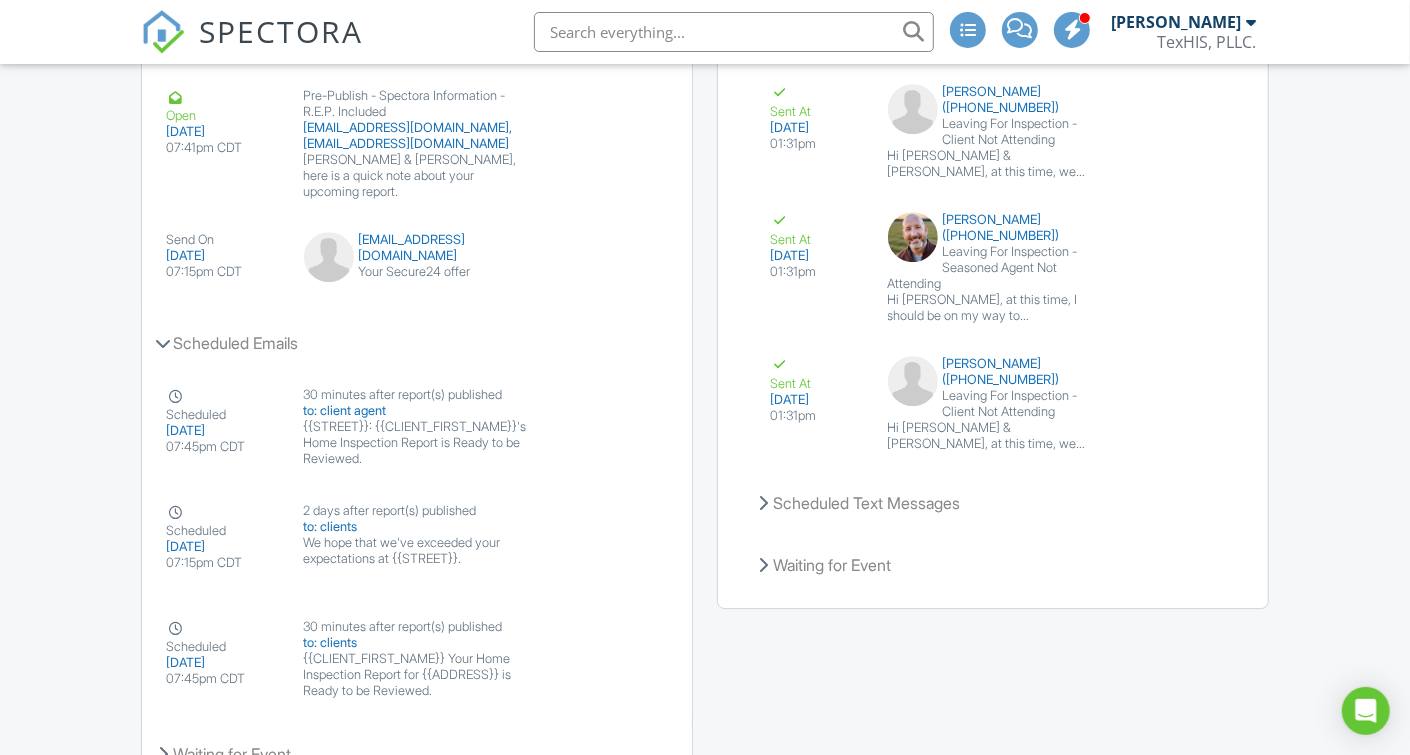 scroll, scrollTop: 3849, scrollLeft: 0, axis: vertical 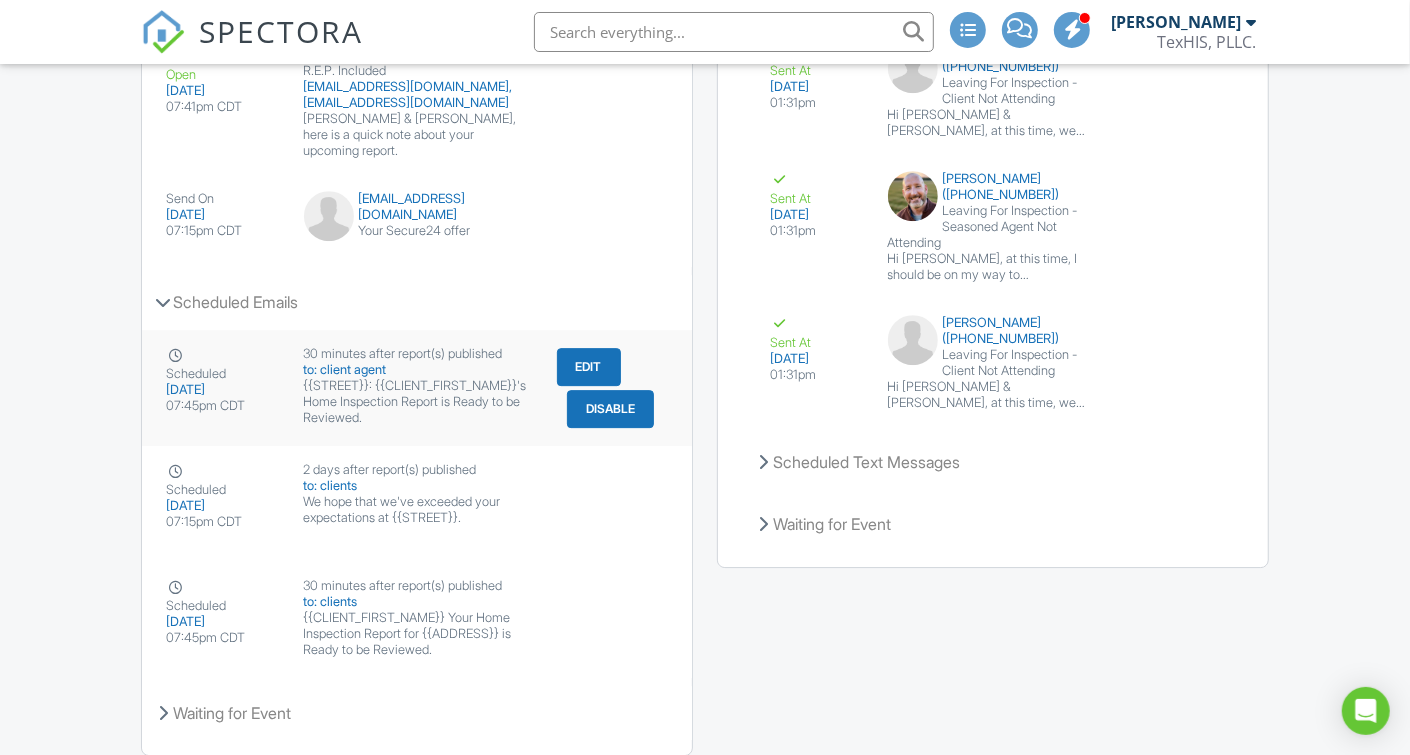click on "{{STREET}}: {{CLIENT_FIRST_NAME}}'s Home Inspection Report is Ready to be Reviewed." at bounding box center (417, 402) 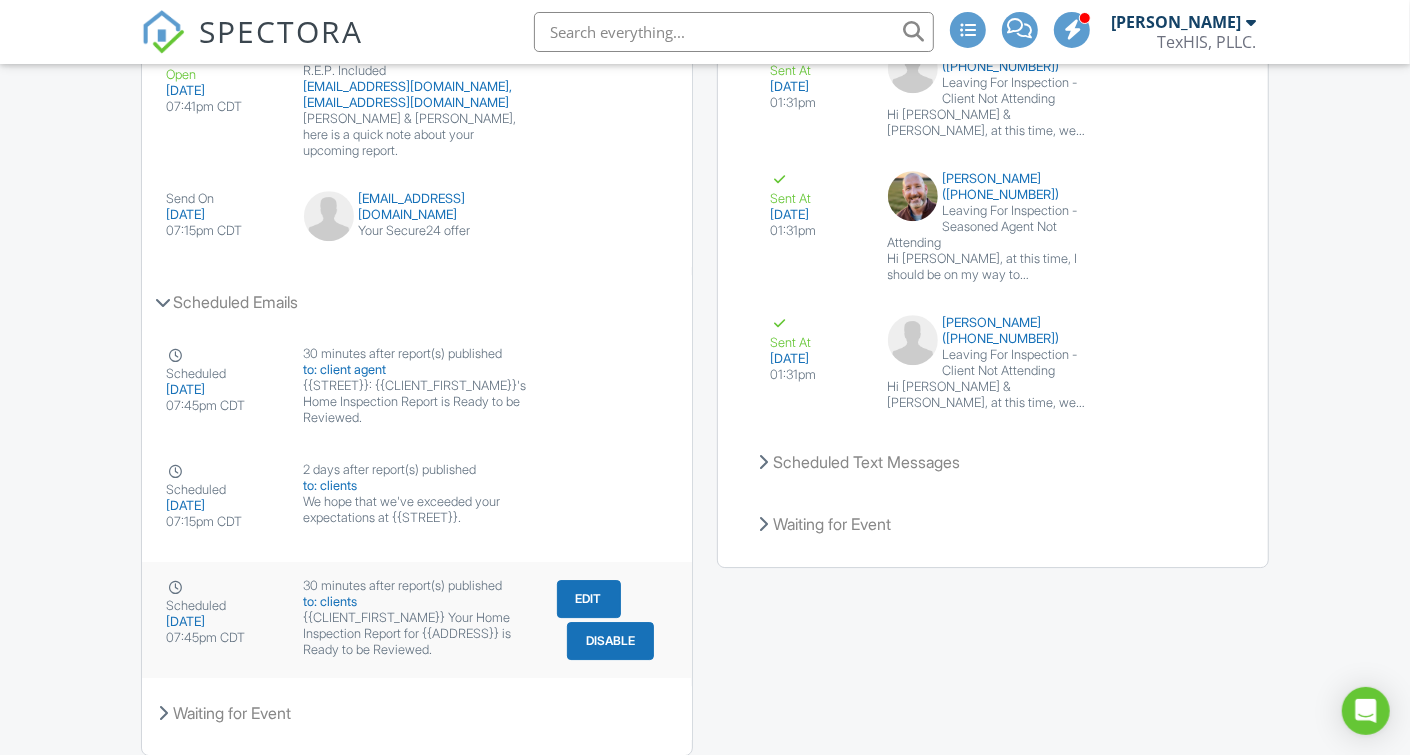 click on "{{CLIENT_FIRST_NAME}} Your Home Inspection Report for {{ADDRESS}} is Ready to be Reviewed." at bounding box center [417, 634] 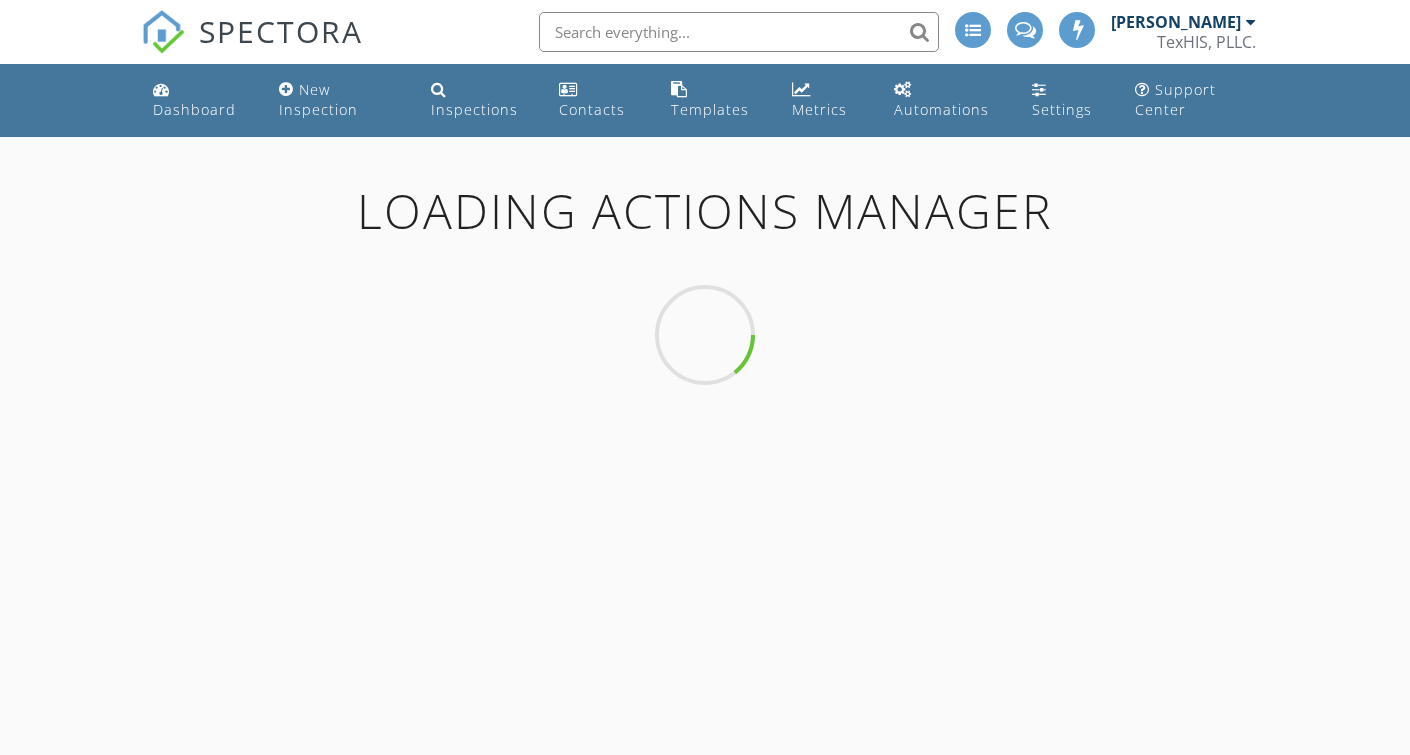 scroll, scrollTop: 0, scrollLeft: 0, axis: both 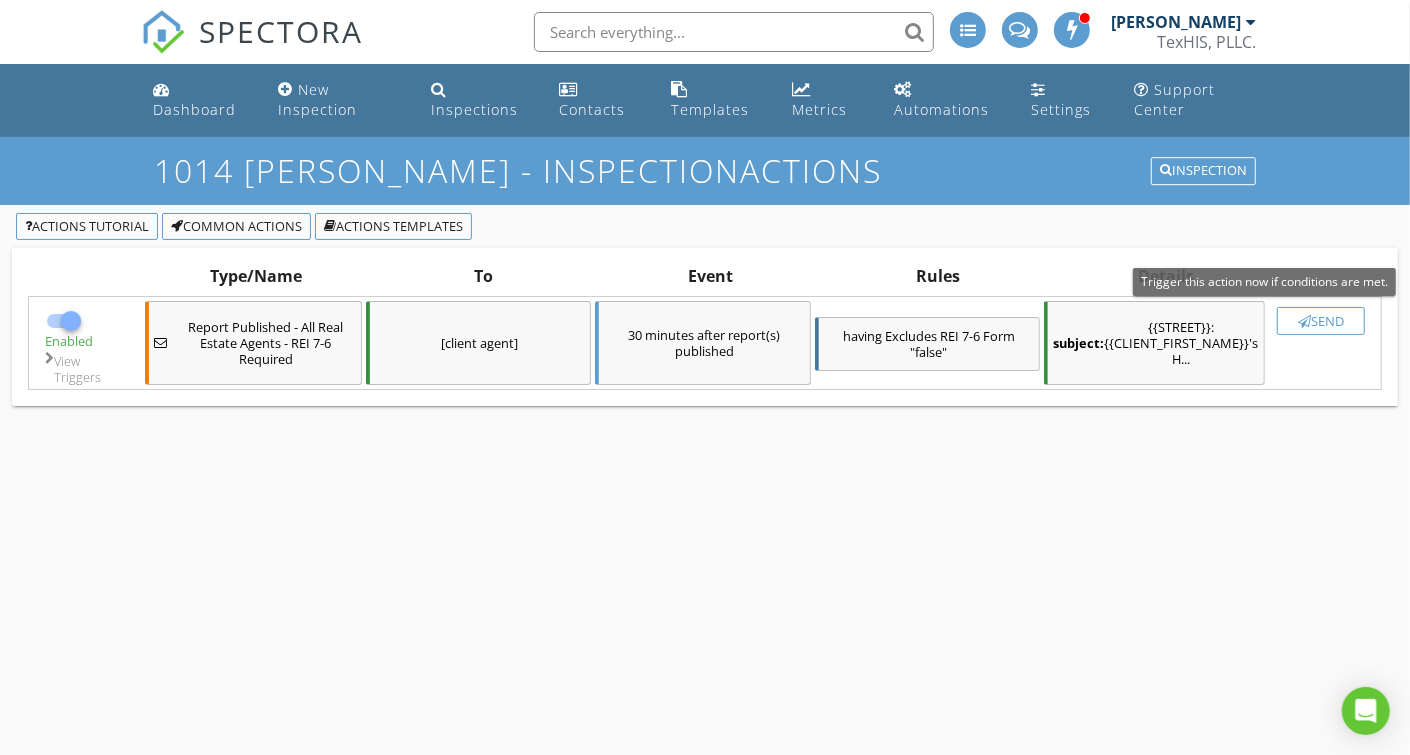 click on "Send" at bounding box center (1321, 321) 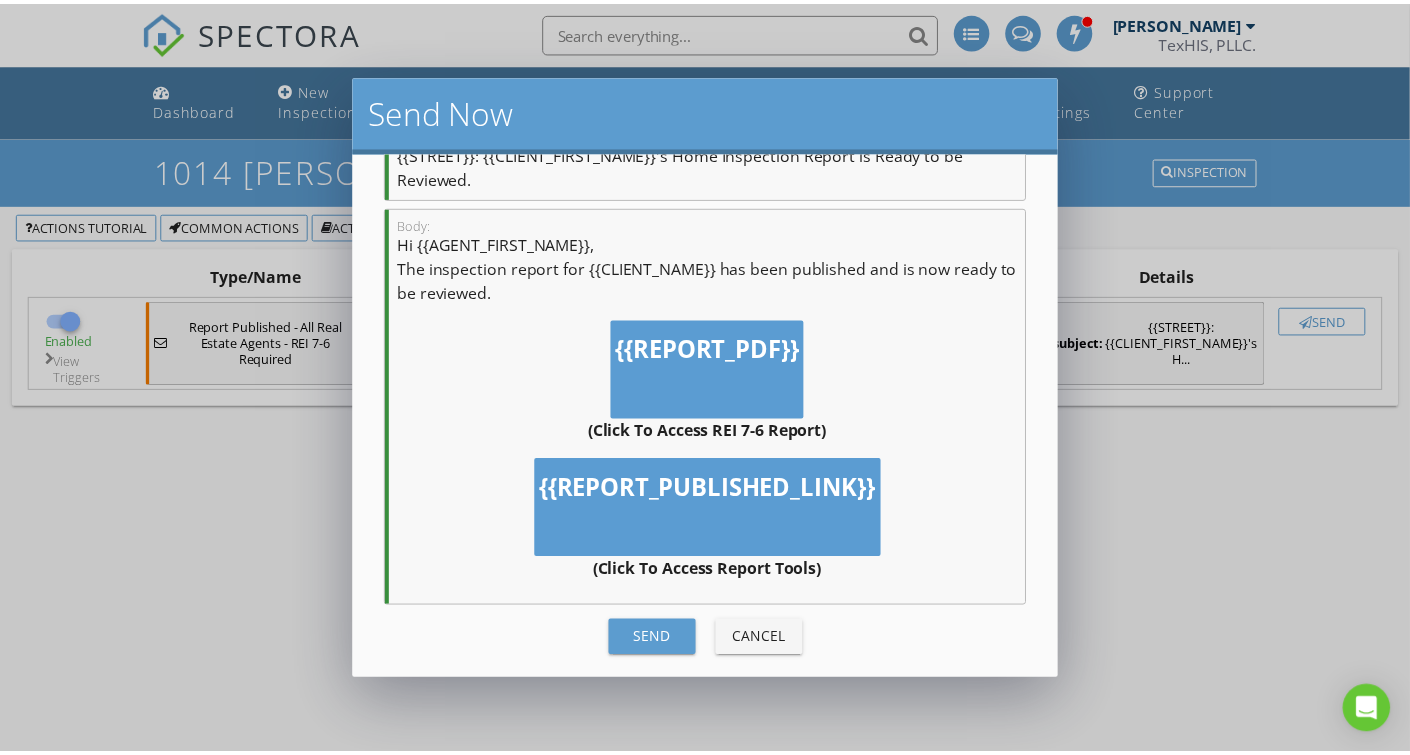 scroll, scrollTop: 257, scrollLeft: 0, axis: vertical 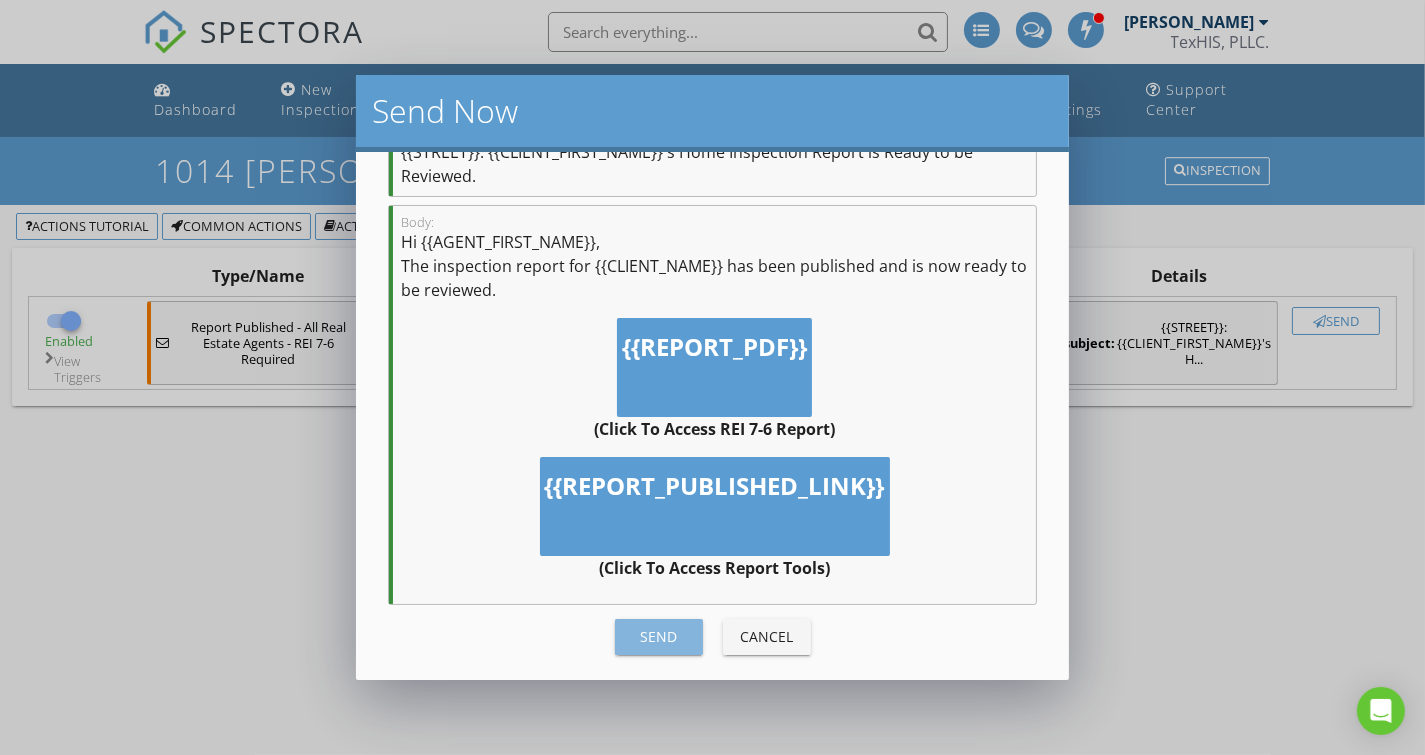 click on "Send" at bounding box center [659, 636] 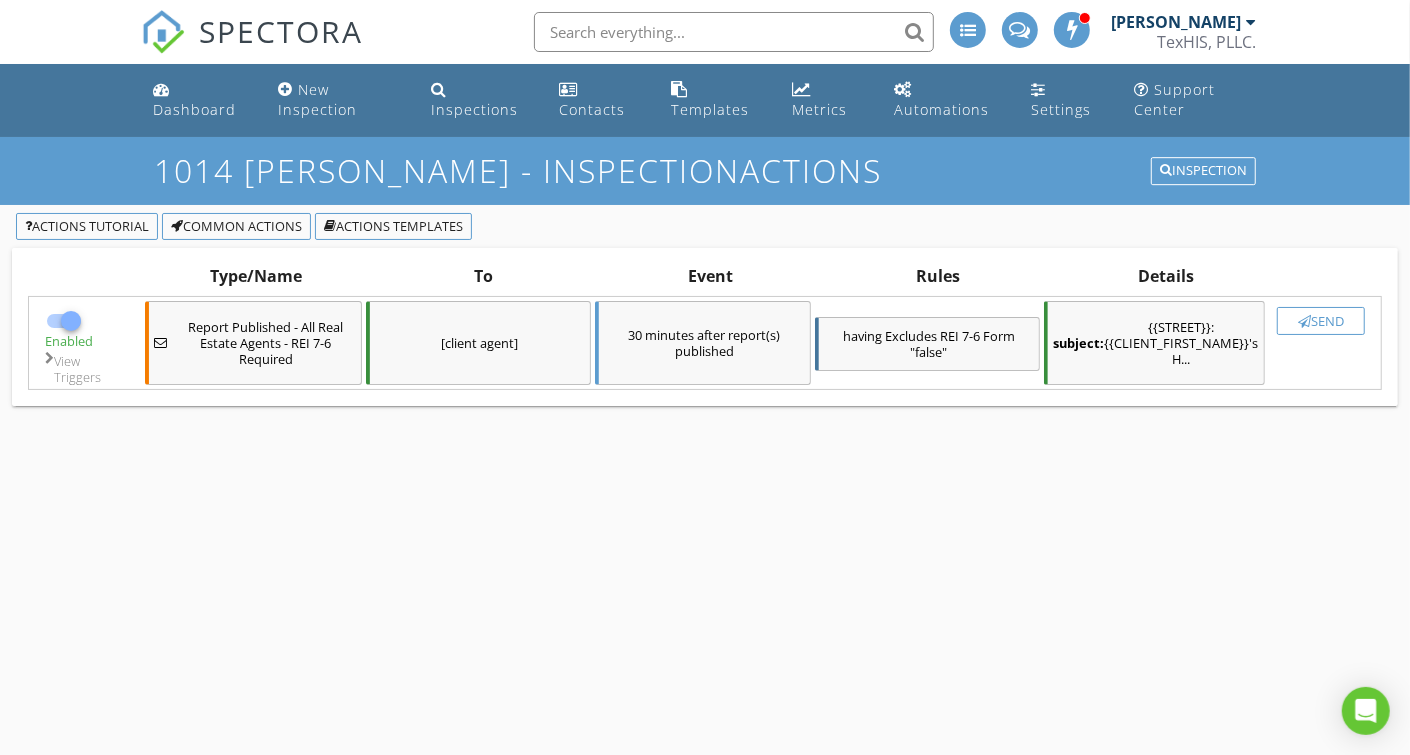 checkbox on "false" 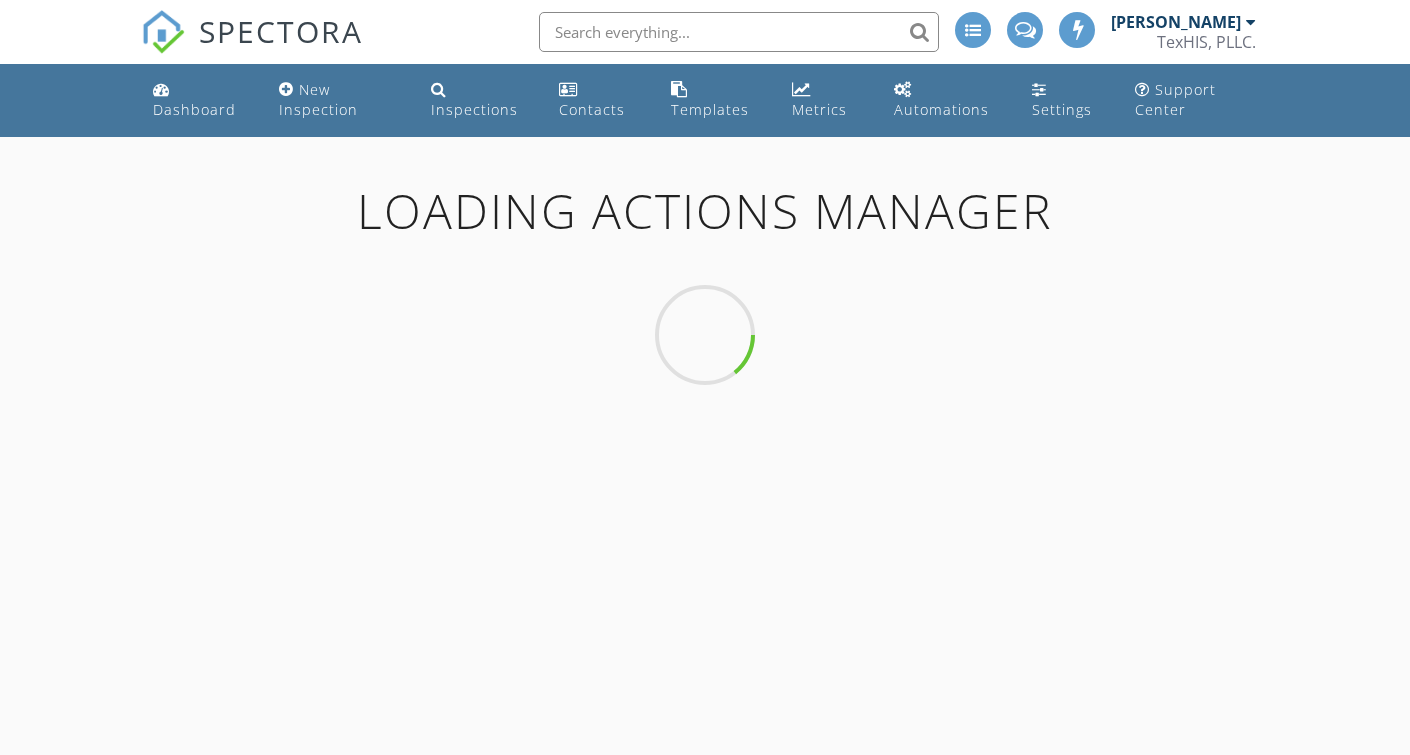 scroll, scrollTop: 0, scrollLeft: 0, axis: both 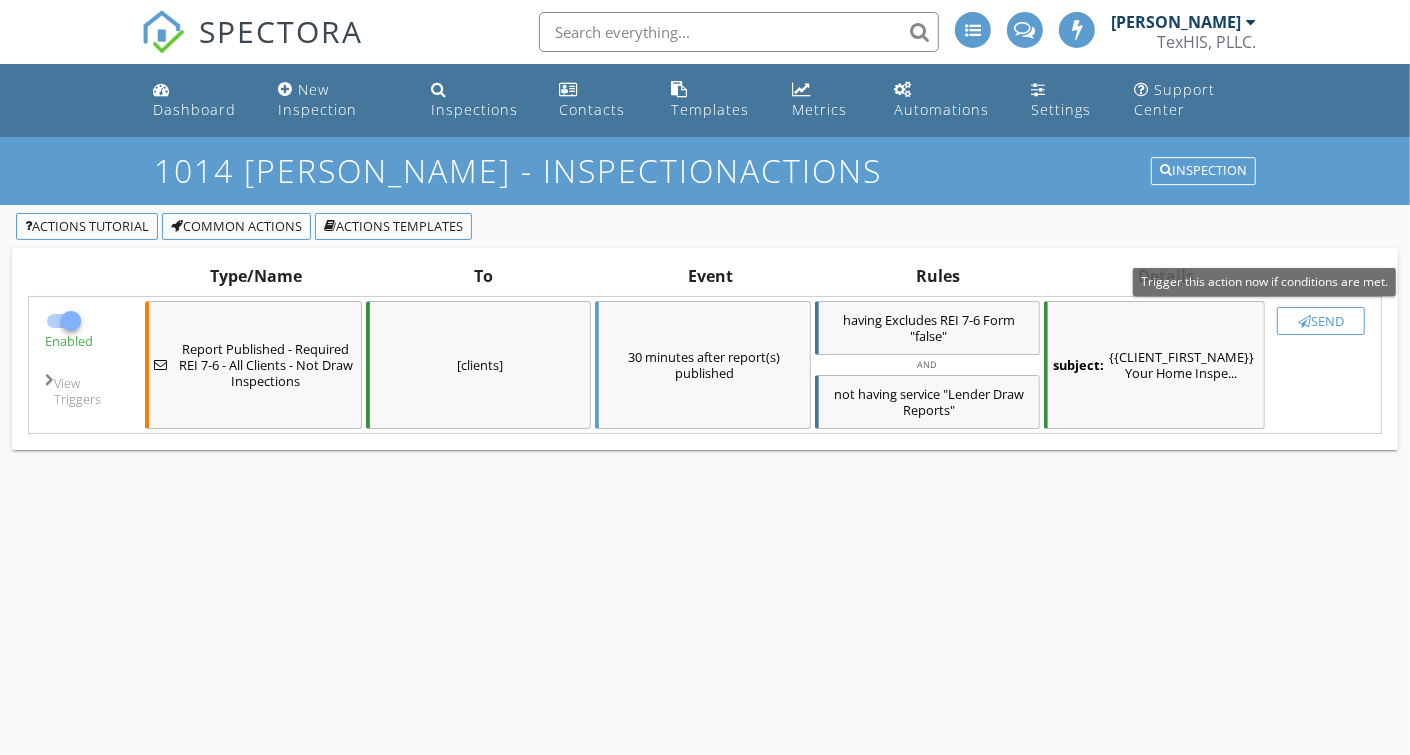 click on "Send" at bounding box center (1321, 321) 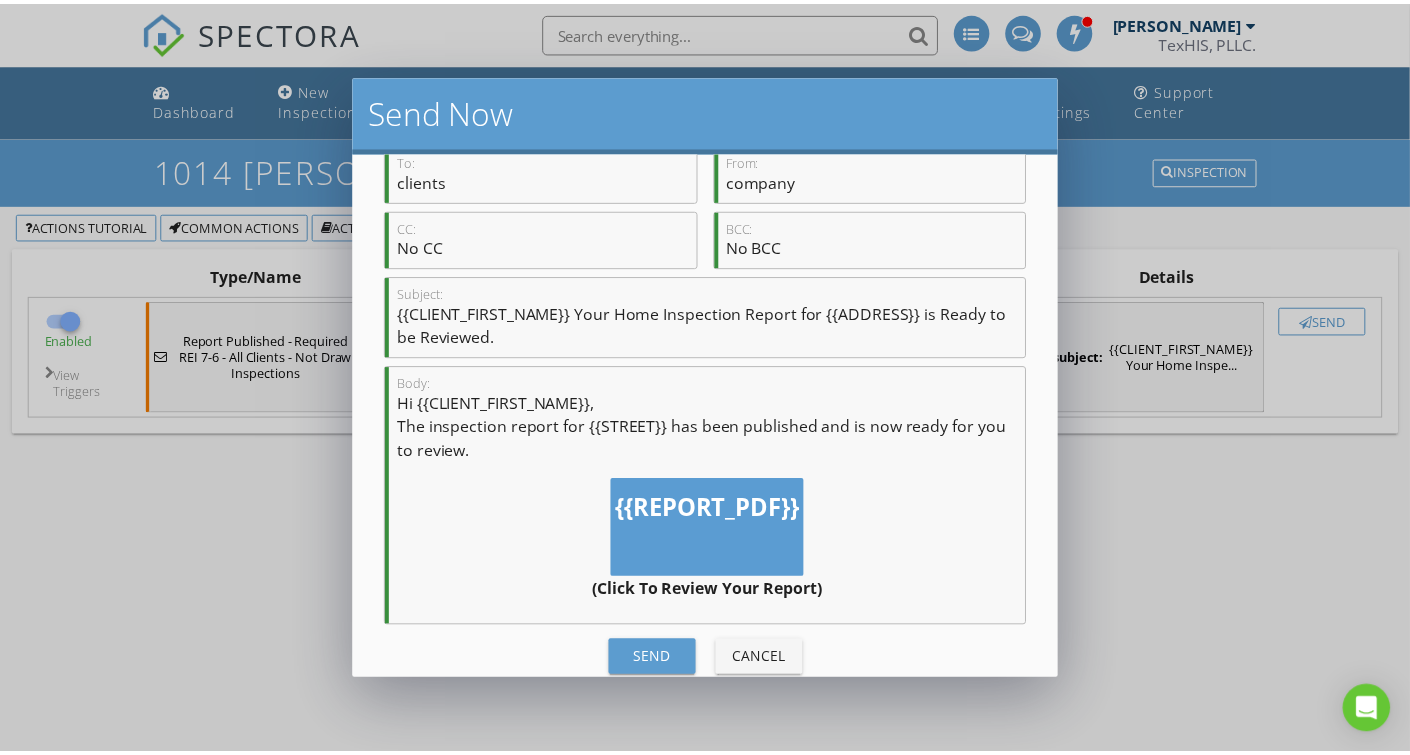 scroll, scrollTop: 118, scrollLeft: 0, axis: vertical 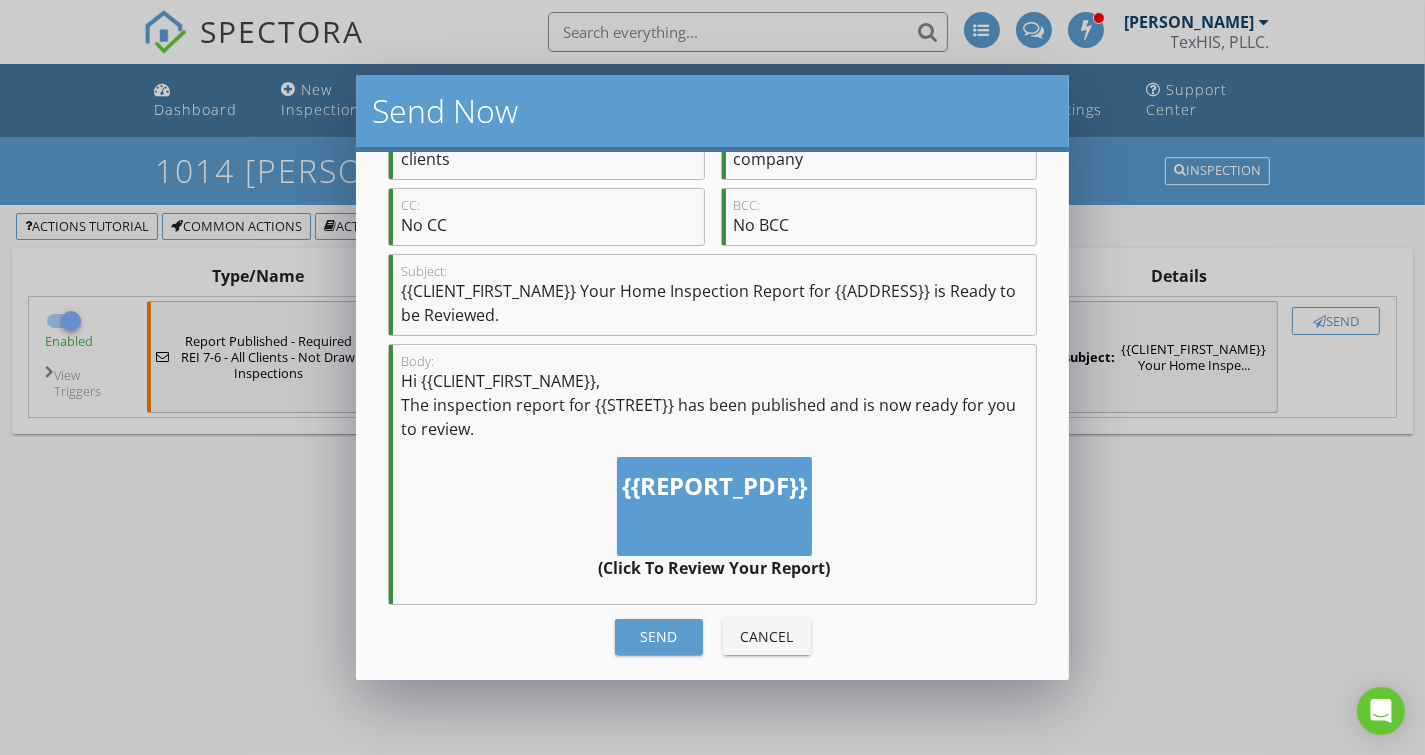click on "Send" at bounding box center (659, 636) 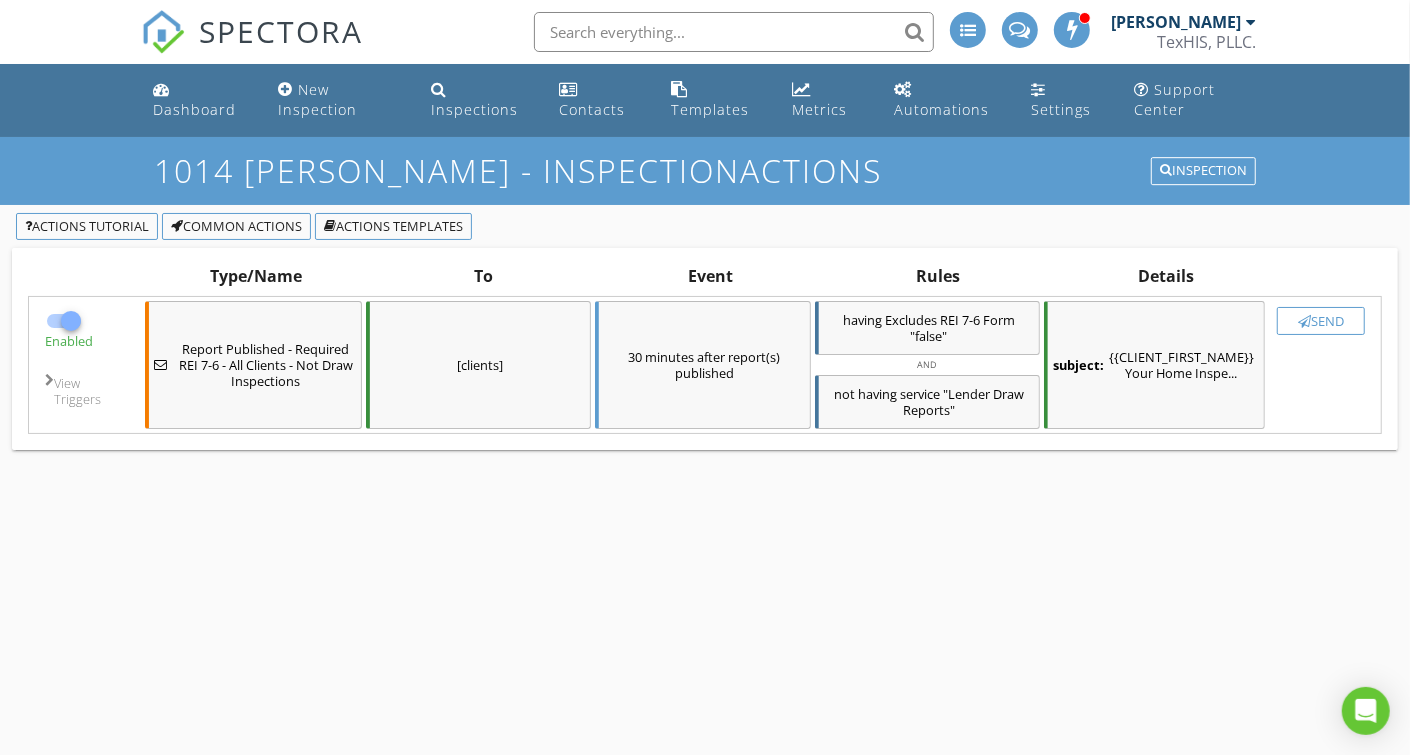 checkbox on "false" 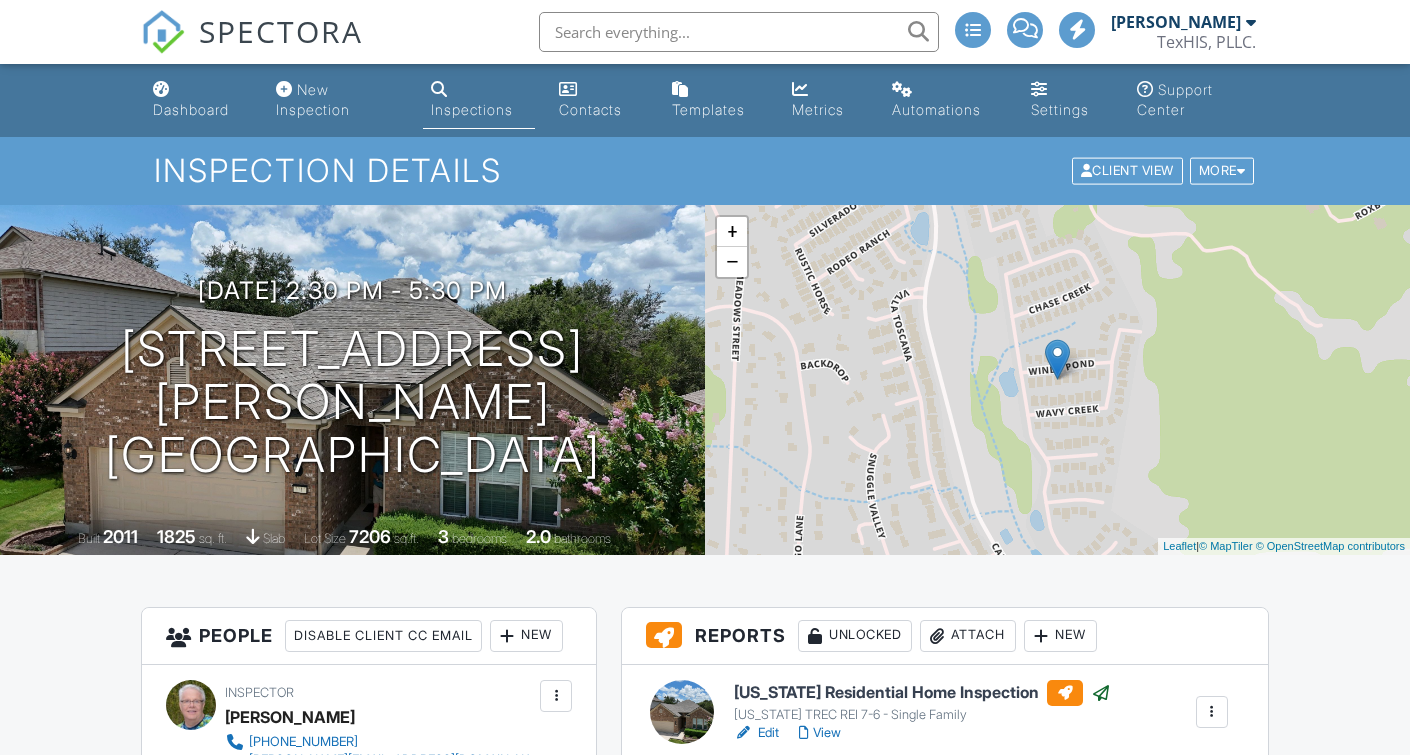 scroll, scrollTop: 0, scrollLeft: 0, axis: both 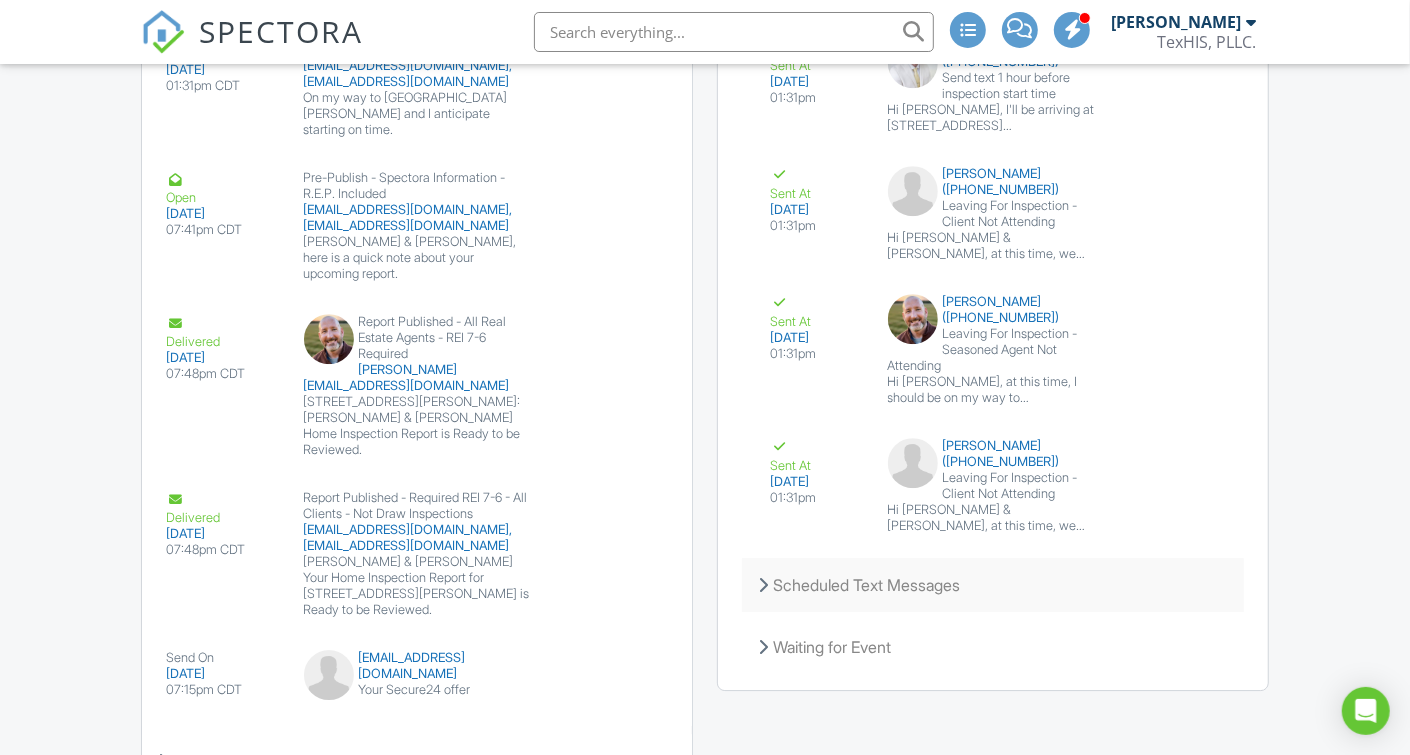 click at bounding box center (763, 585) 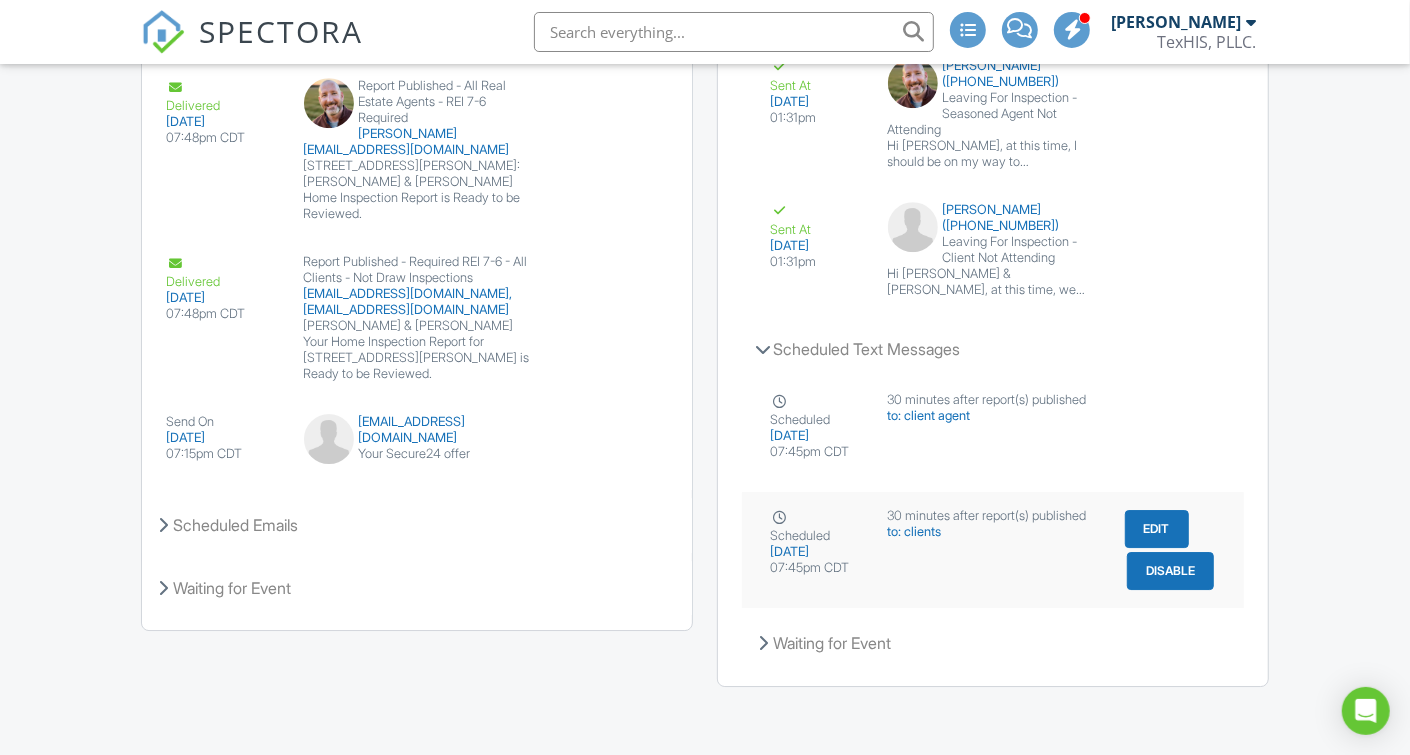 scroll, scrollTop: 3981, scrollLeft: 0, axis: vertical 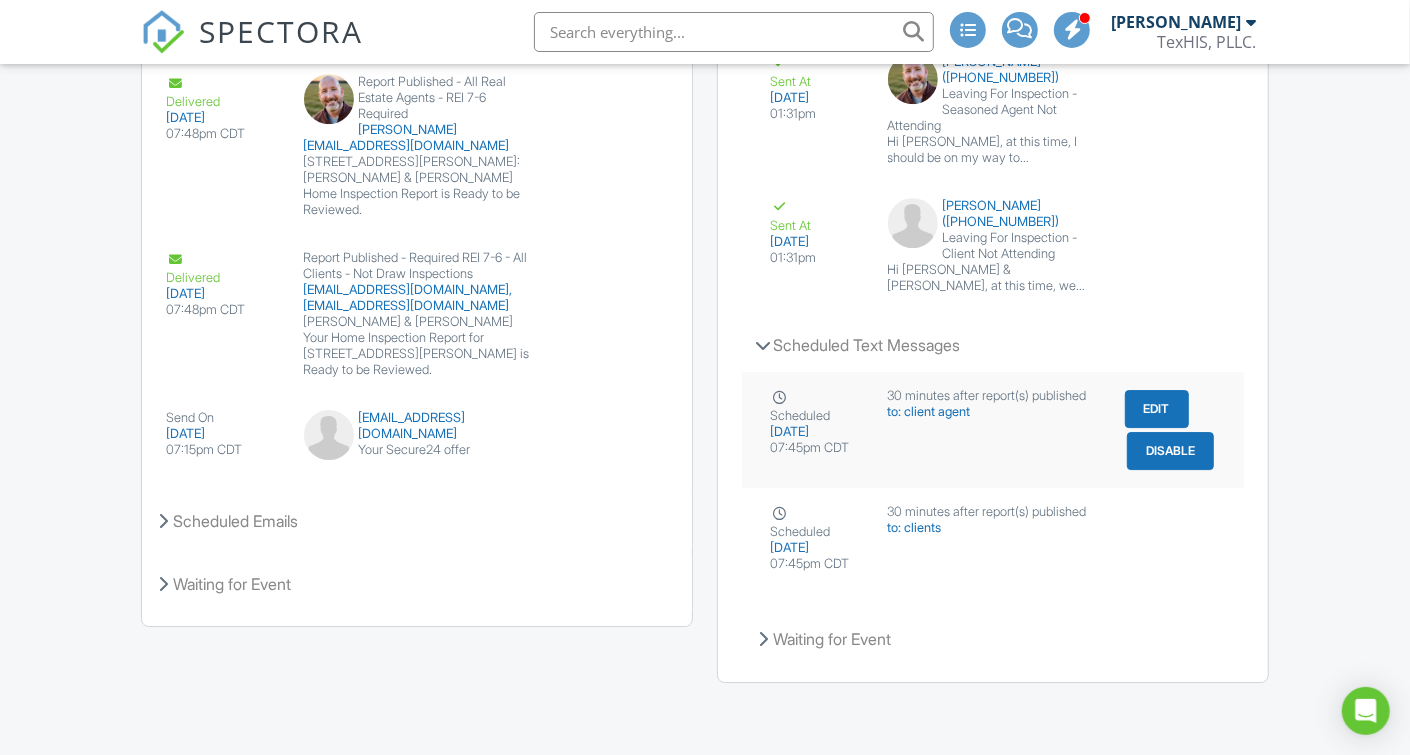 click on "[DATE]" at bounding box center (817, 432) 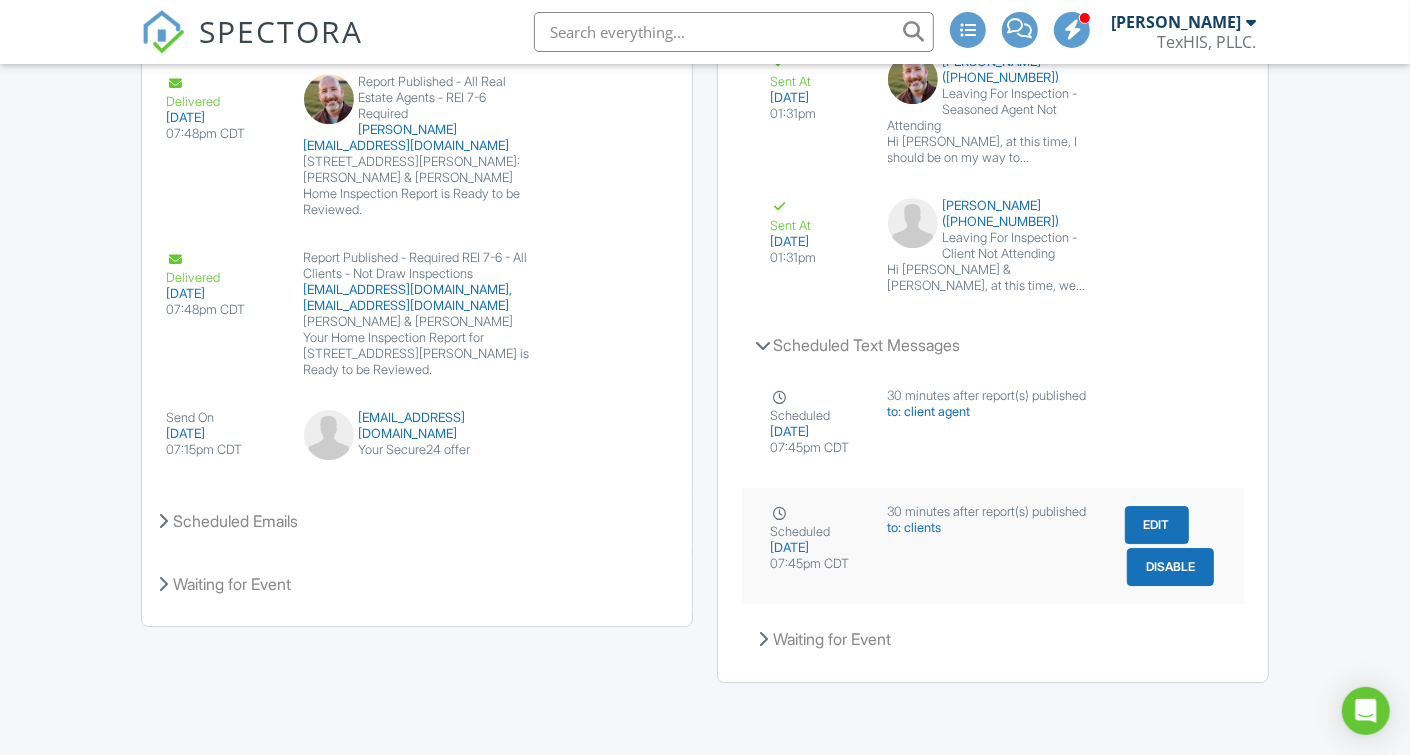 click on "30 minutes after report(s) published" at bounding box center [993, 512] 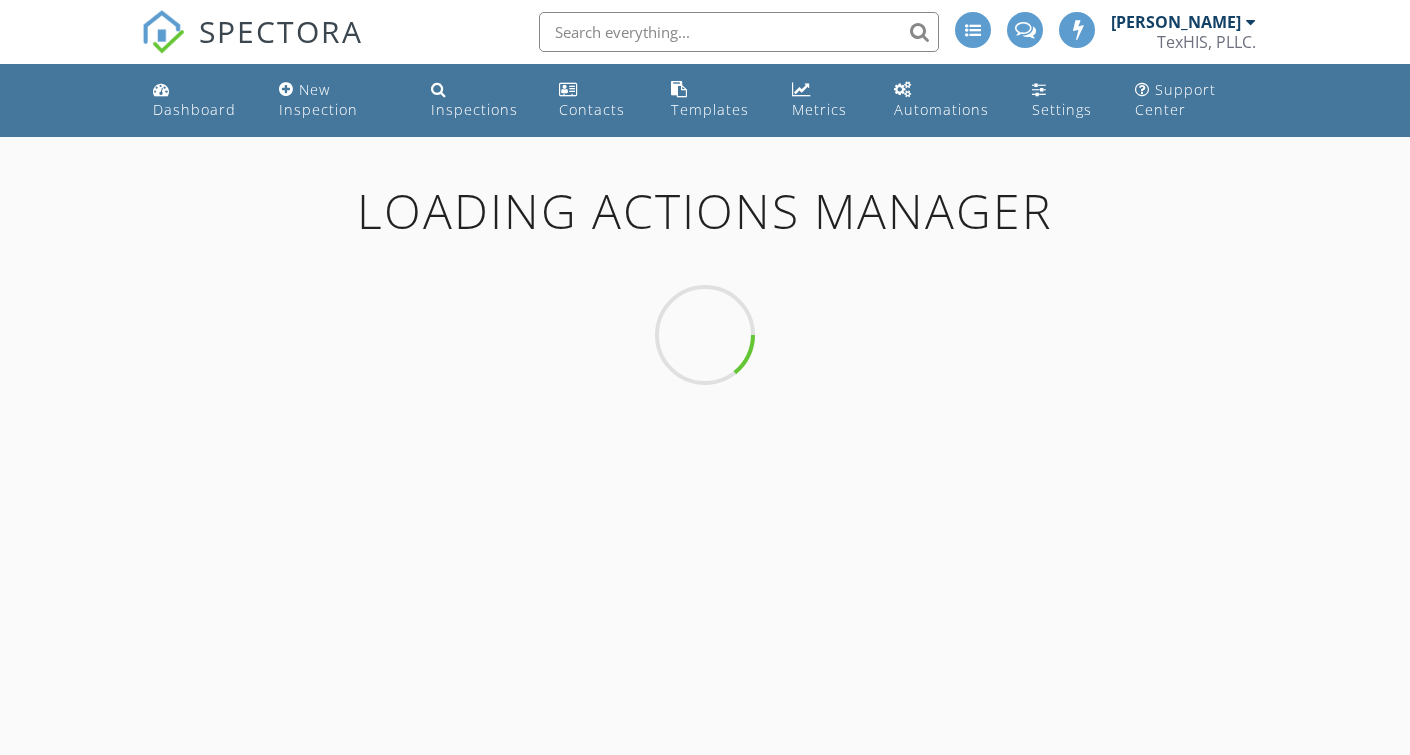scroll, scrollTop: 0, scrollLeft: 0, axis: both 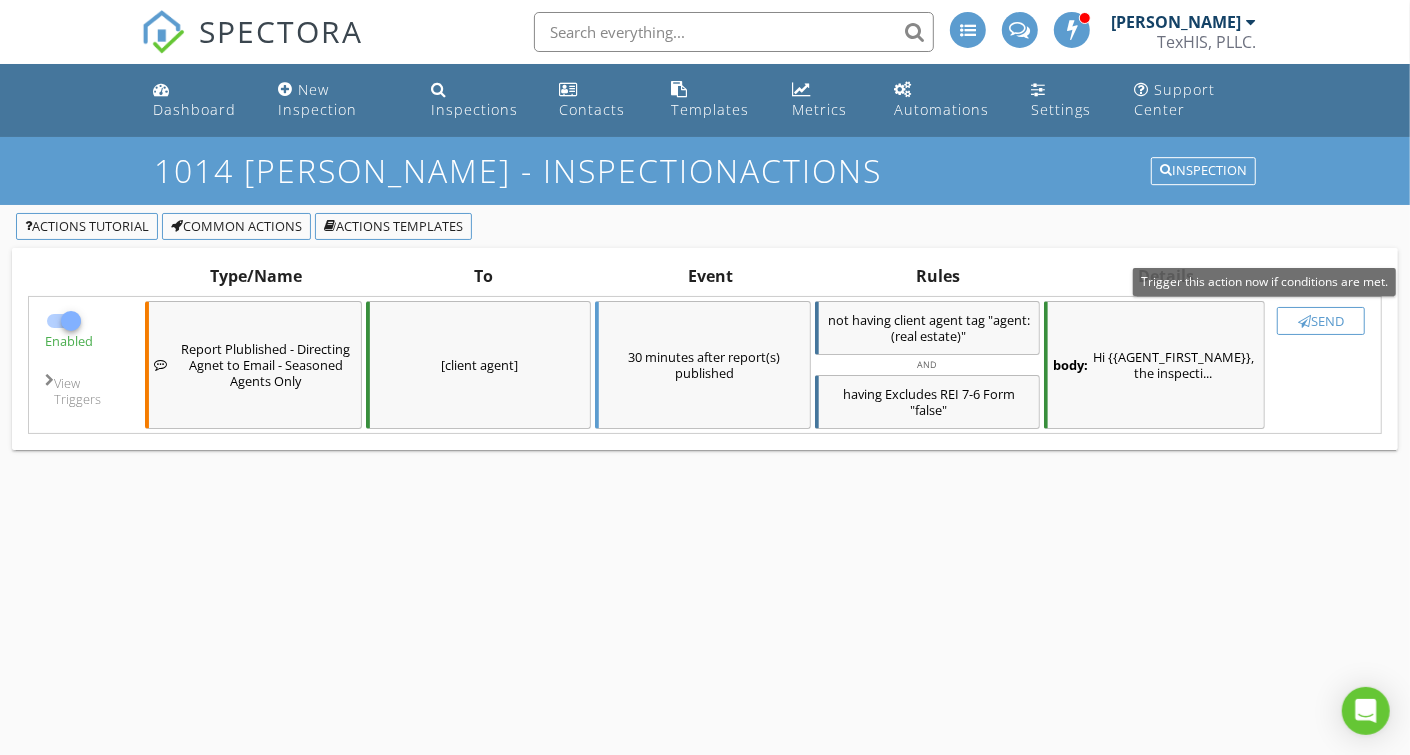 click on "Send" at bounding box center [1321, 321] 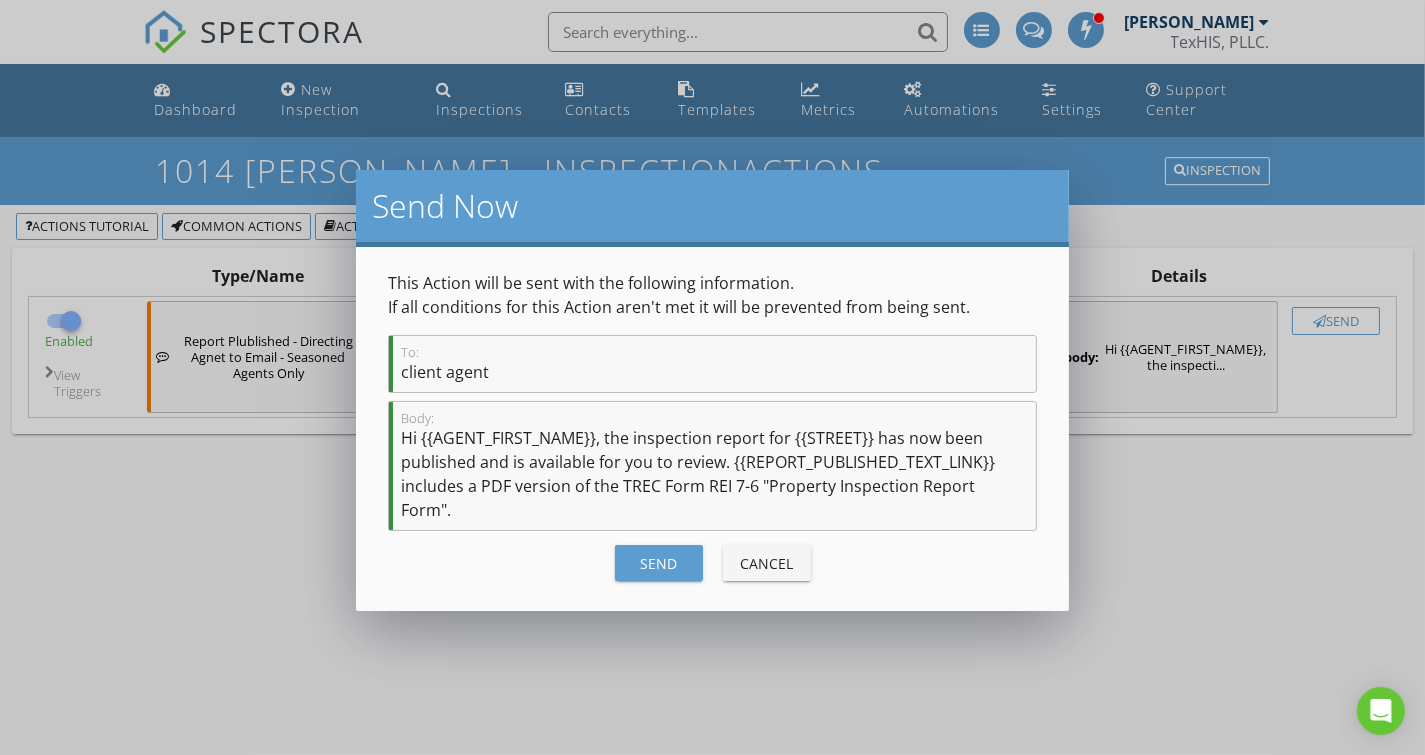 click on "Send" at bounding box center [659, 563] 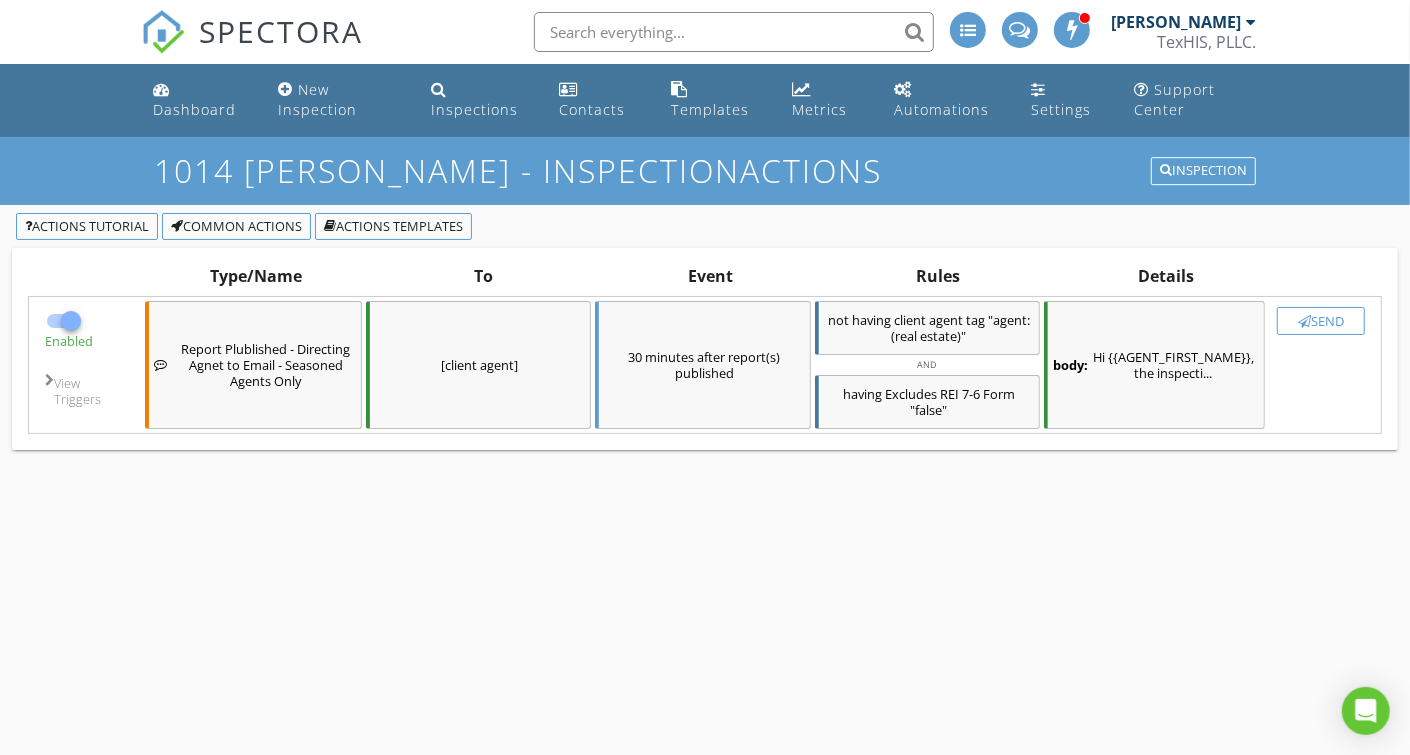 checkbox on "false" 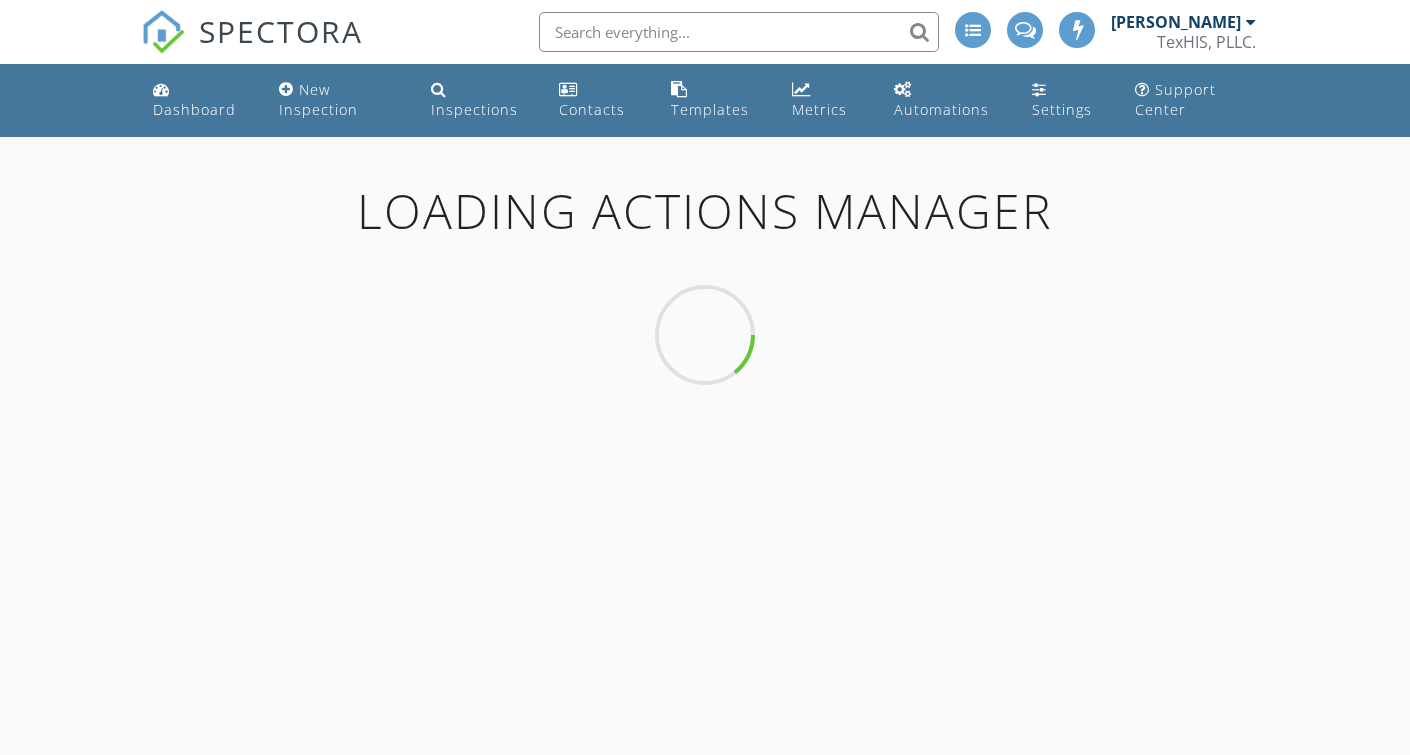 scroll, scrollTop: 0, scrollLeft: 0, axis: both 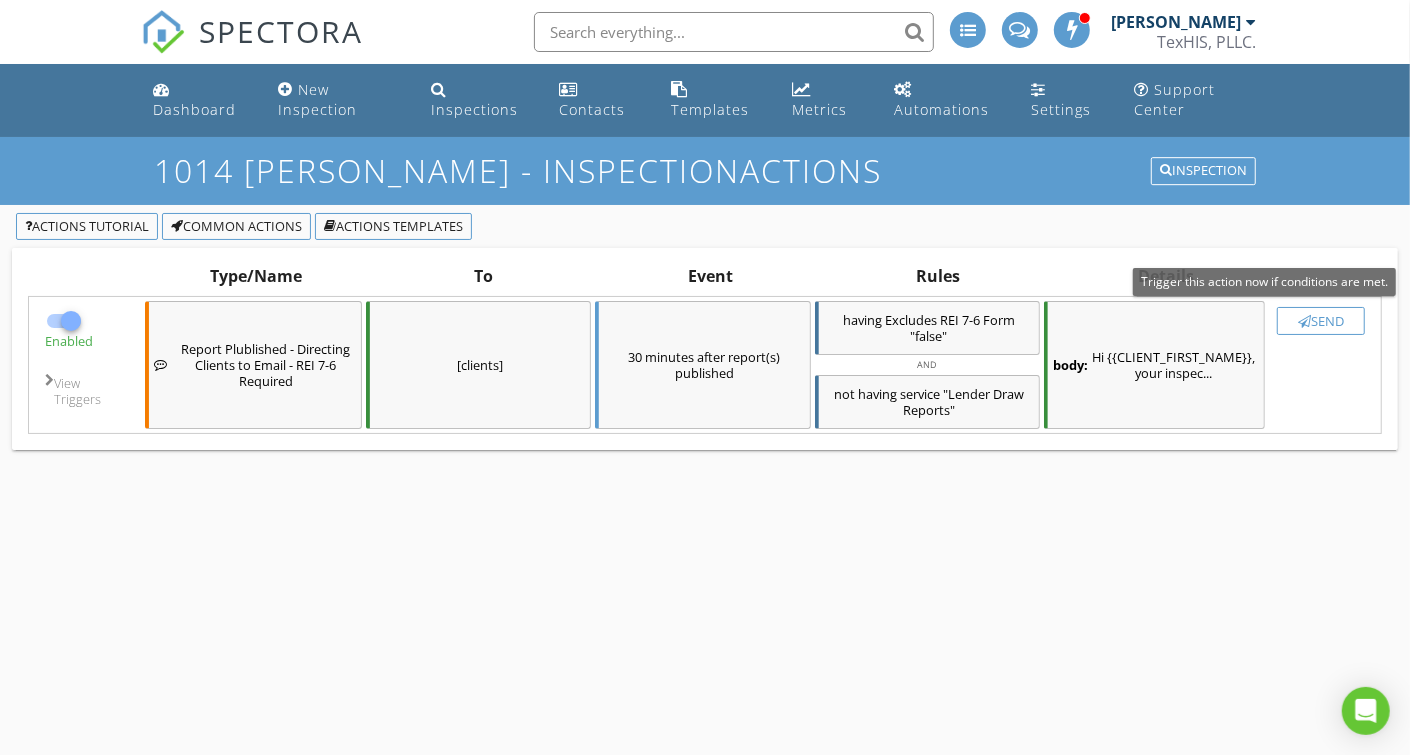 click on "Send" at bounding box center (1321, 321) 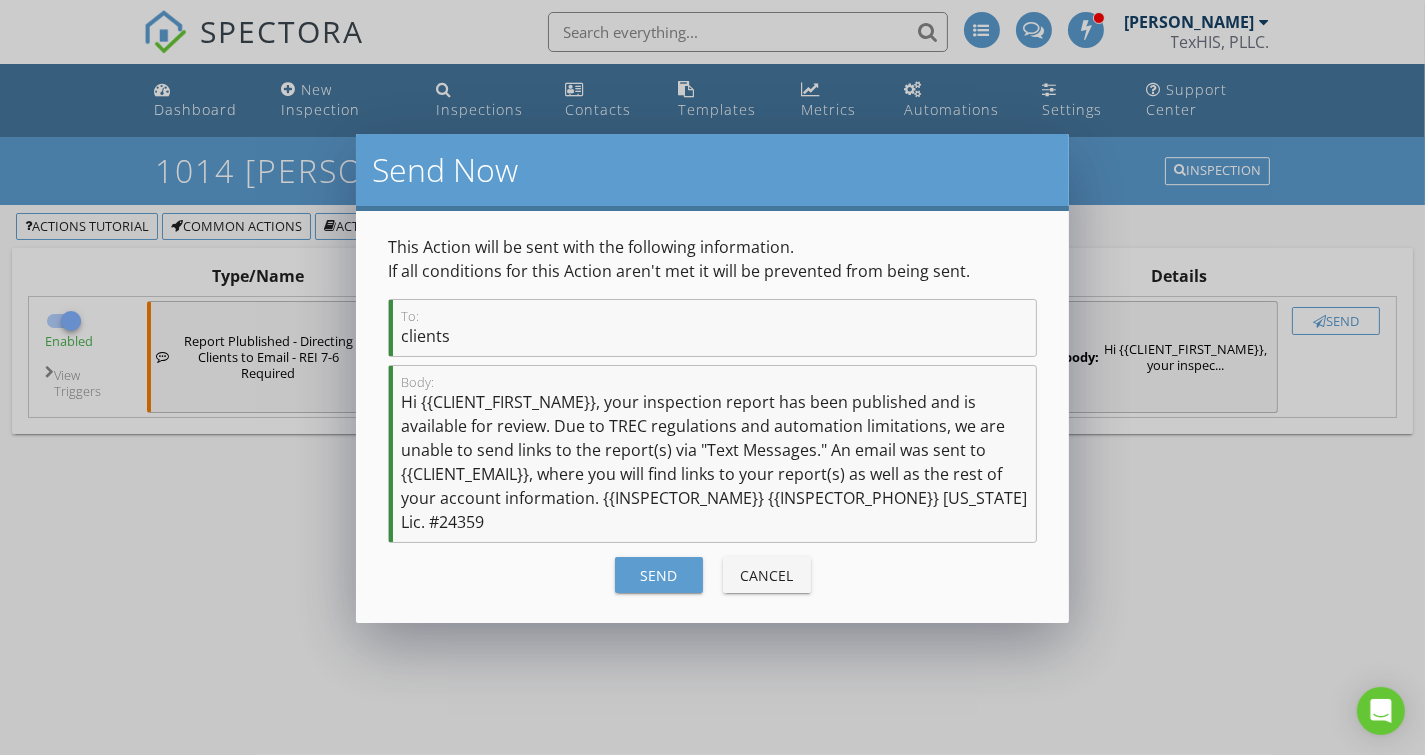 click on "Send" at bounding box center [659, 575] 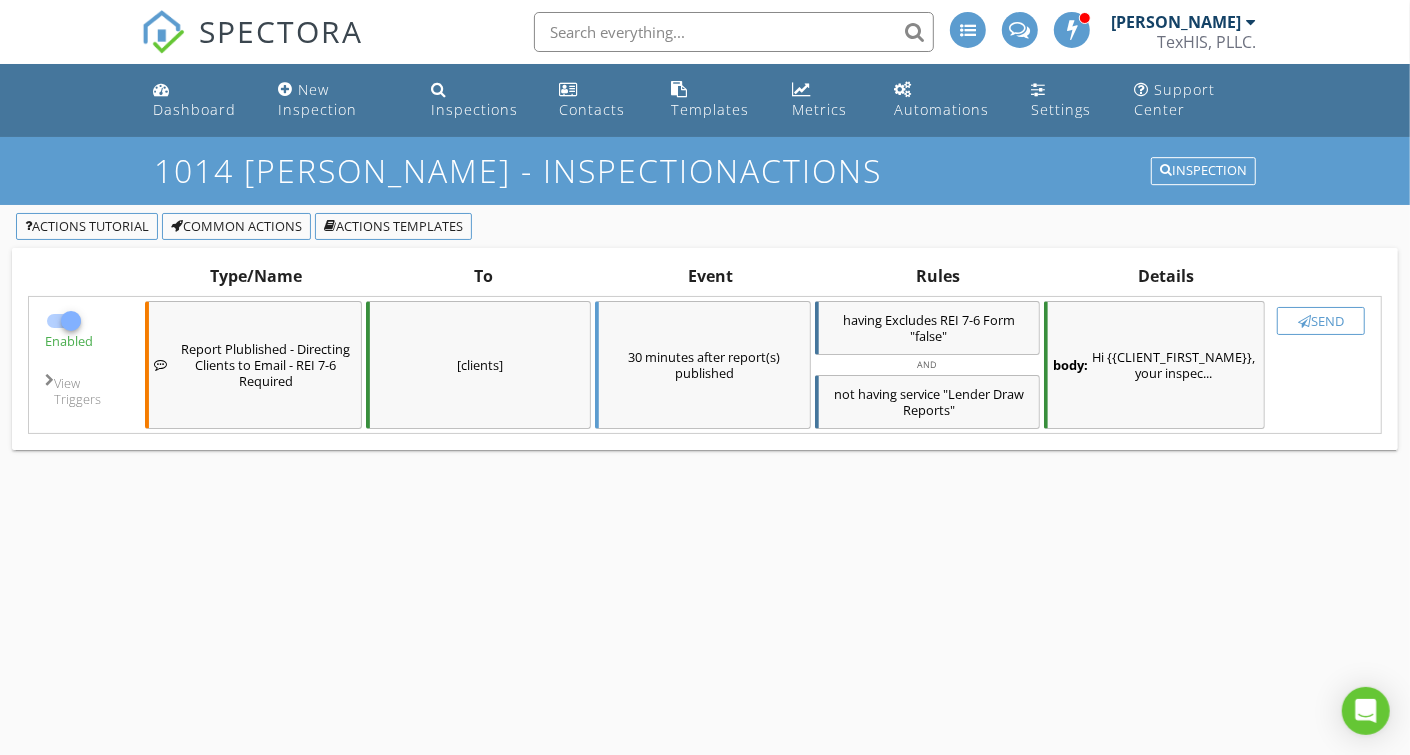 checkbox on "false" 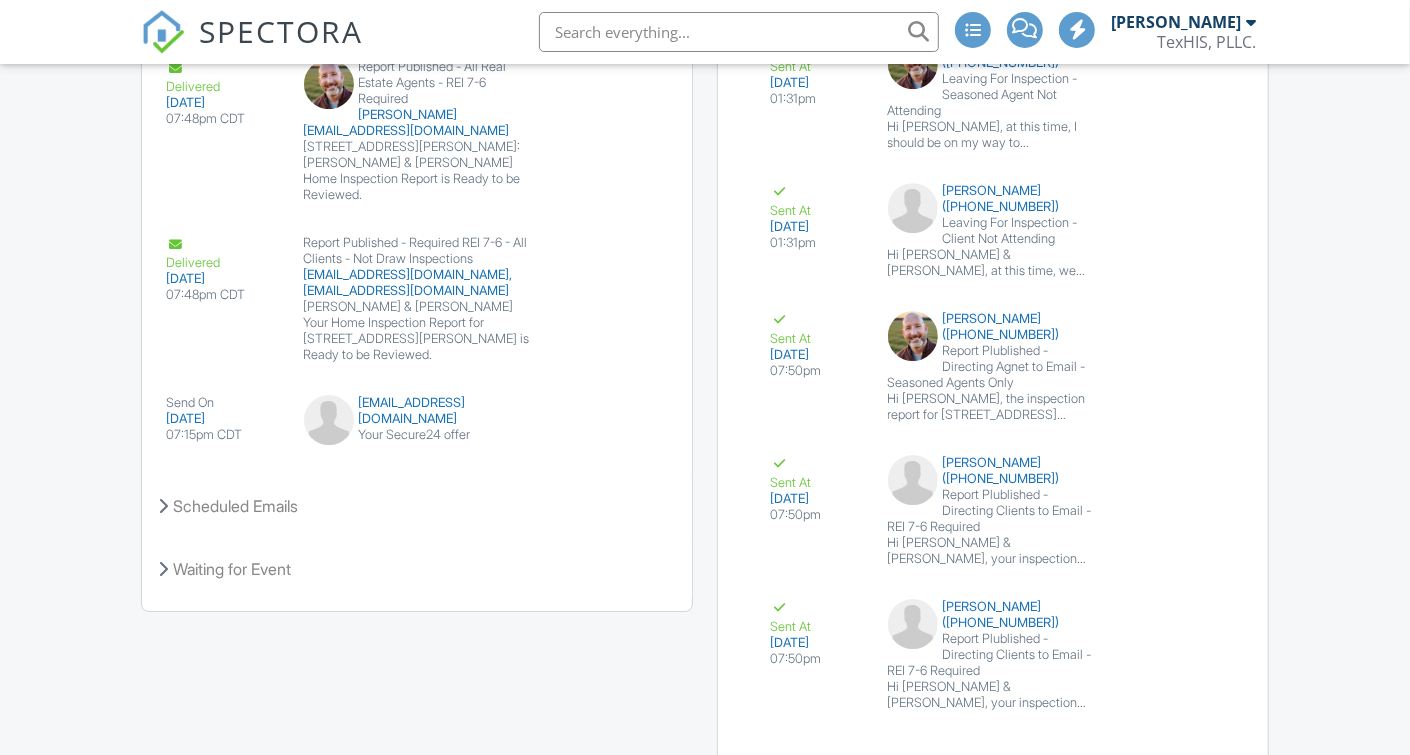scroll, scrollTop: 3981, scrollLeft: 0, axis: vertical 